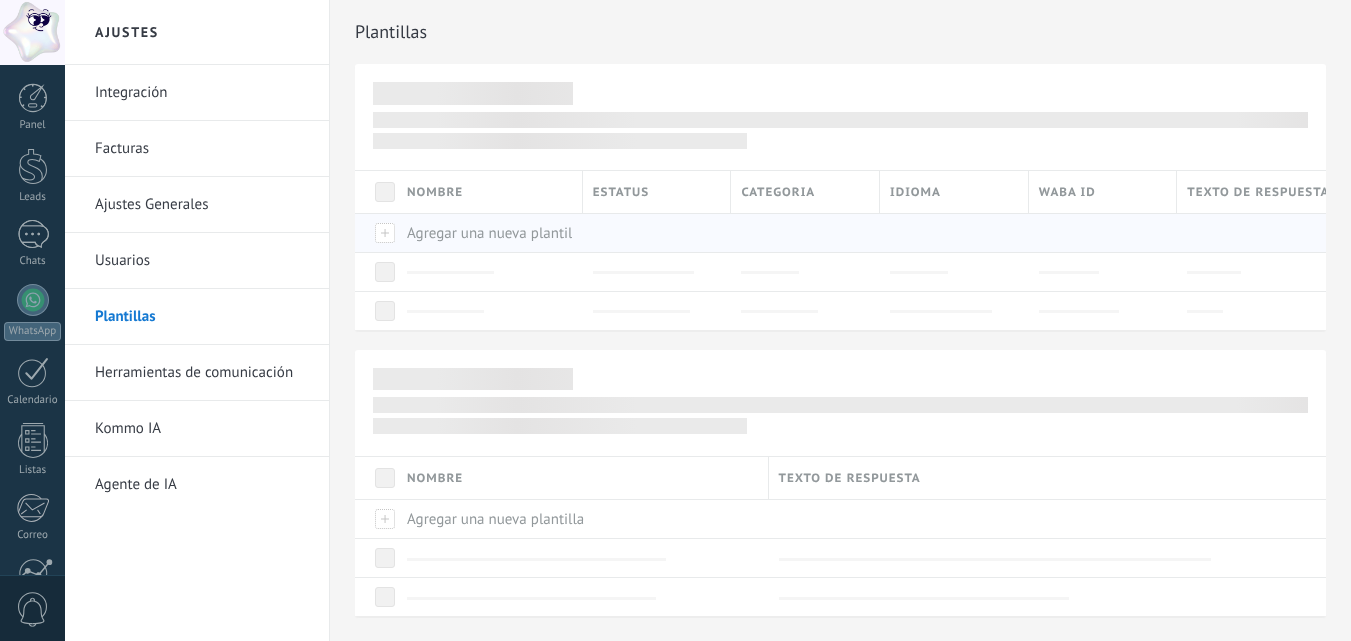 scroll, scrollTop: 0, scrollLeft: 0, axis: both 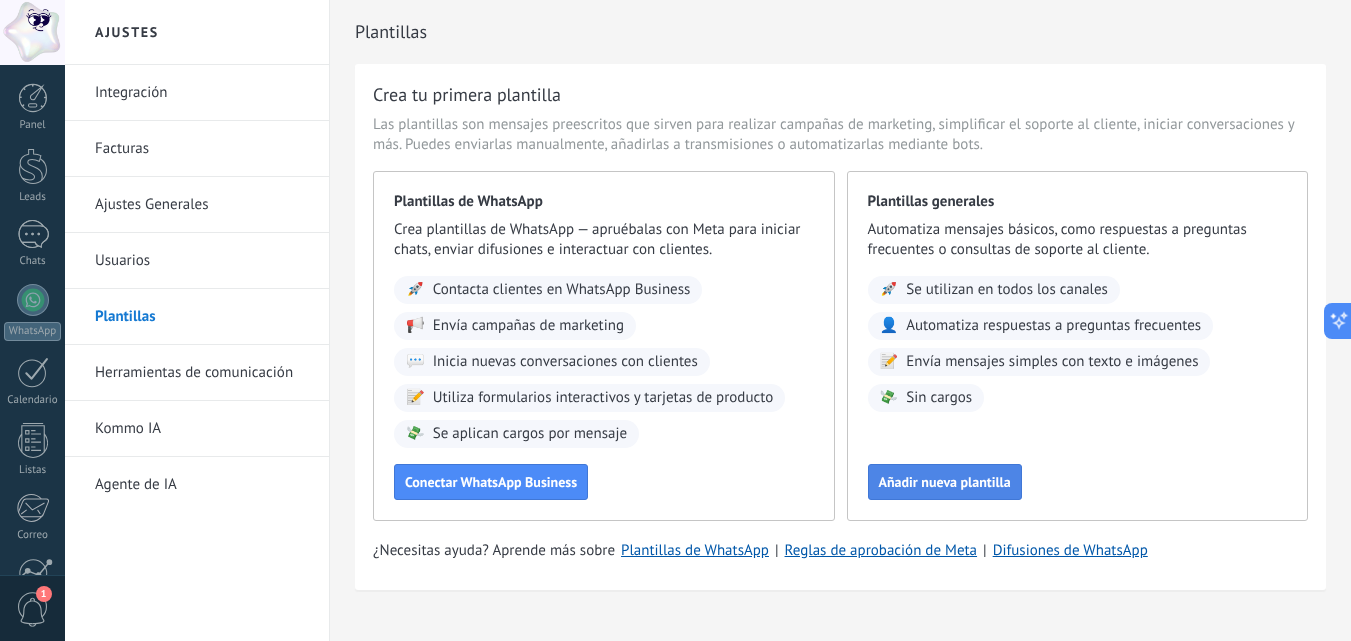 click on "Añadir nueva plantilla" at bounding box center (945, 482) 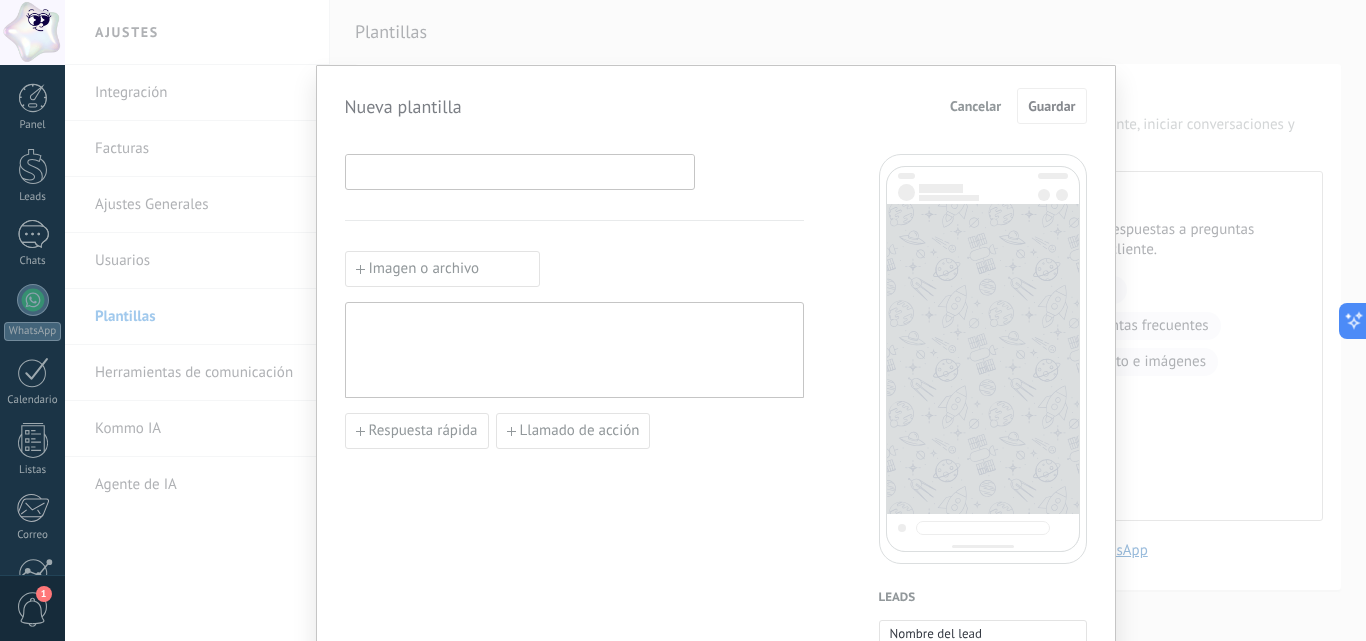 click at bounding box center [520, 171] 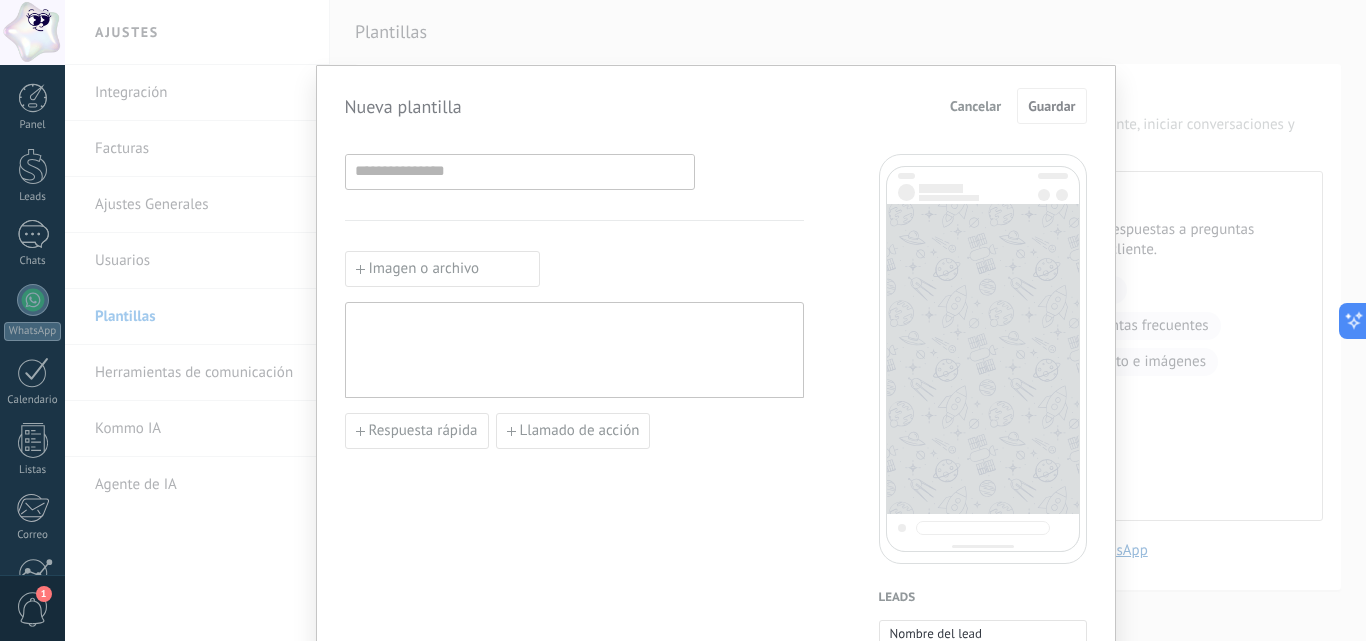 click on "Imagen o archivo" at bounding box center (442, 269) 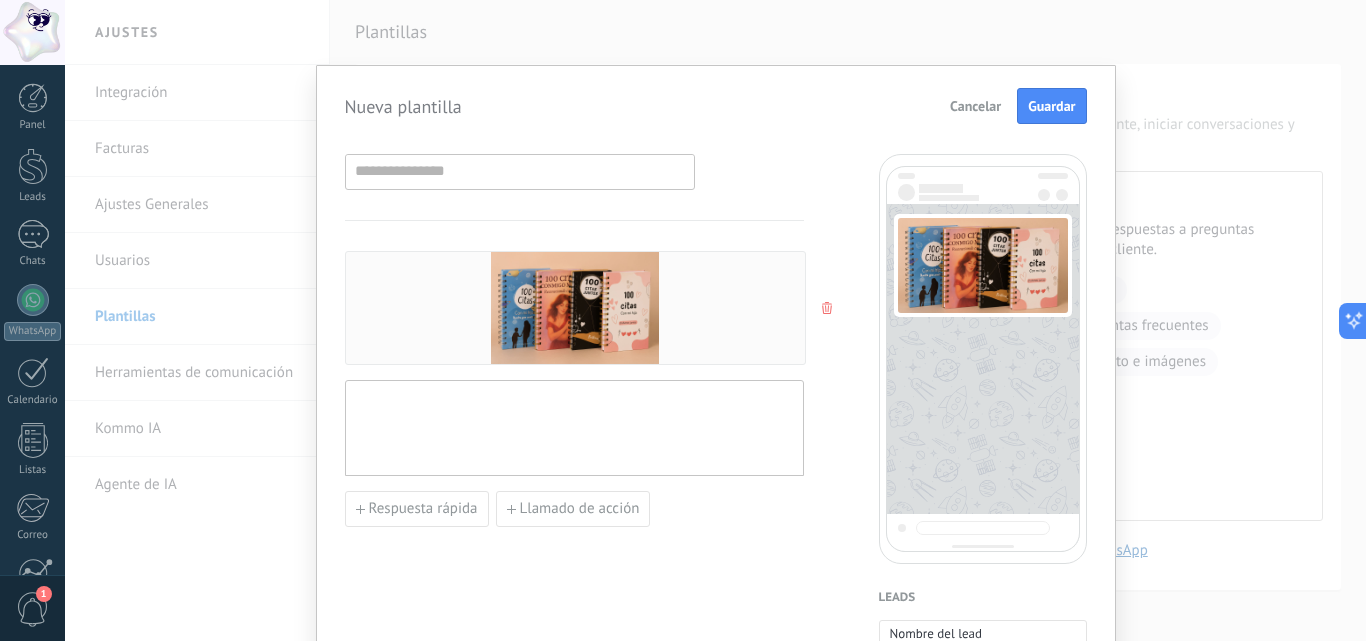 scroll, scrollTop: 0, scrollLeft: 0, axis: both 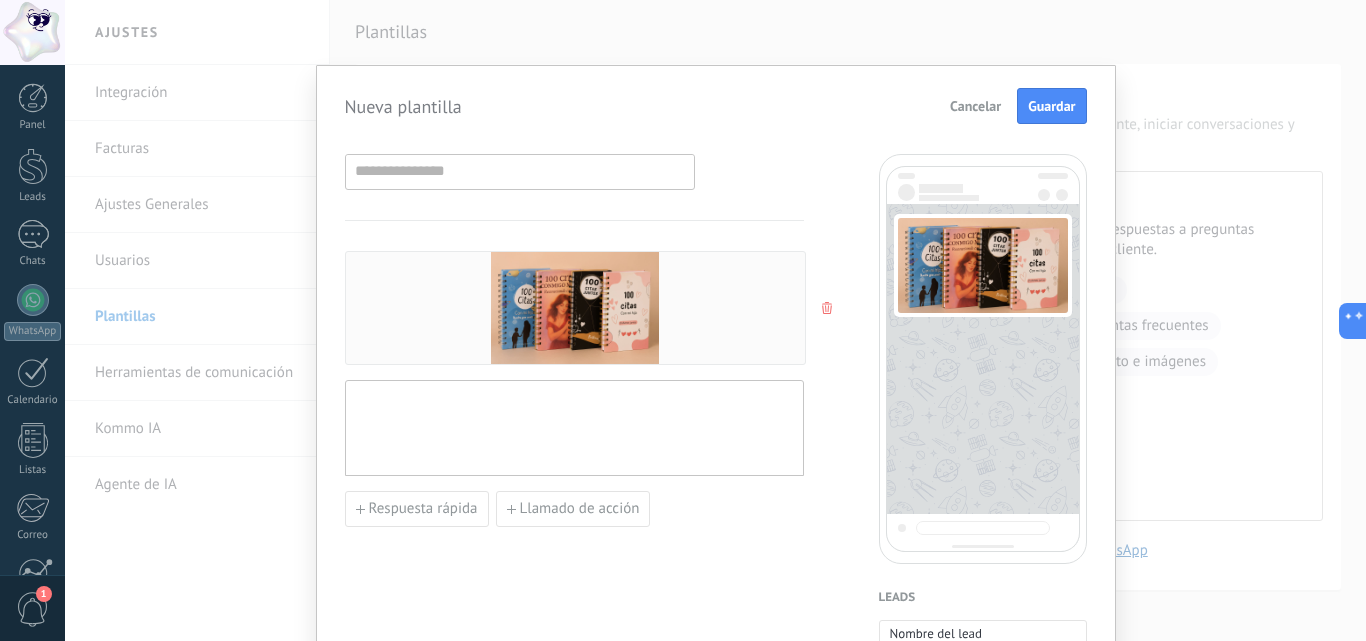 click at bounding box center (574, 428) 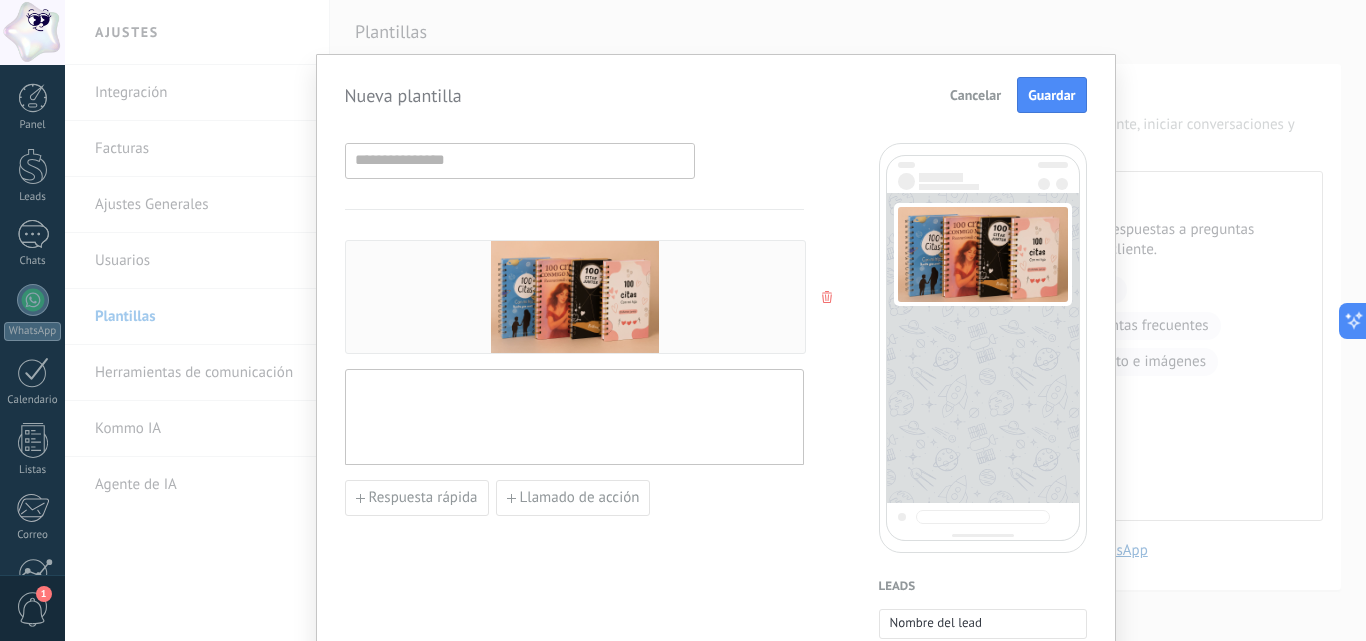 scroll, scrollTop: 0, scrollLeft: 0, axis: both 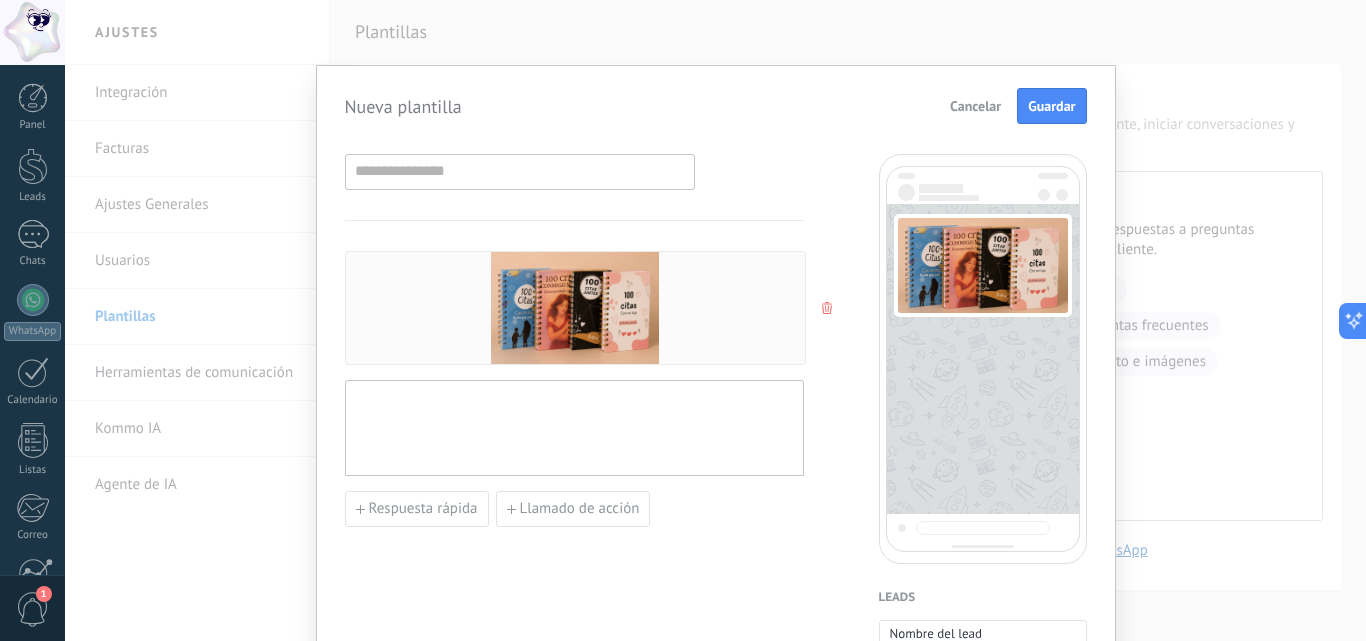 click at bounding box center [574, 428] 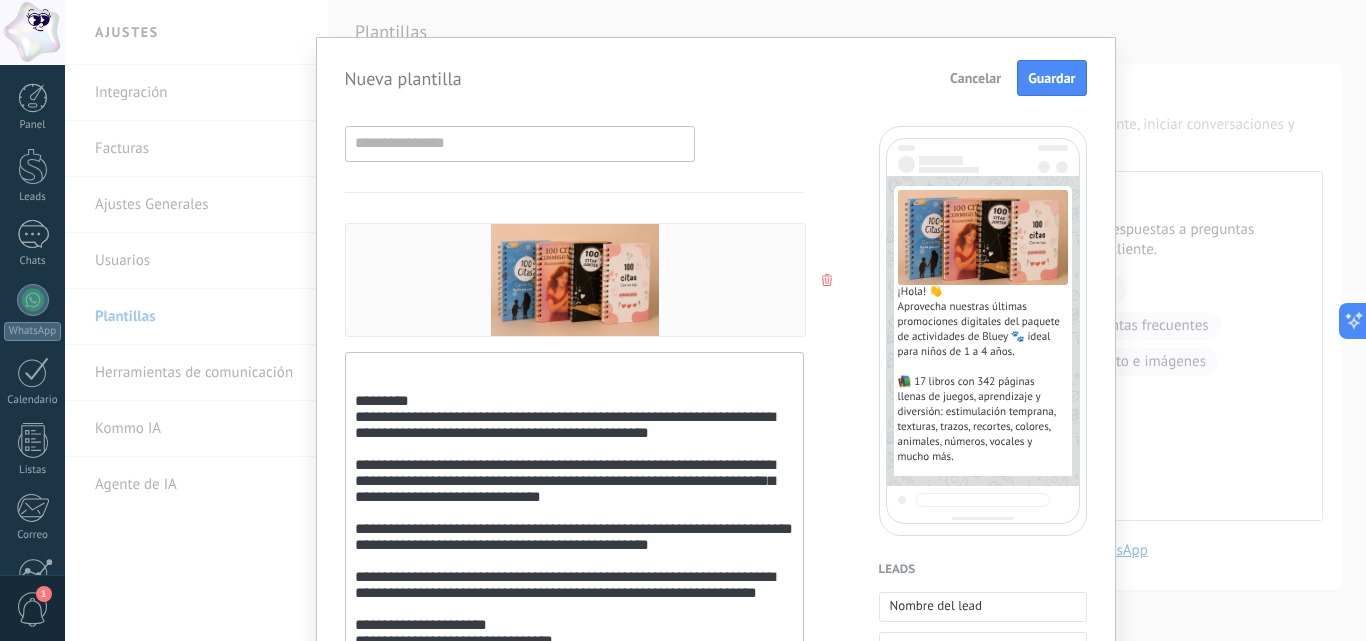 scroll, scrollTop: 0, scrollLeft: 0, axis: both 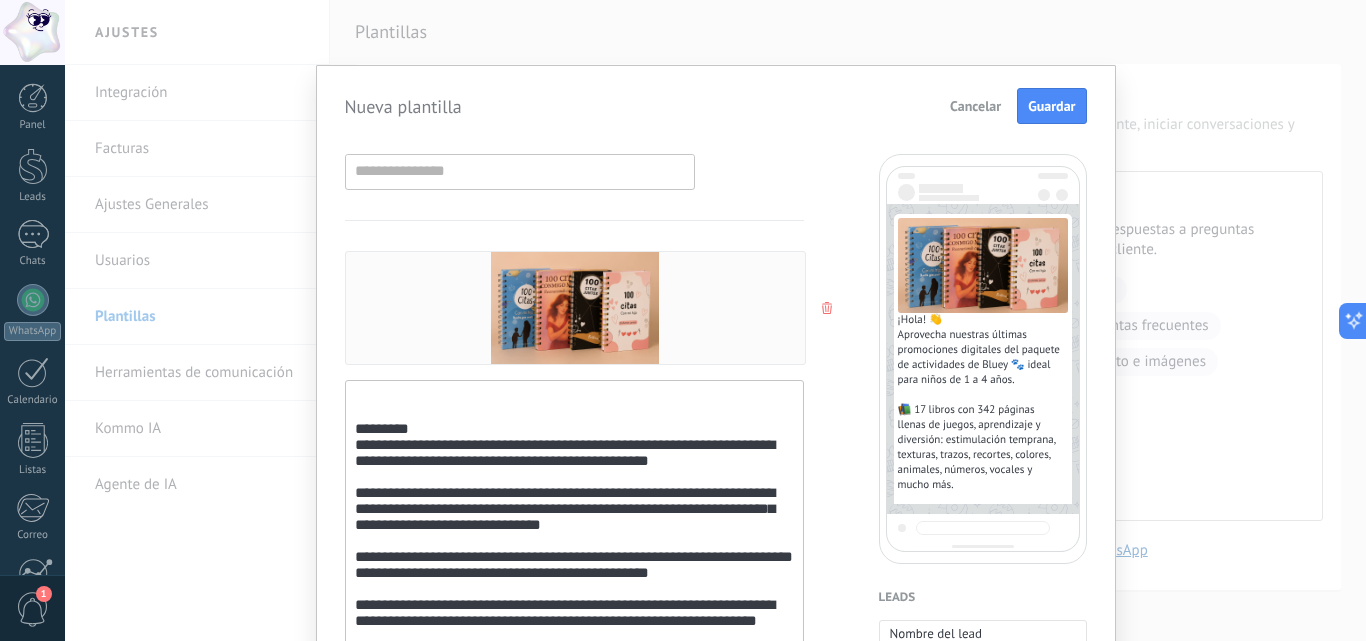 drag, startPoint x: 854, startPoint y: 372, endPoint x: 844, endPoint y: 183, distance: 189.26436 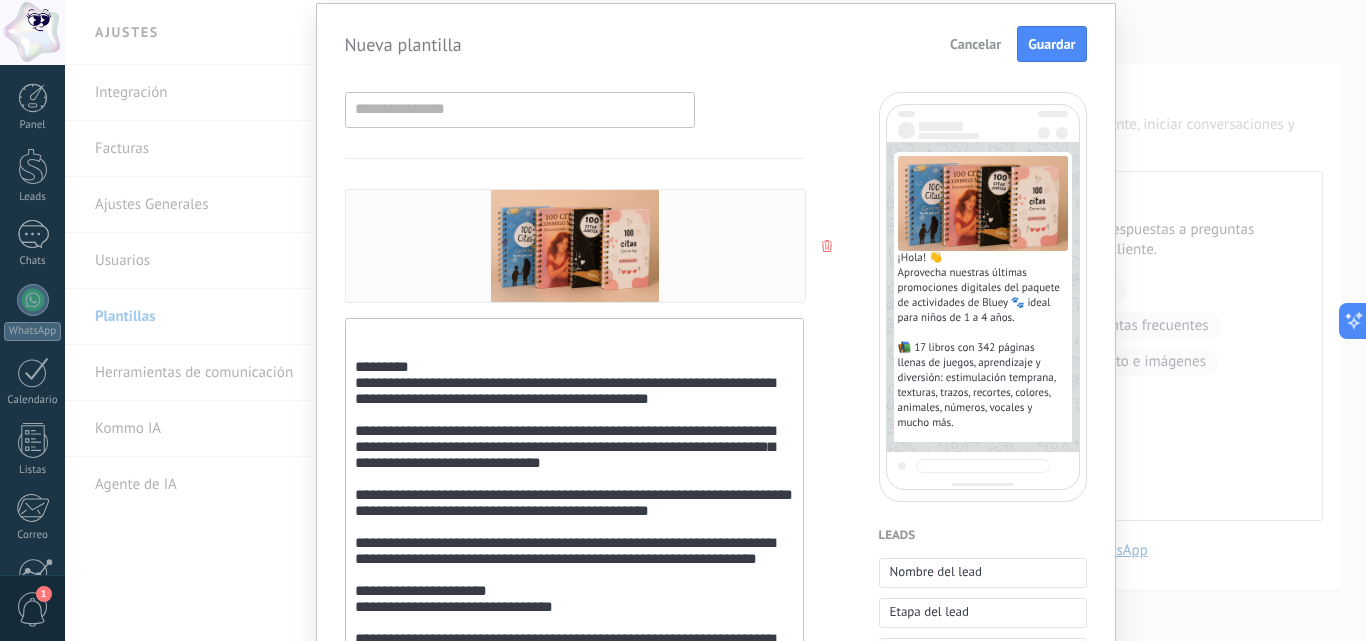 scroll, scrollTop: 75, scrollLeft: 0, axis: vertical 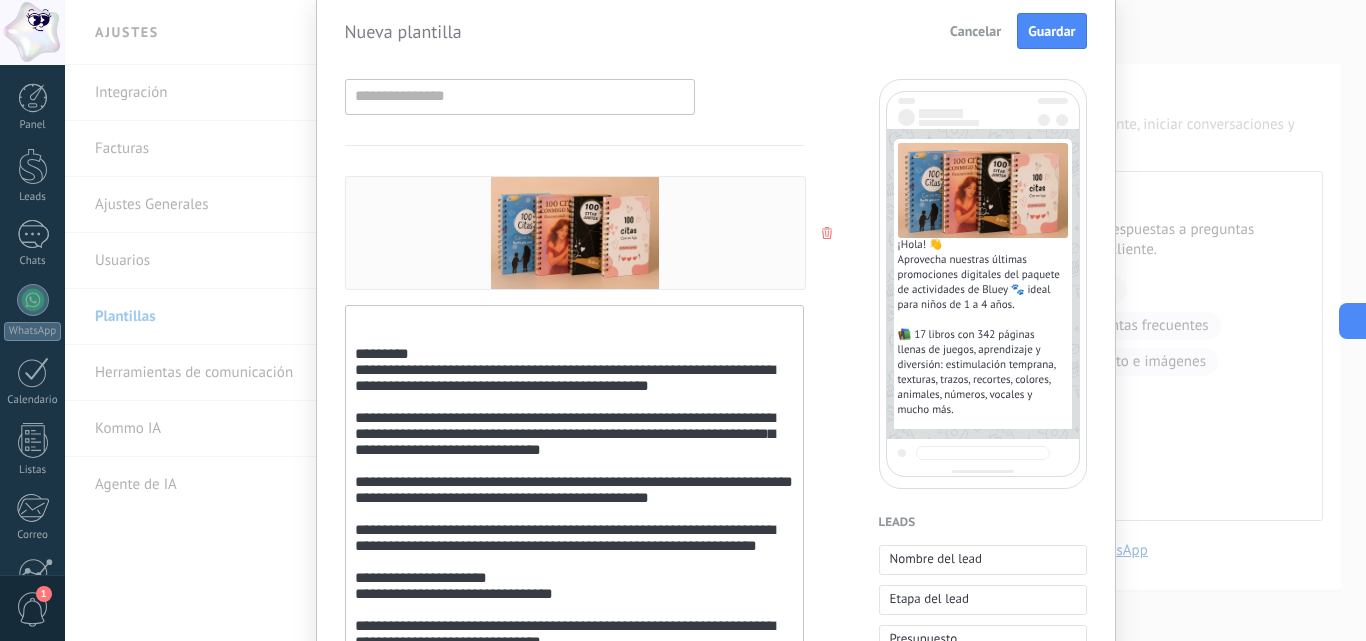 click at bounding box center (829, 233) 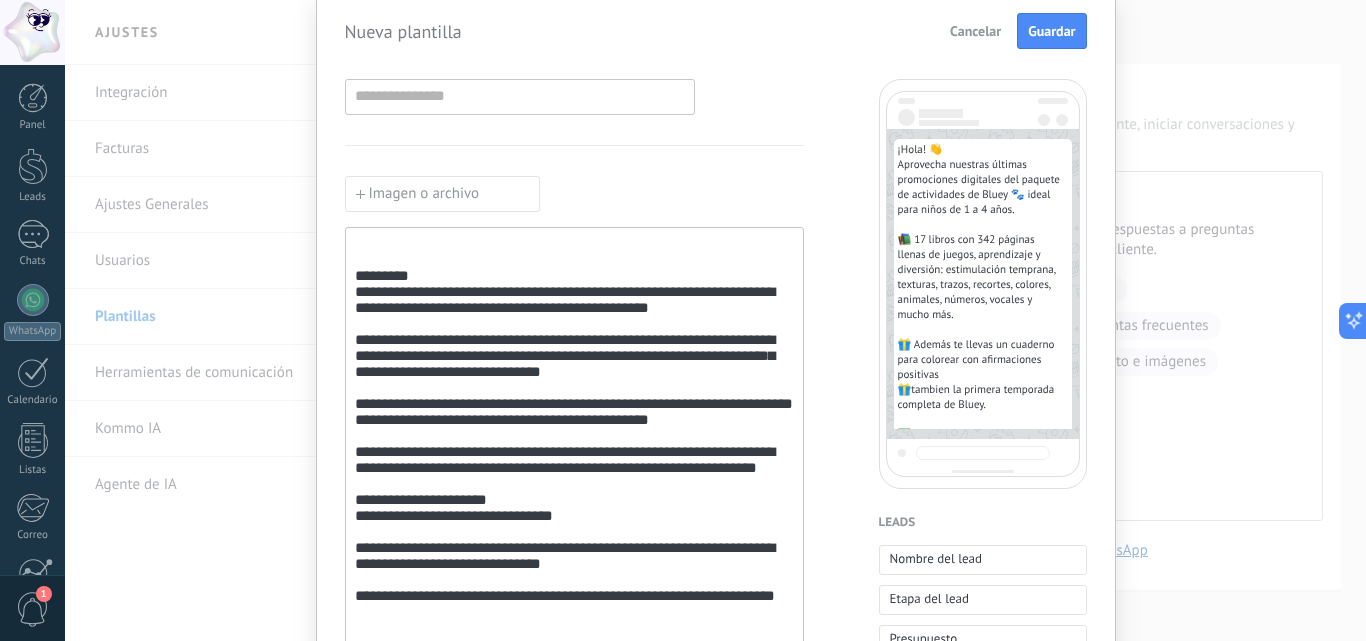 click on "Imagen o archivo" at bounding box center (442, 194) 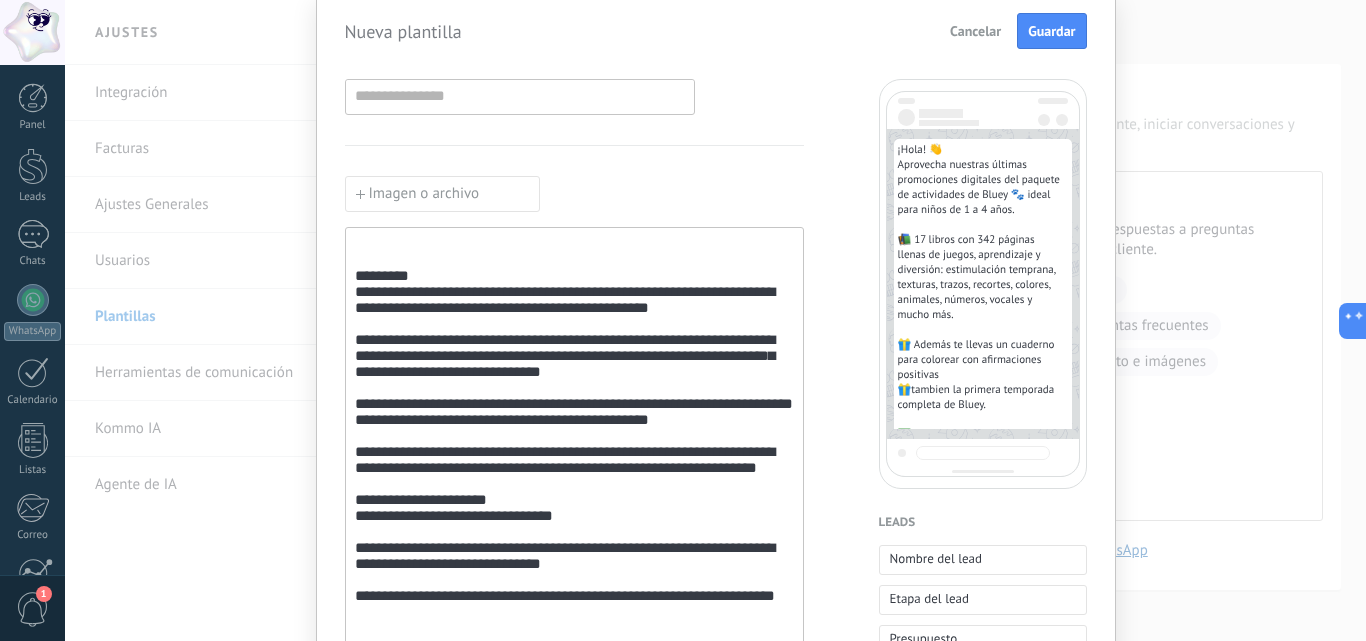 click on "Imagen o archivo" at bounding box center [442, 194] 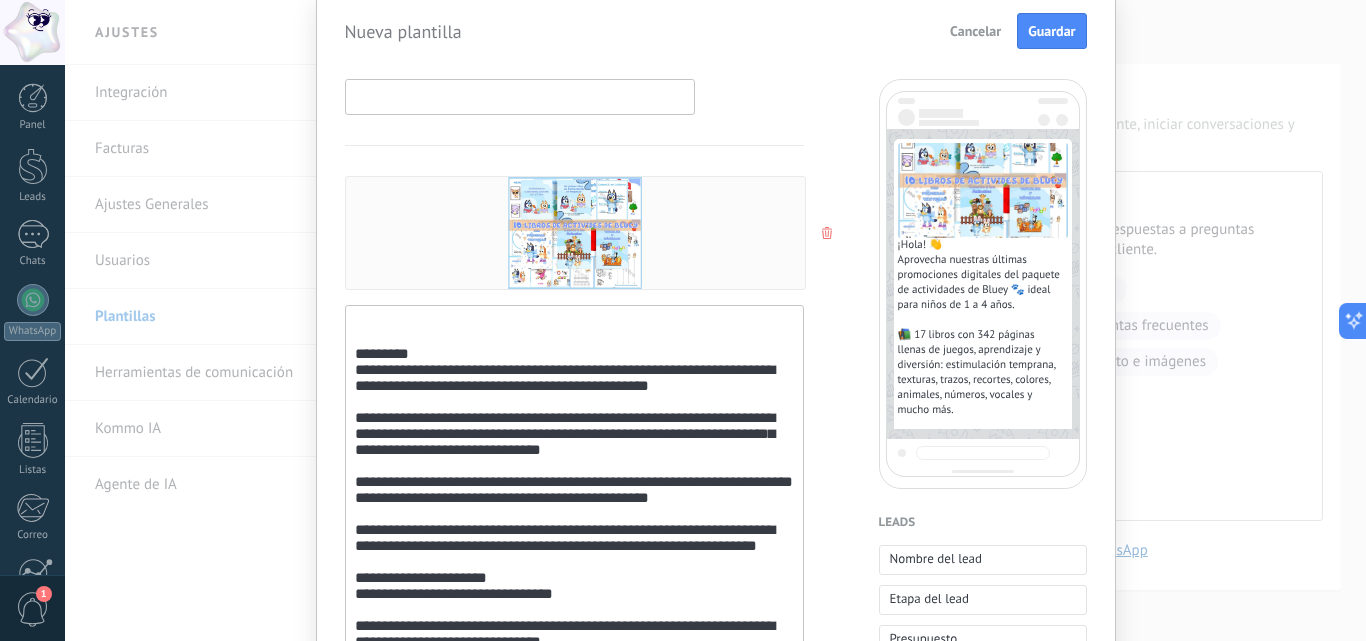 click at bounding box center (520, 96) 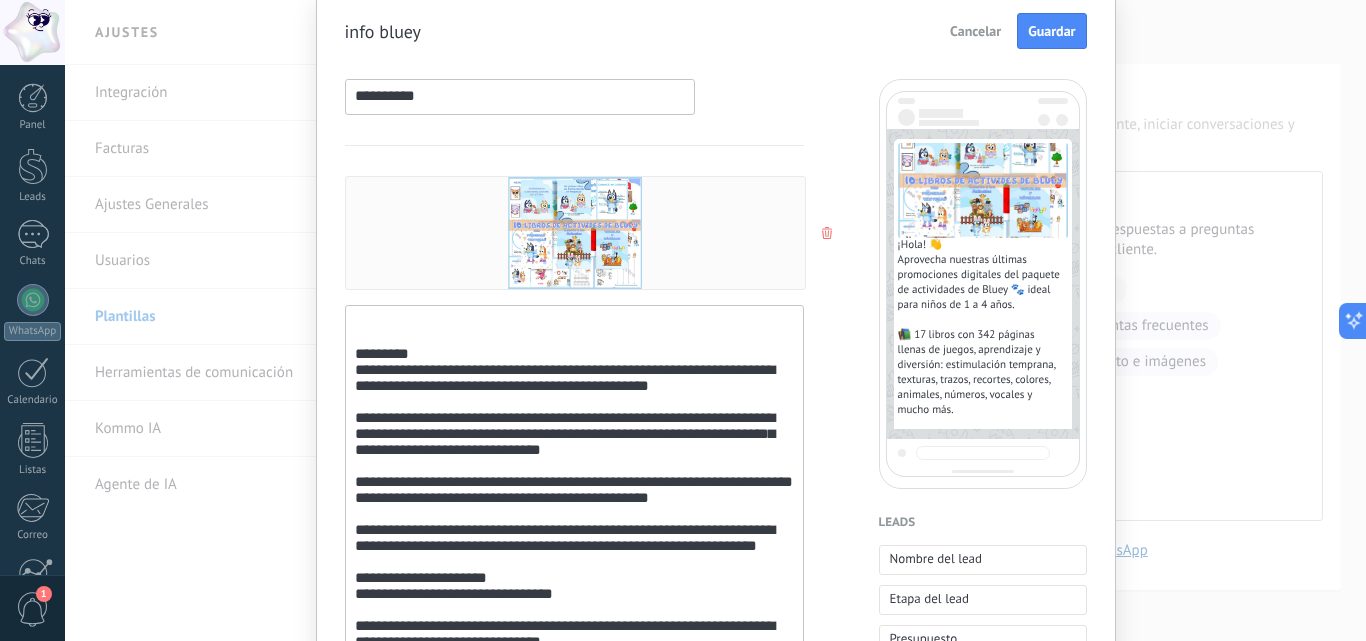 scroll, scrollTop: 0, scrollLeft: 0, axis: both 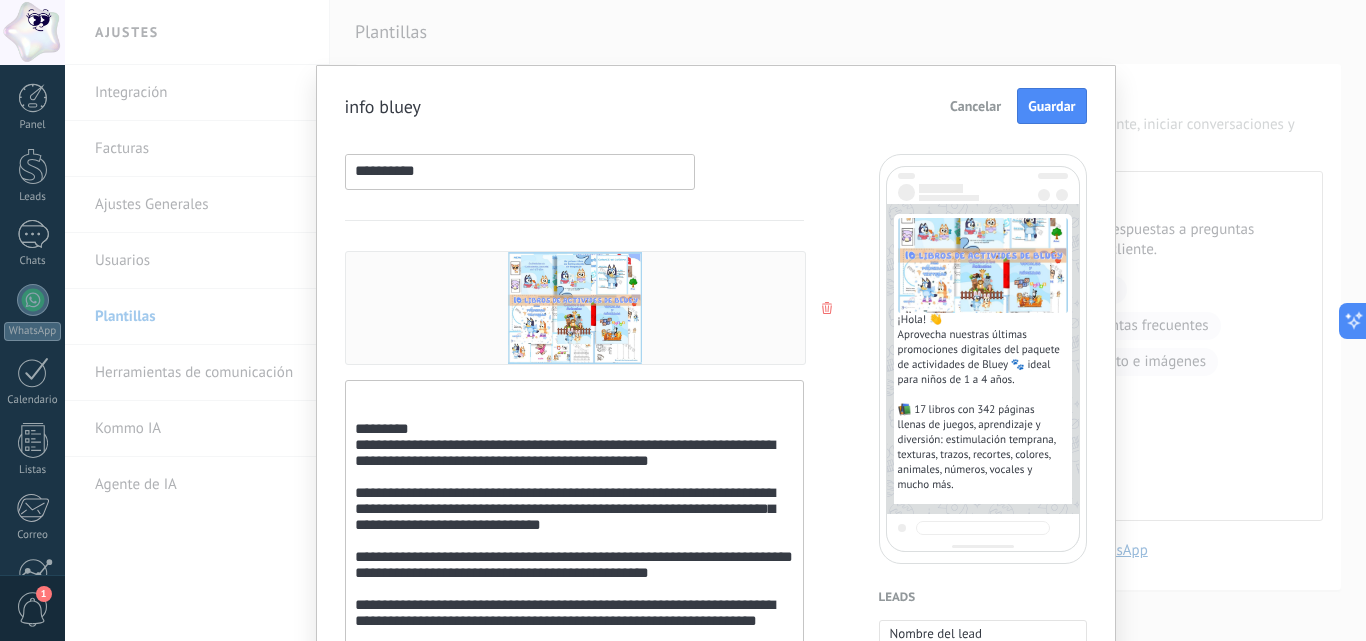 type on "**********" 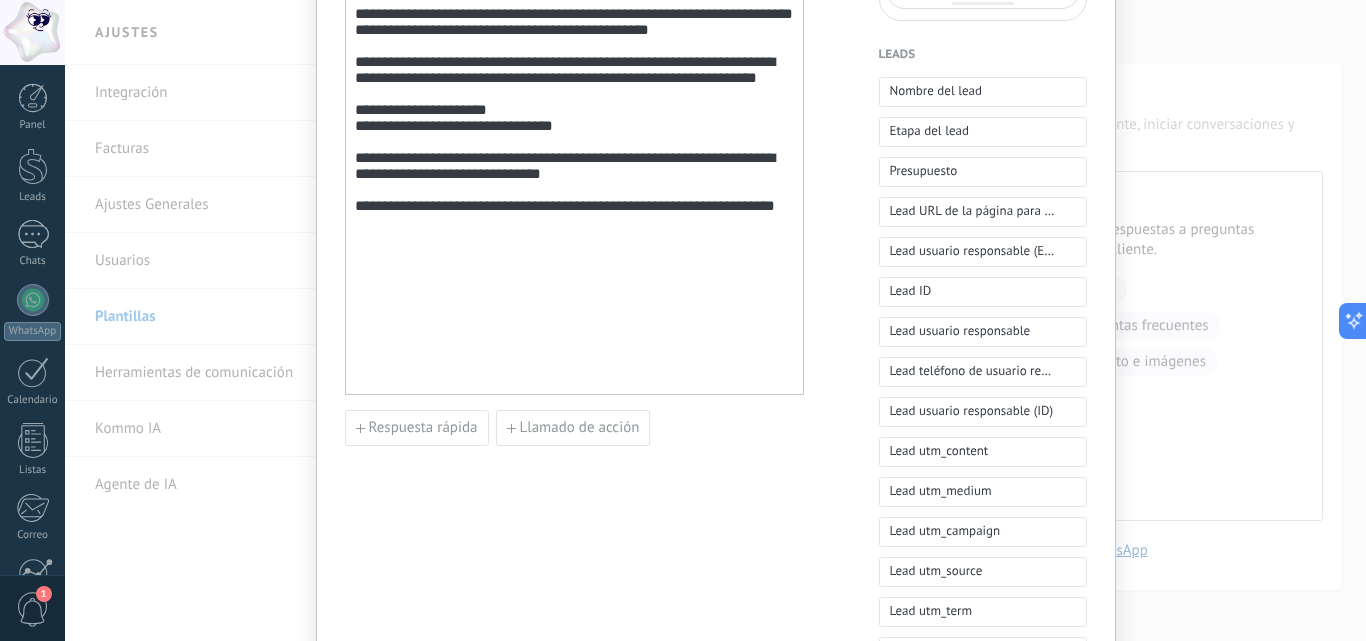 scroll, scrollTop: 545, scrollLeft: 0, axis: vertical 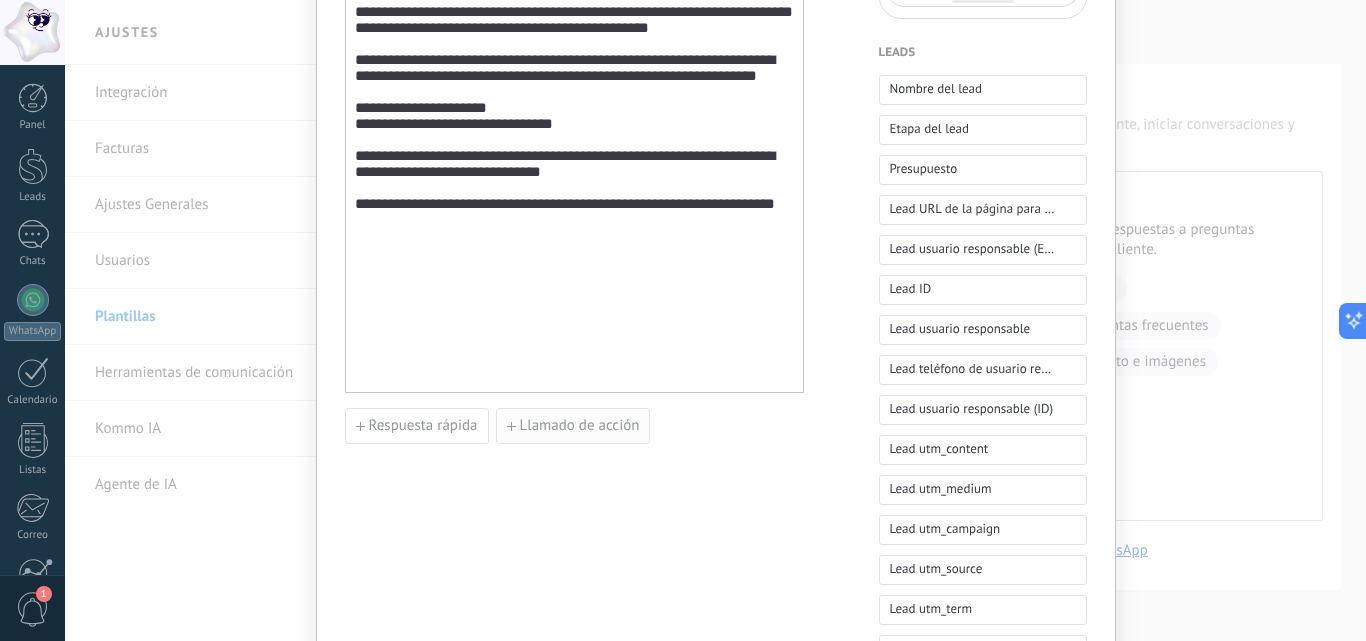 click on "Llamado de acción" at bounding box center (580, 426) 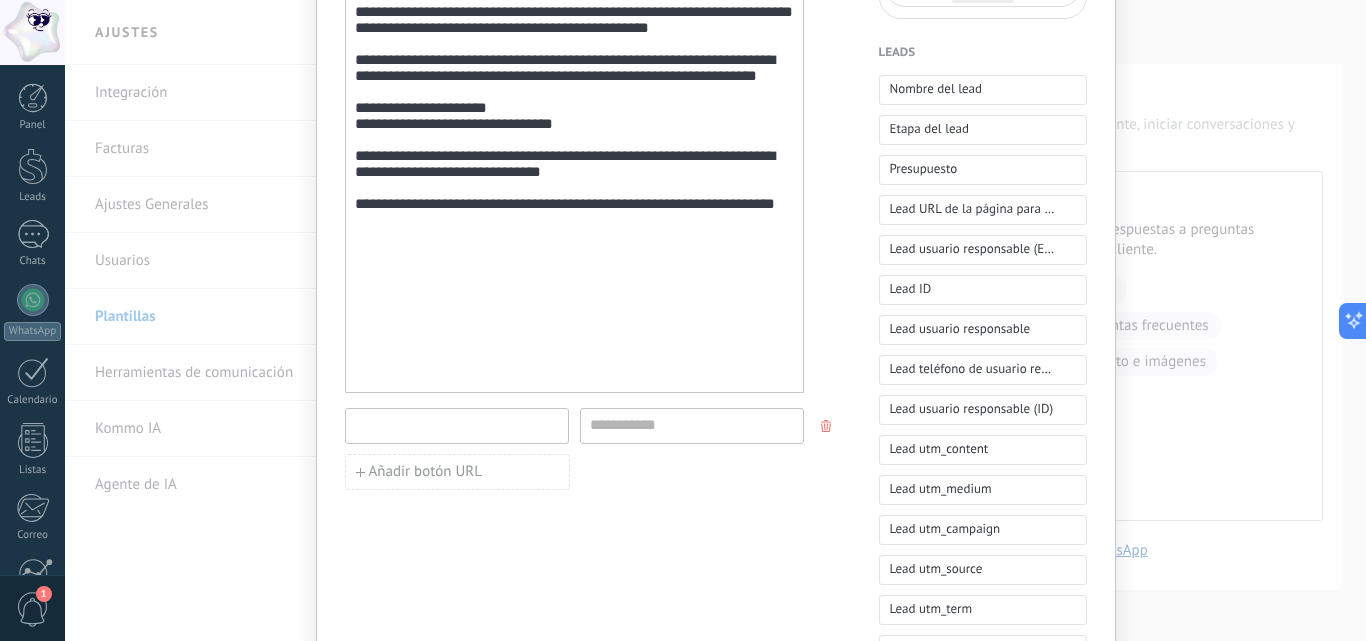 click at bounding box center [457, 425] 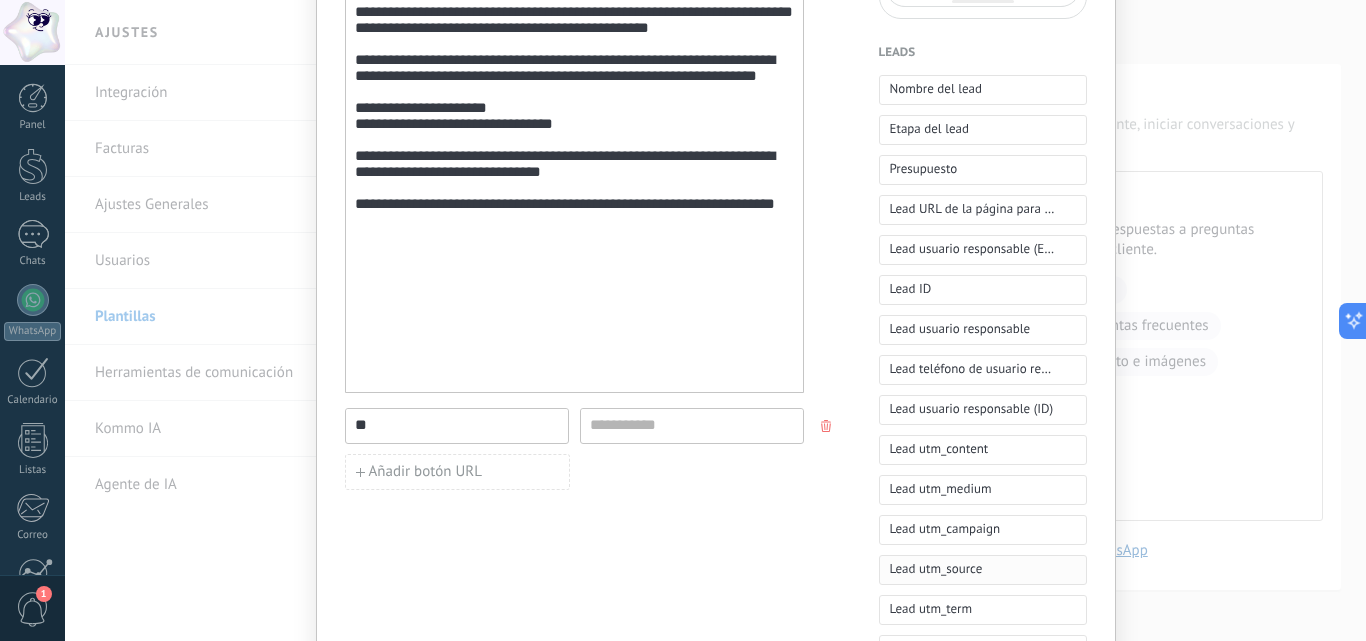 type on "**" 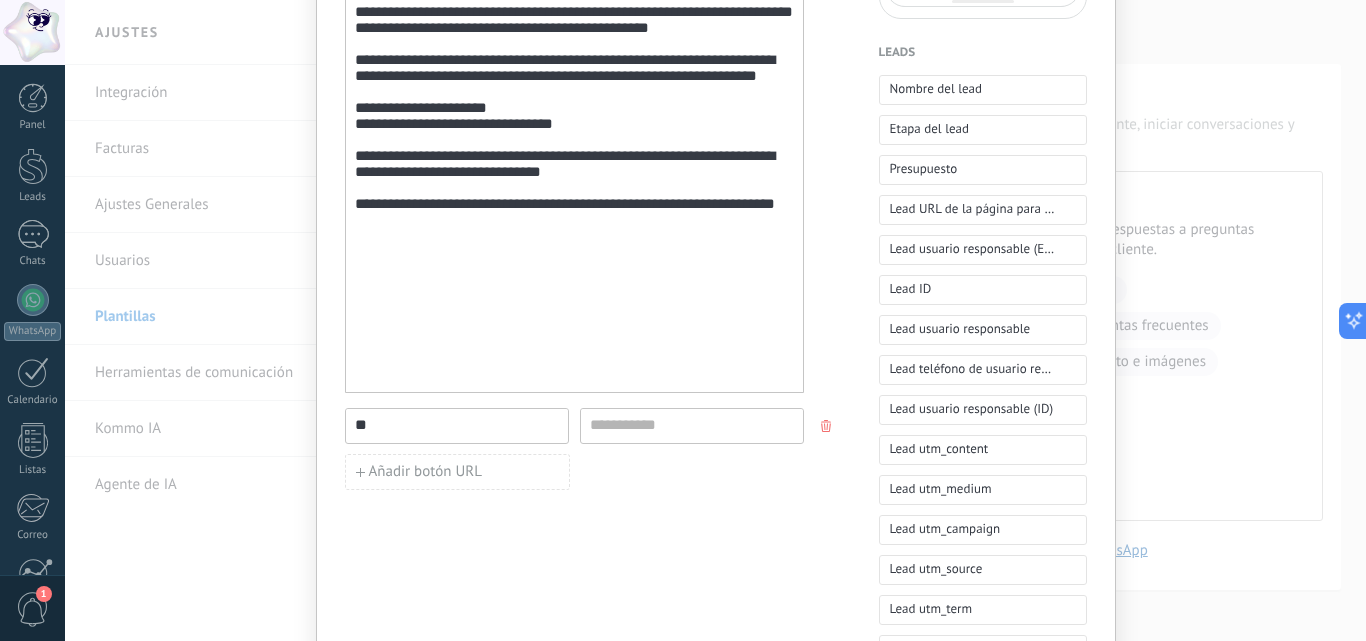 click on "**********" at bounding box center (574, 284) 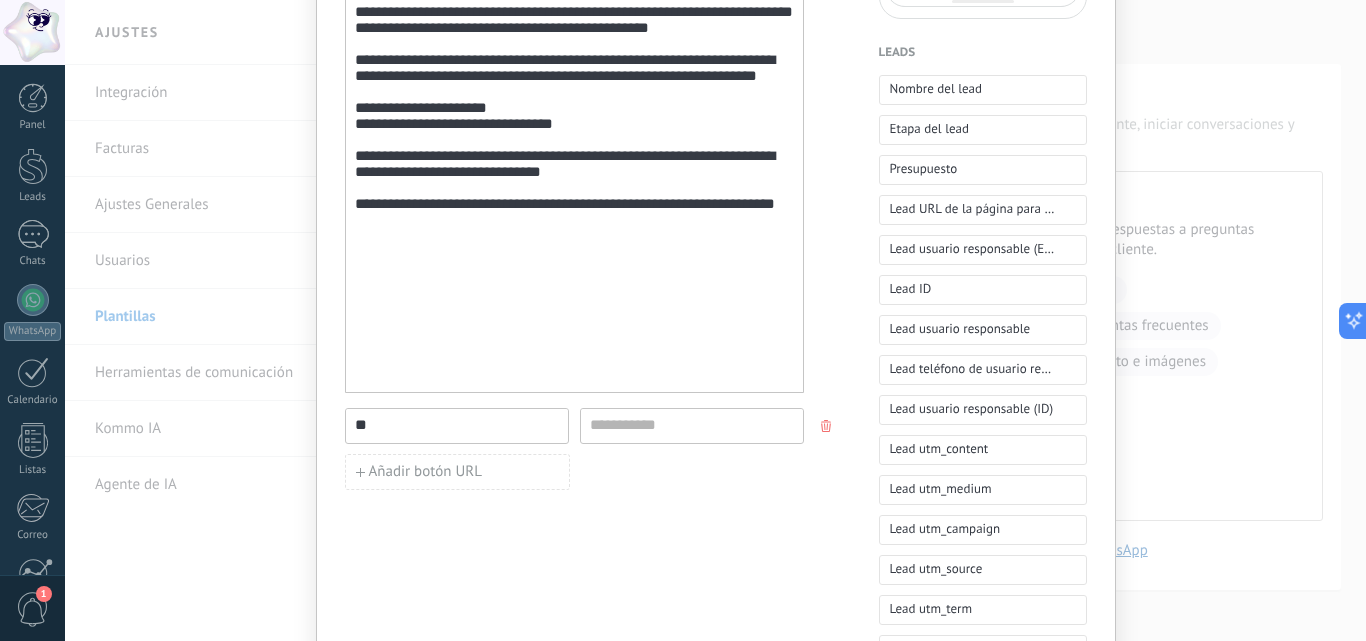click 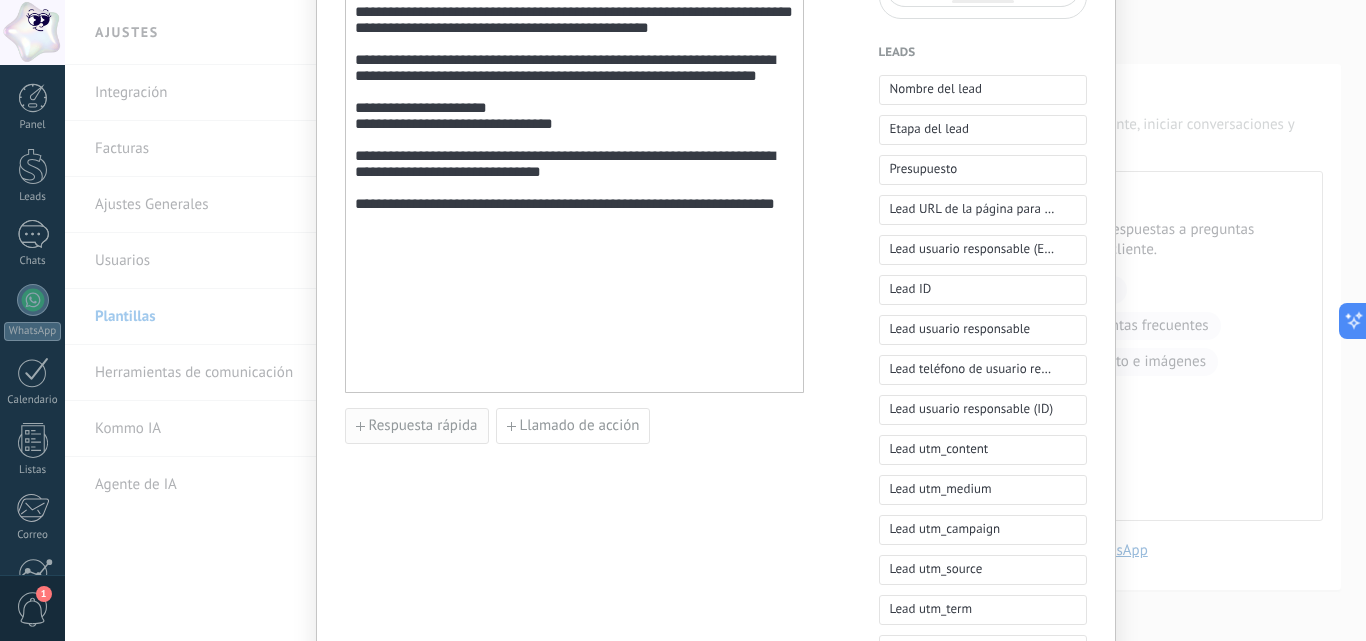 click on "Respuesta rápida" at bounding box center (423, 426) 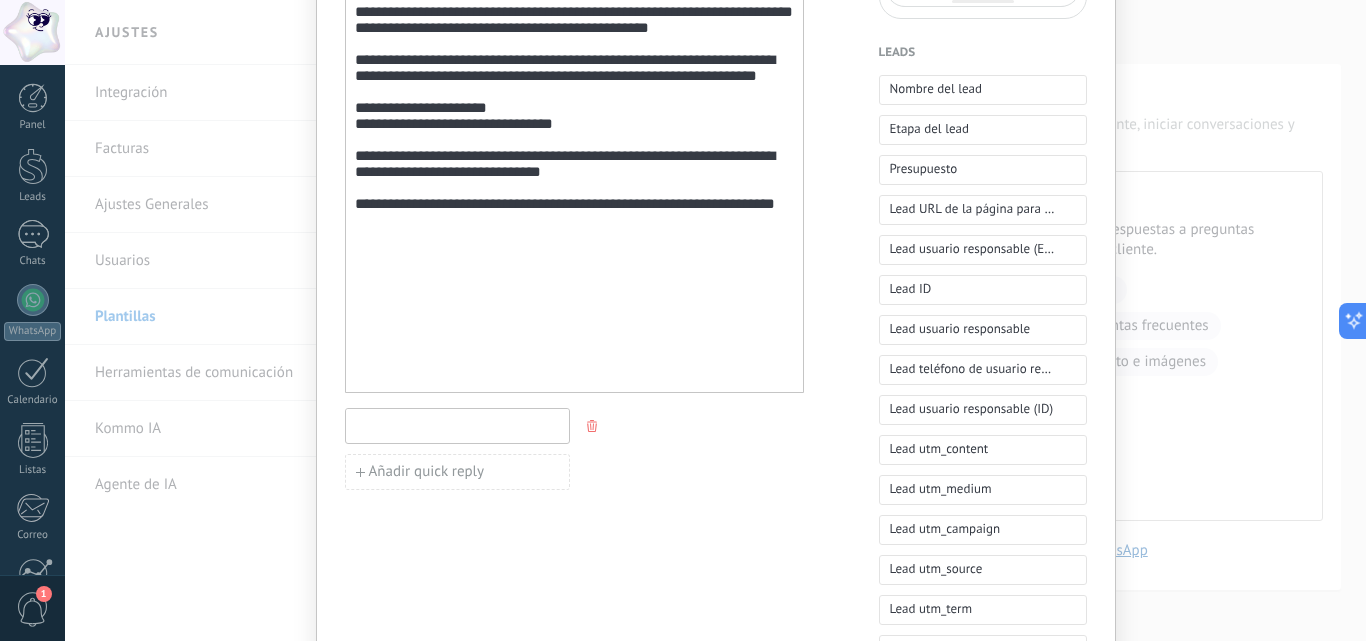 click at bounding box center [457, 425] 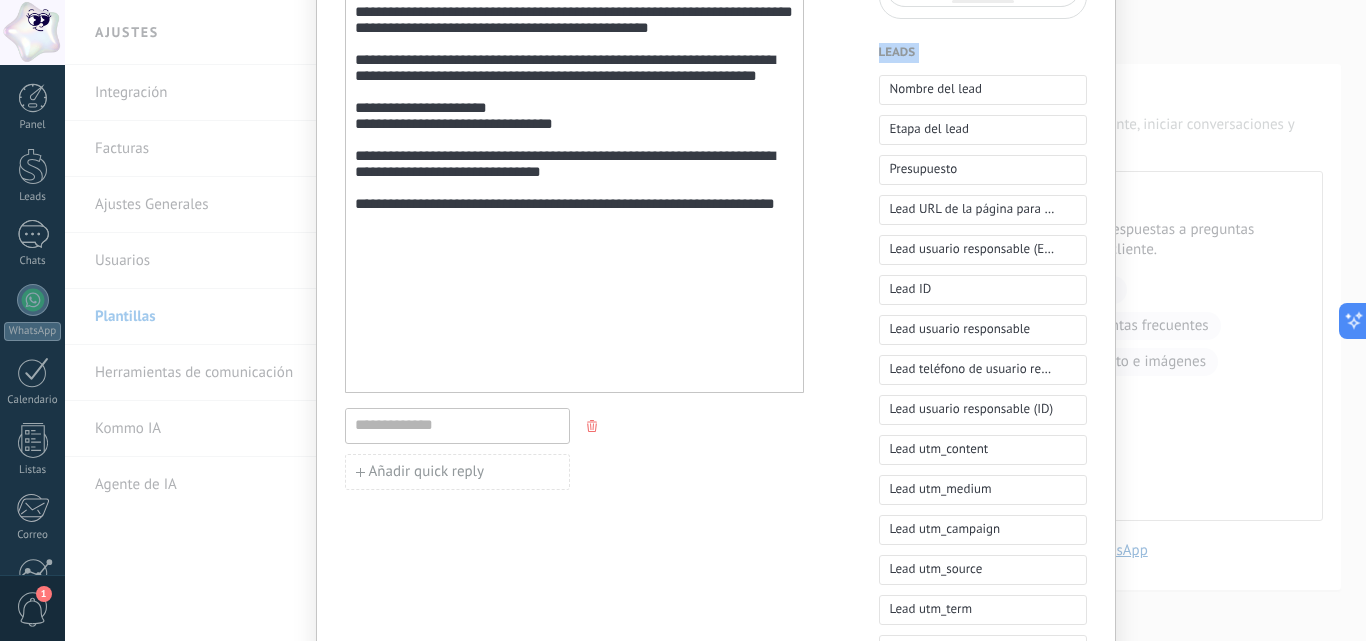 drag, startPoint x: 850, startPoint y: 292, endPoint x: 800, endPoint y: 499, distance: 212.95305 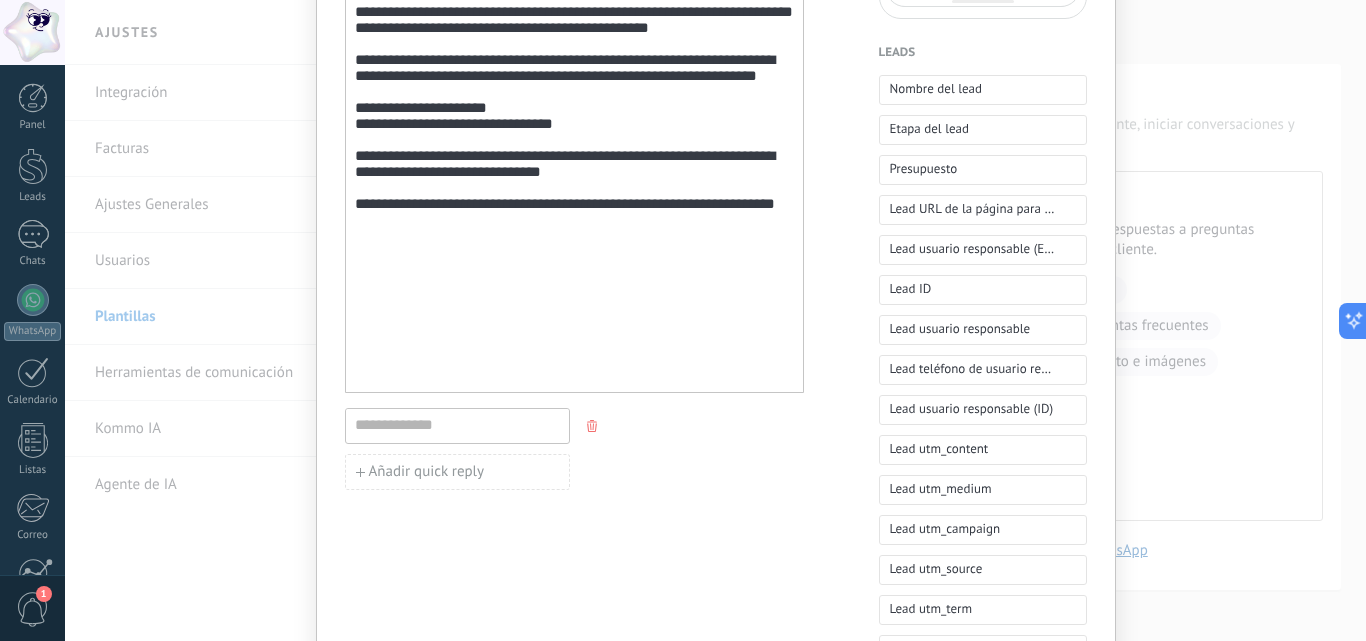 click on "Añadir quick reply" at bounding box center (574, 472) 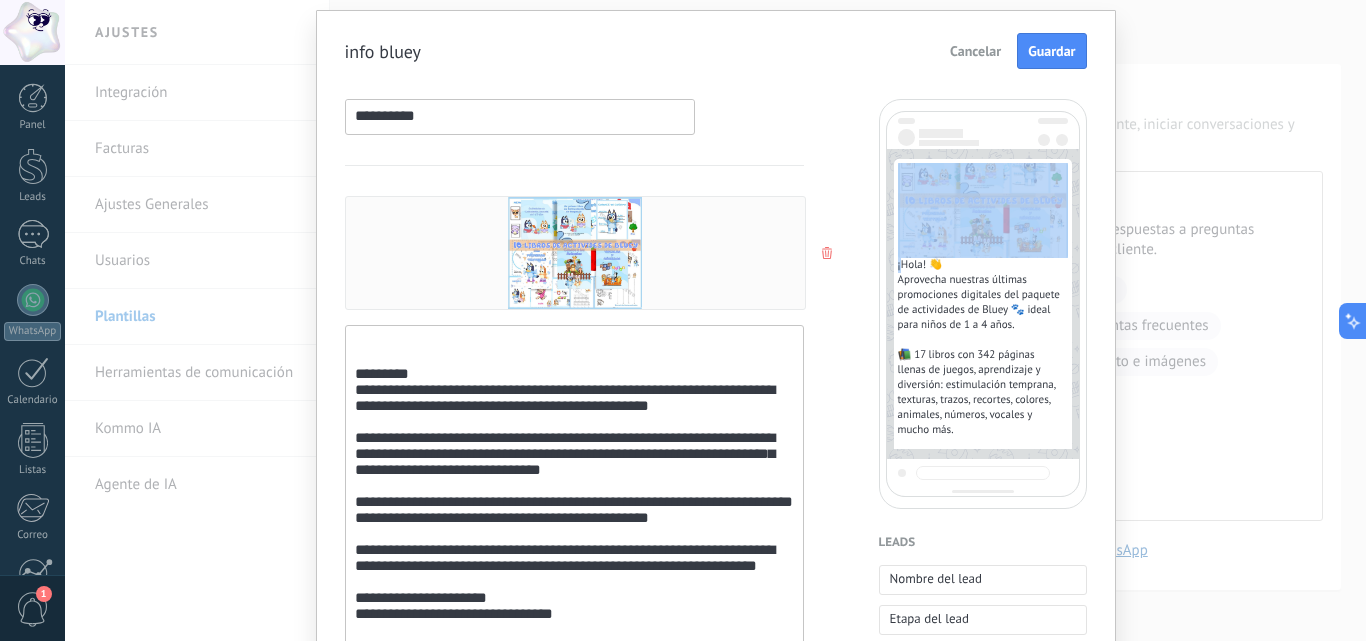 scroll, scrollTop: 40, scrollLeft: 0, axis: vertical 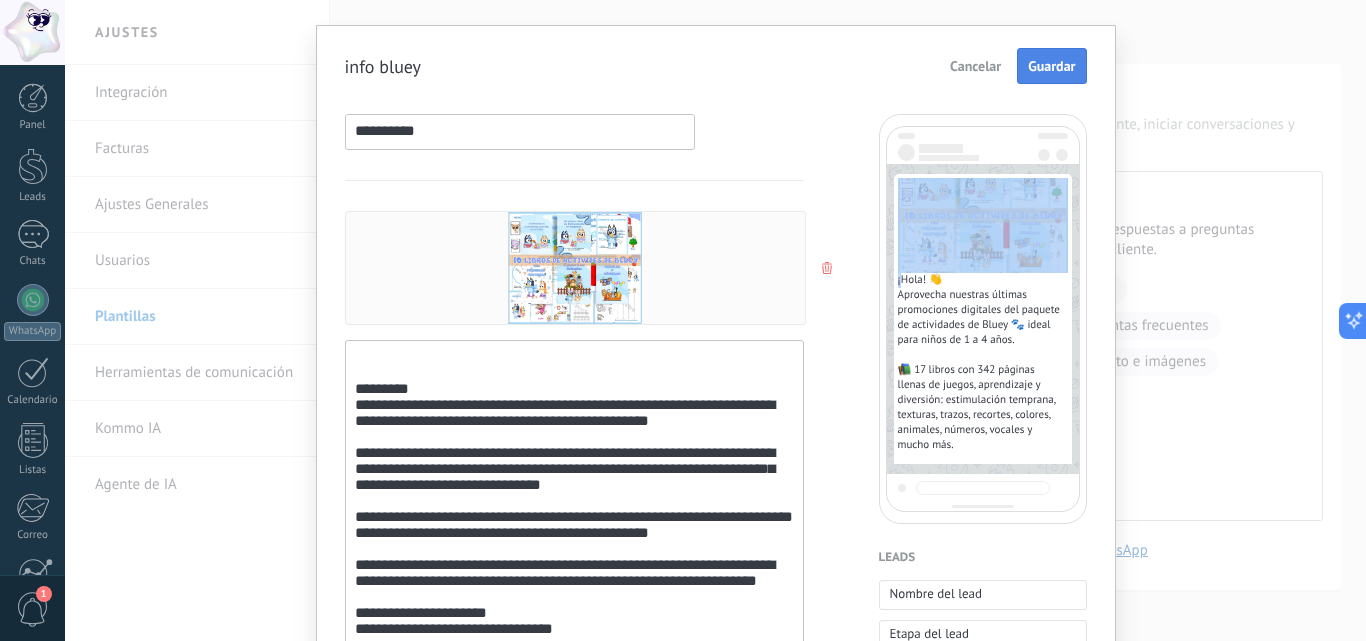 click on "Guardar" at bounding box center [1051, 66] 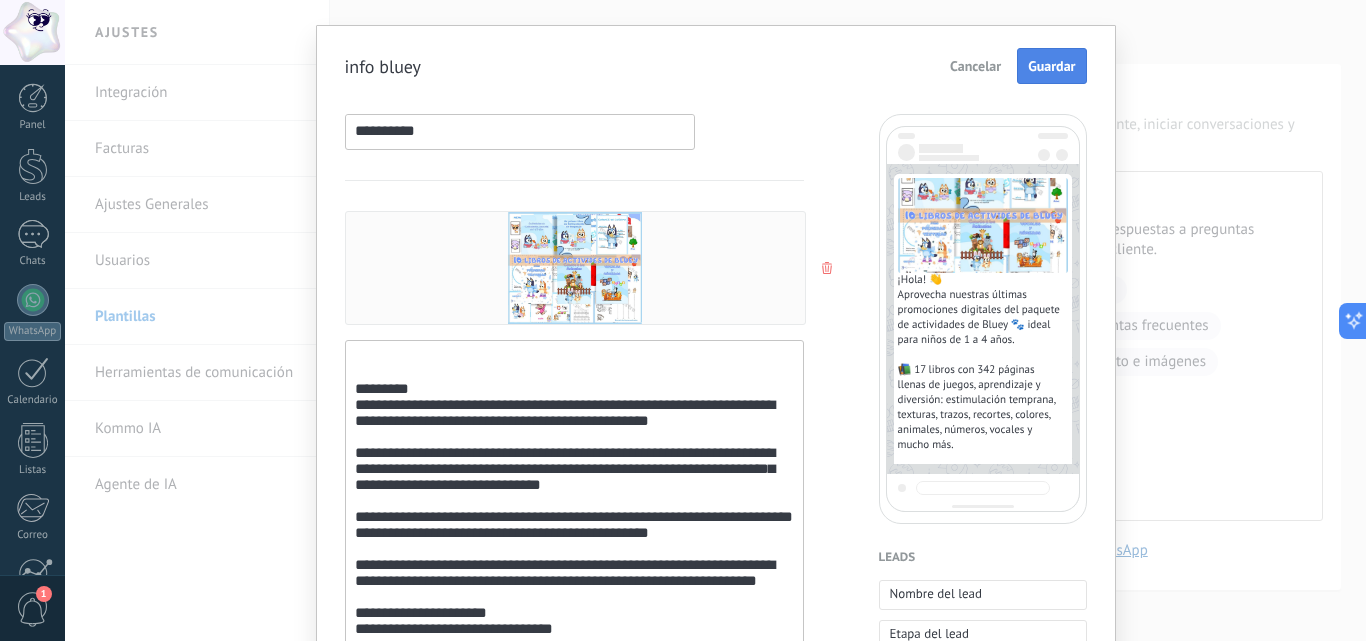 scroll, scrollTop: 650, scrollLeft: 0, axis: vertical 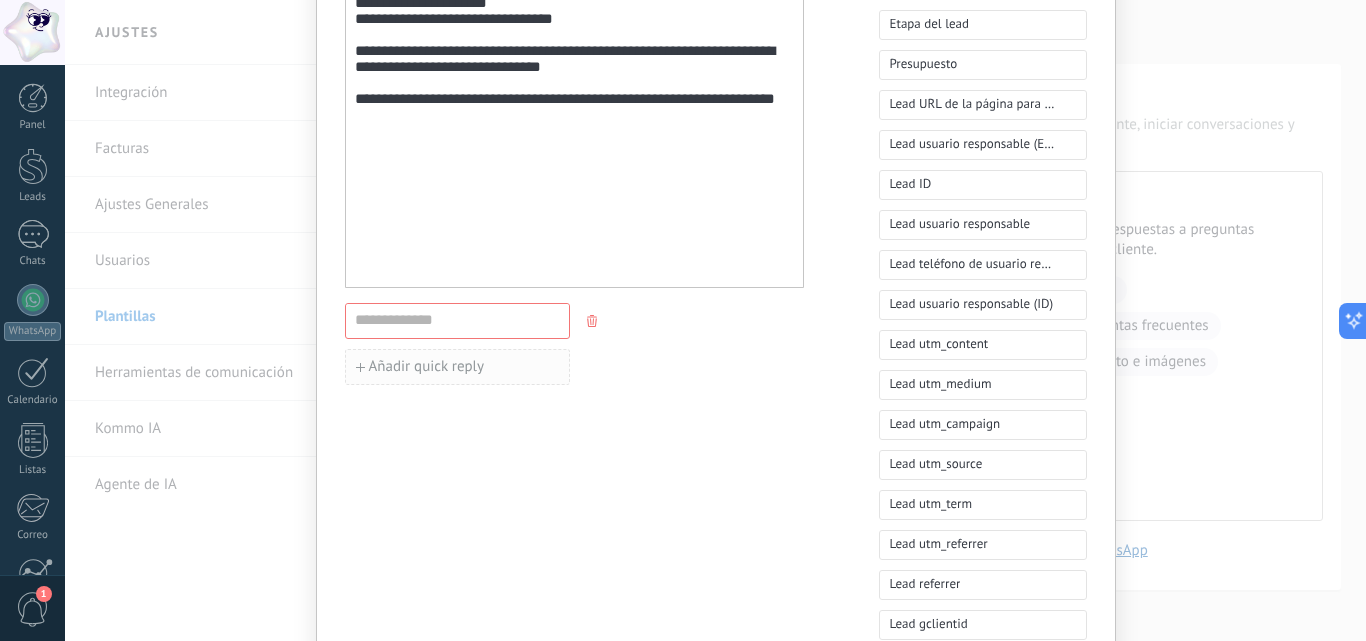 click on "Añadir quick reply" at bounding box center (457, 367) 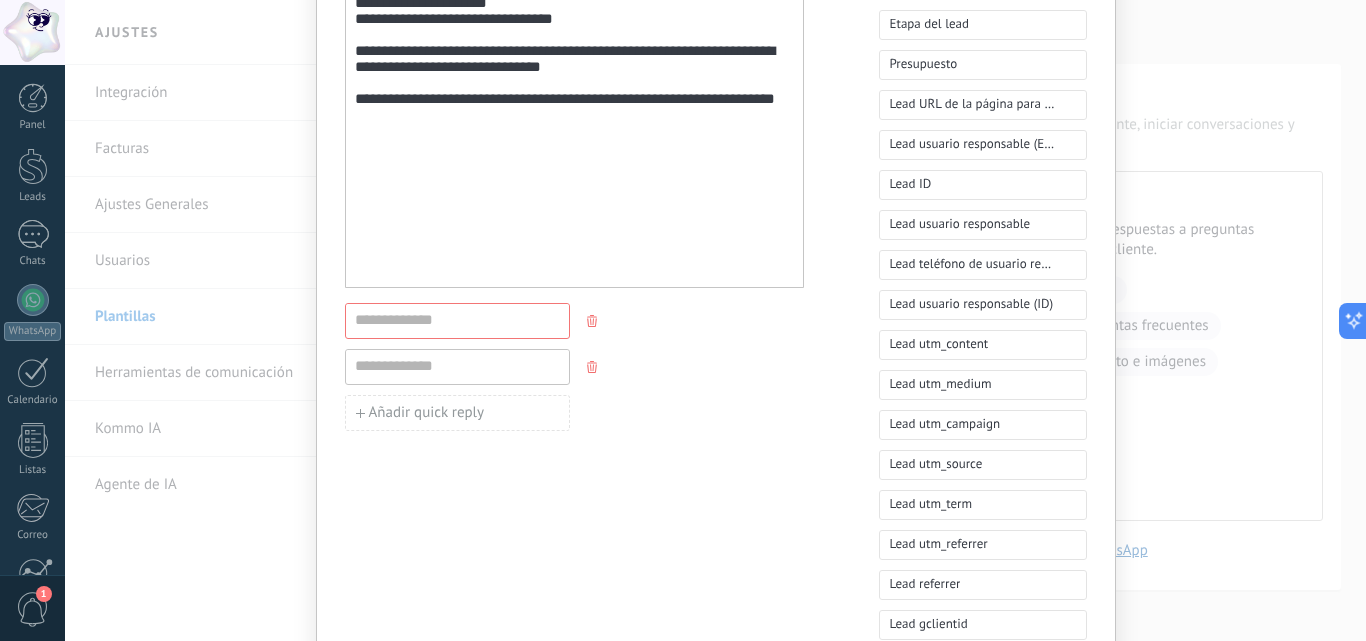 click 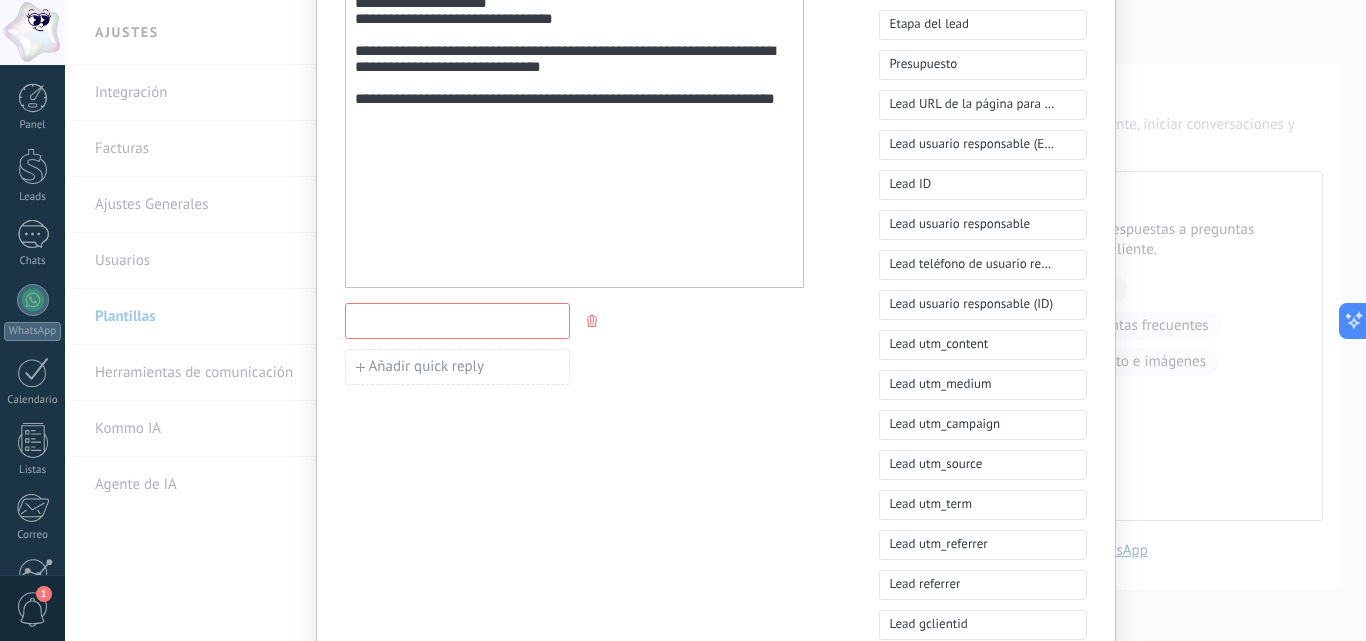 click at bounding box center (457, 320) 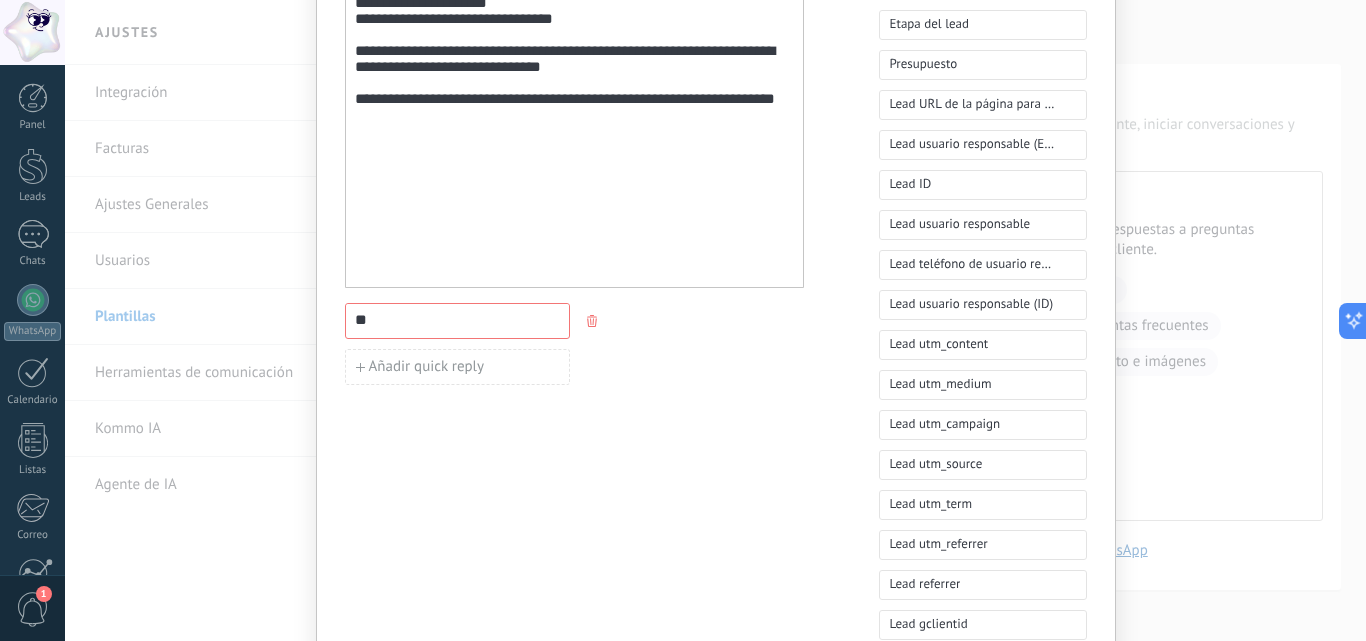 type on "**" 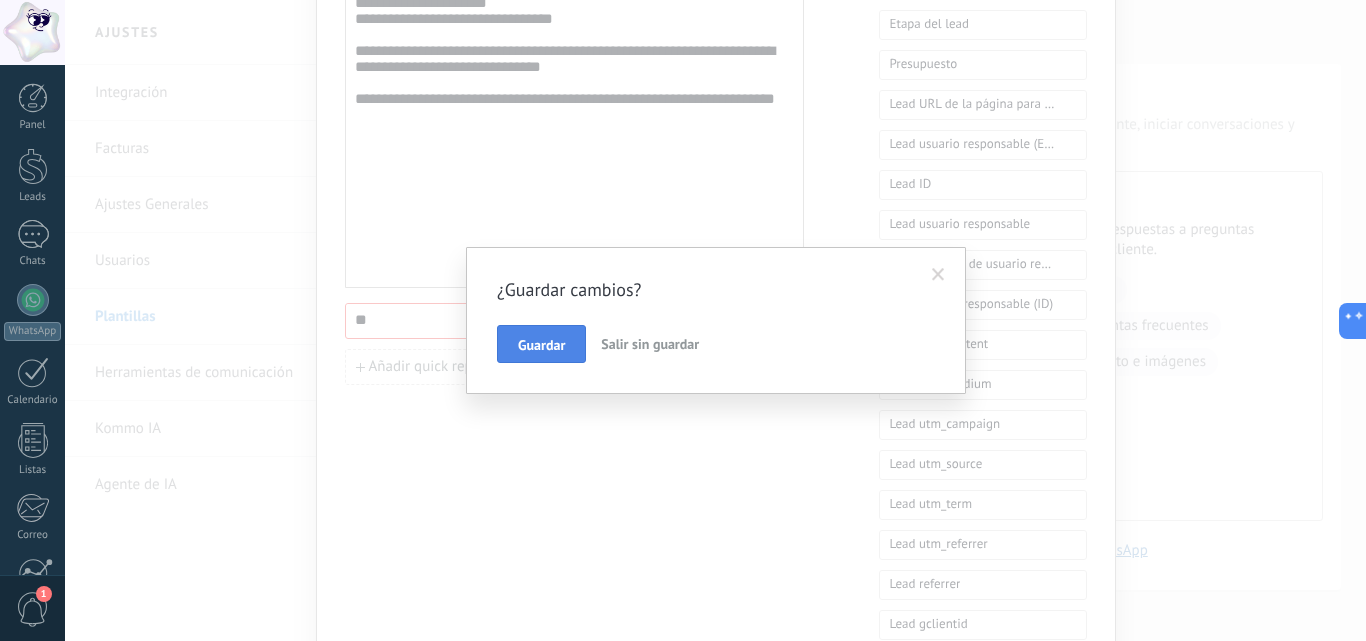 click on "Guardar" at bounding box center [541, 345] 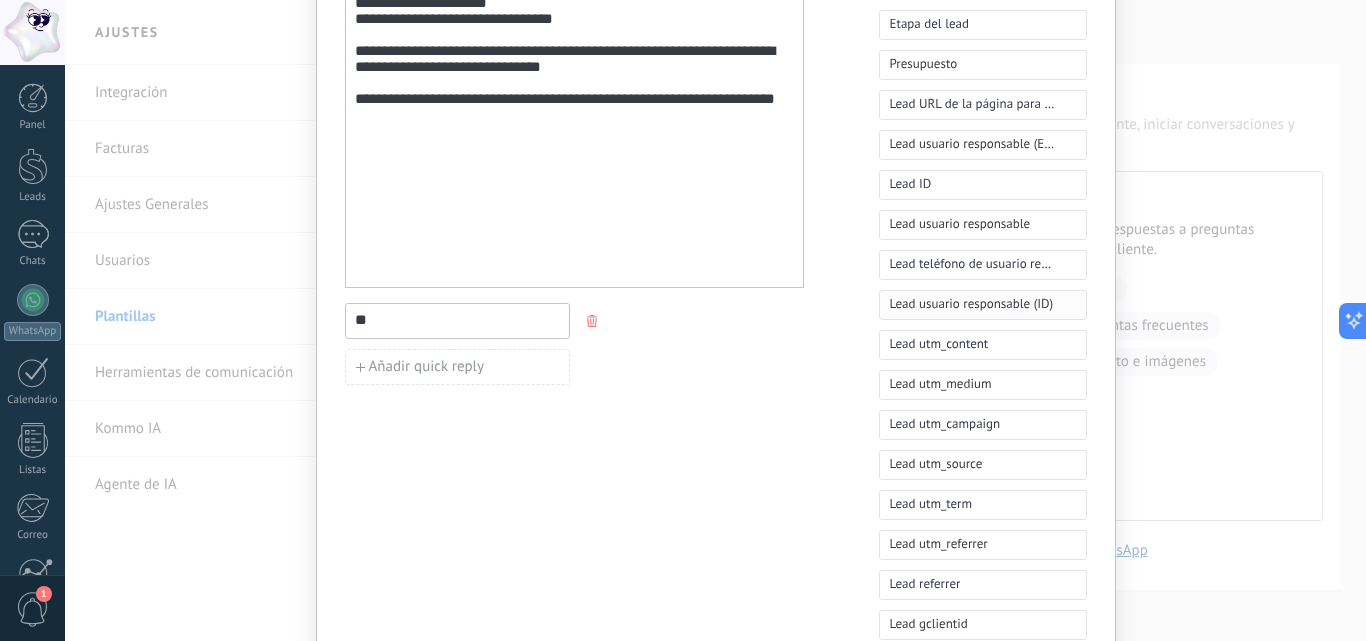 scroll, scrollTop: 0, scrollLeft: 0, axis: both 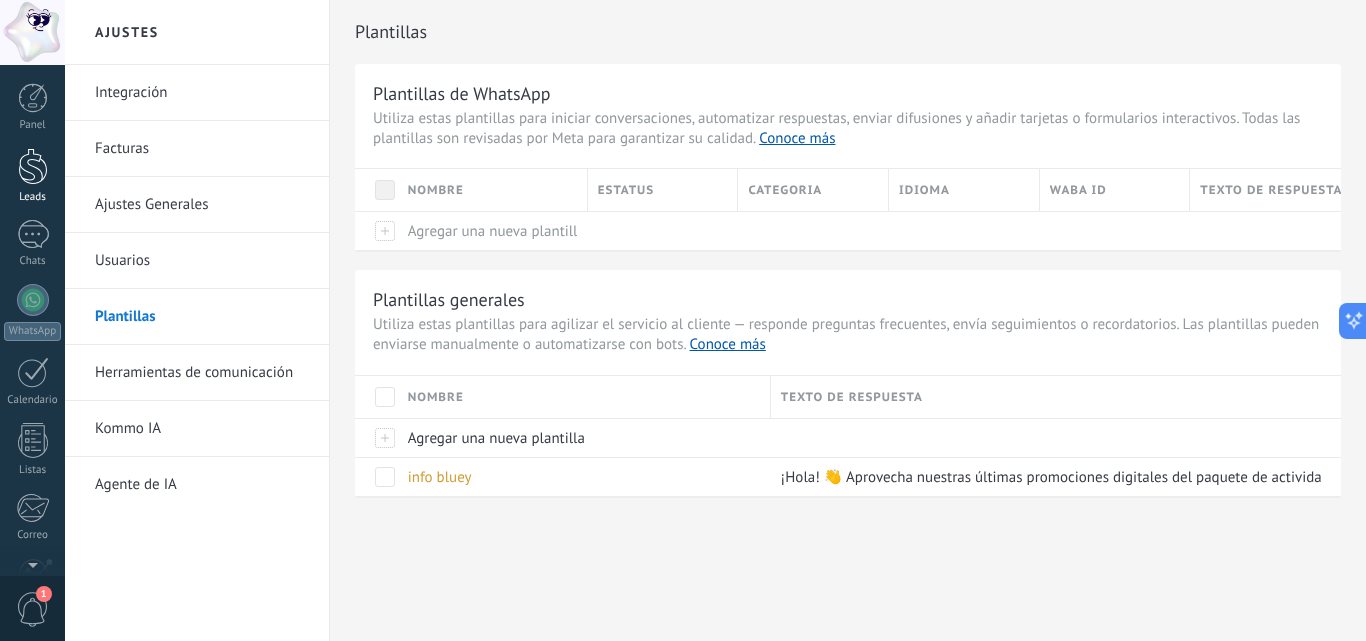 click at bounding box center (33, 166) 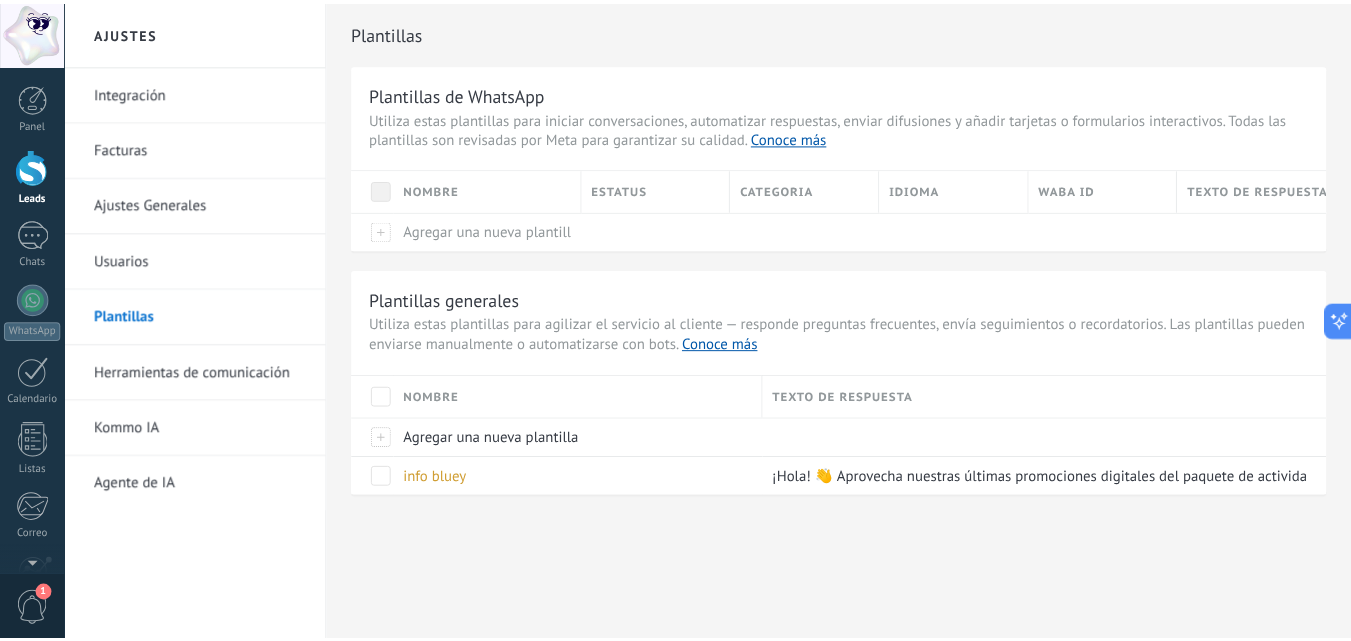 scroll, scrollTop: 377, scrollLeft: 0, axis: vertical 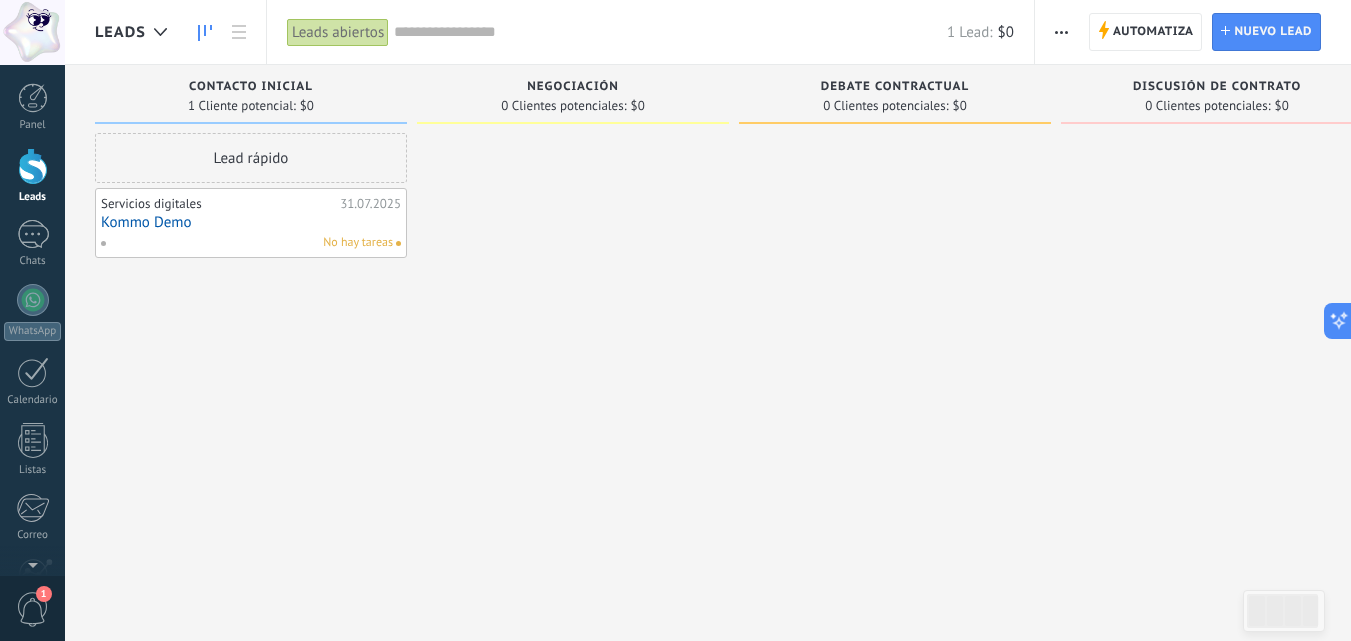 click on "Lead rápido" at bounding box center (251, 158) 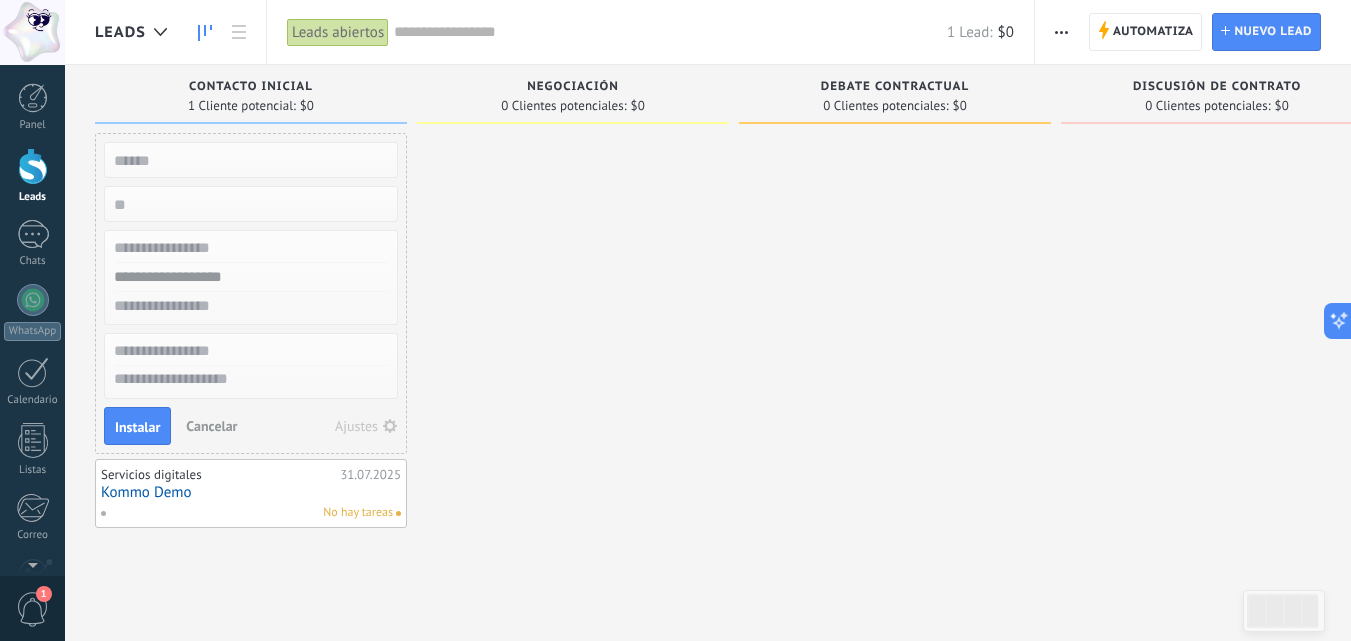 click on "Cancelar" at bounding box center (211, 426) 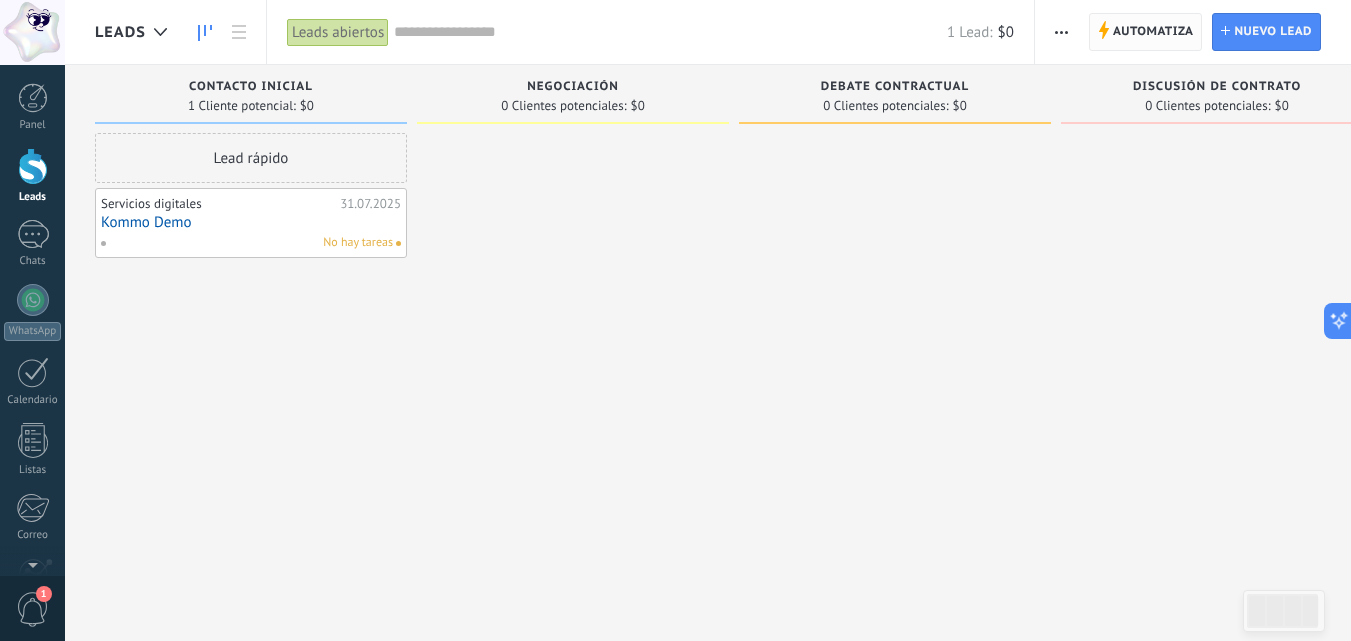 click on "Automatiza" at bounding box center [1153, 32] 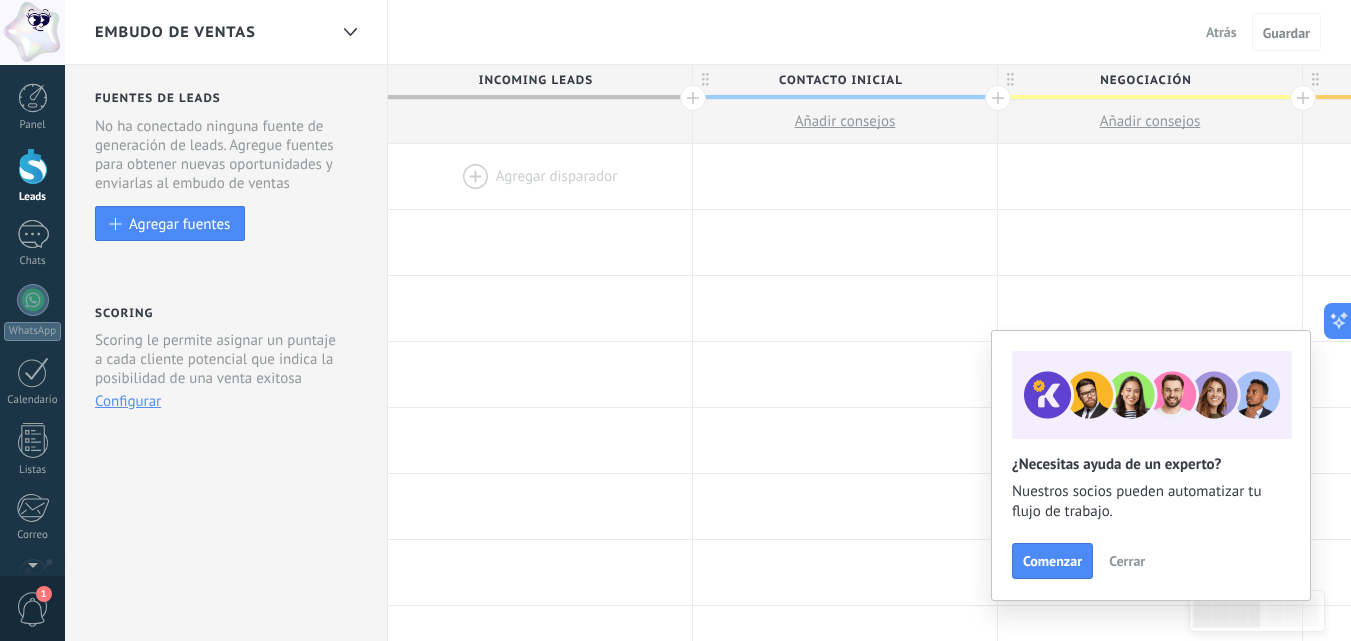click at bounding box center (540, 176) 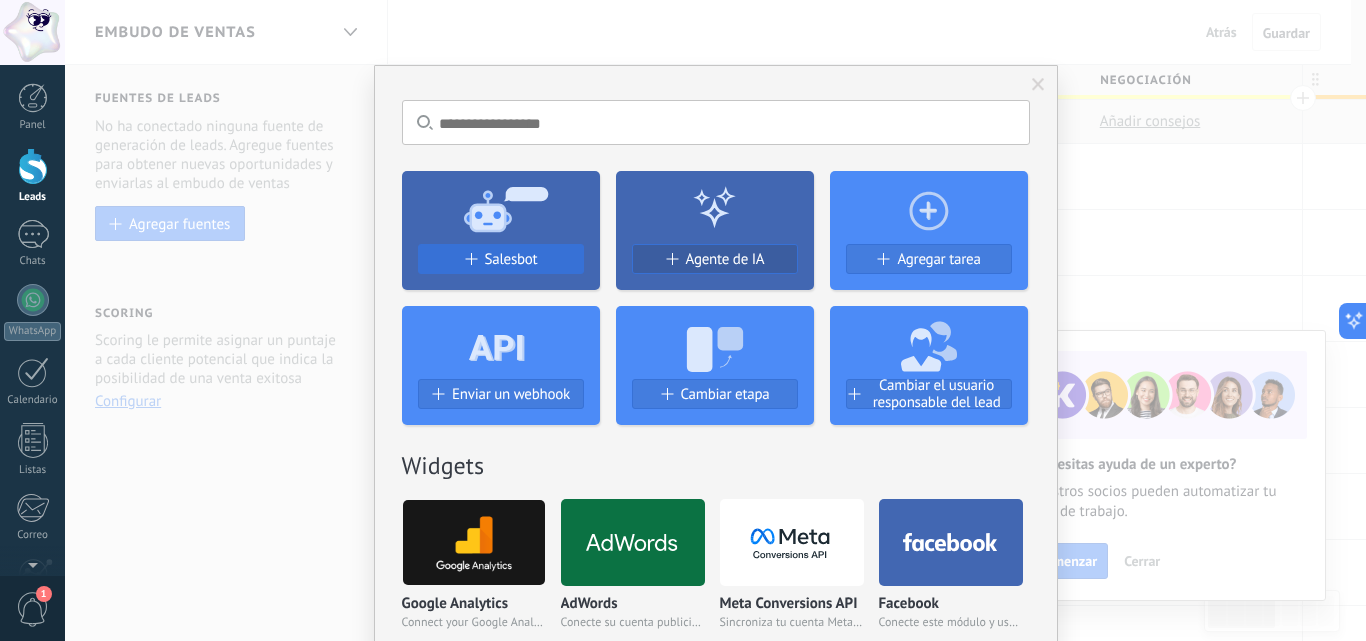 click on "Salesbot" at bounding box center [501, 259] 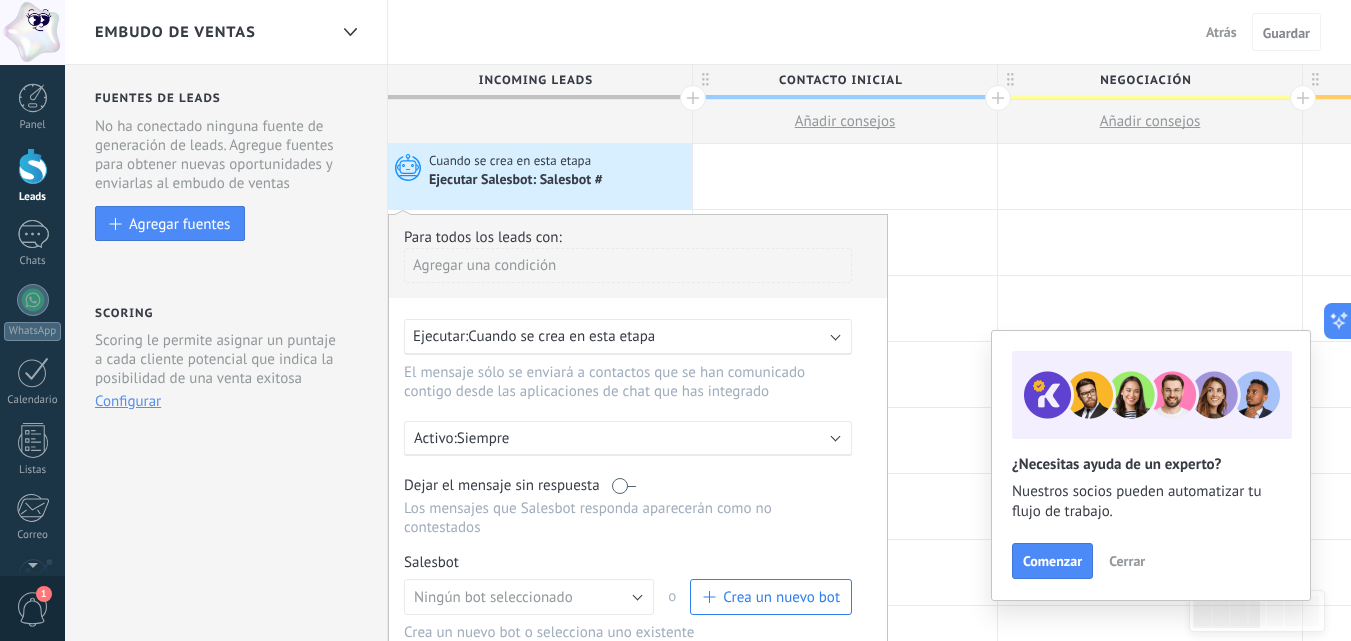 click on "Ejecutar:  Cuando se crea en esta etapa" at bounding box center (620, 336) 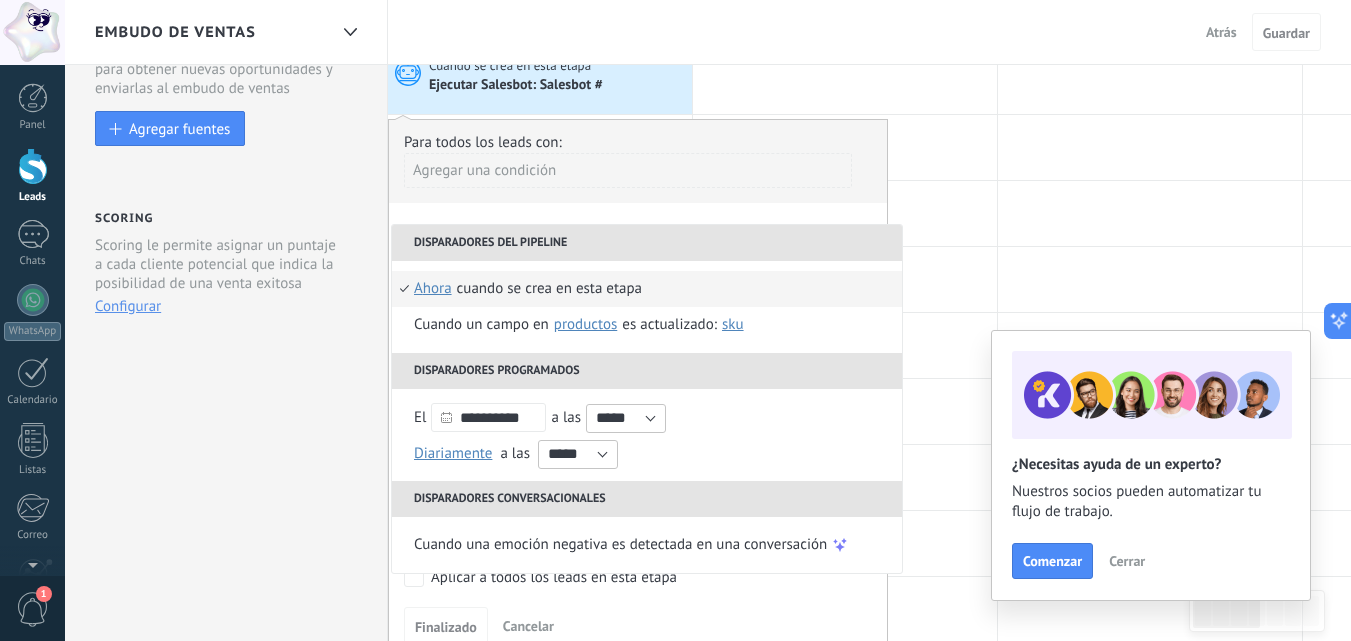 scroll, scrollTop: 0, scrollLeft: 0, axis: both 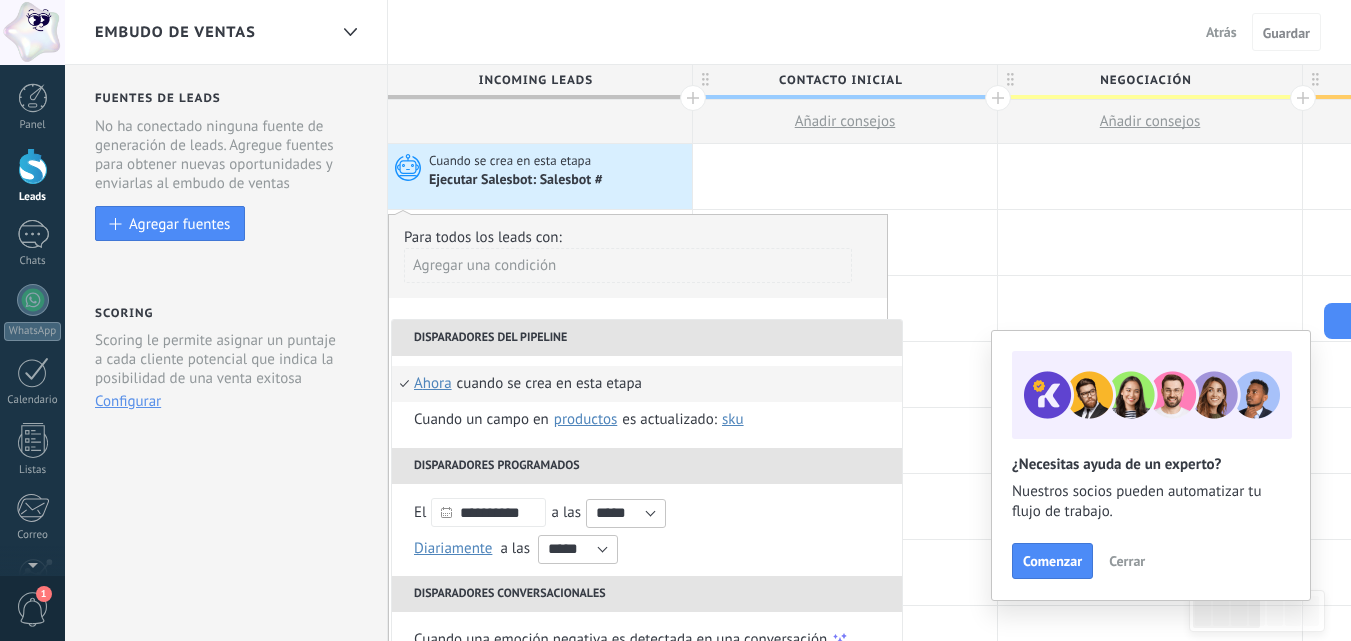 click on "Agregar una condición" at bounding box center [628, 265] 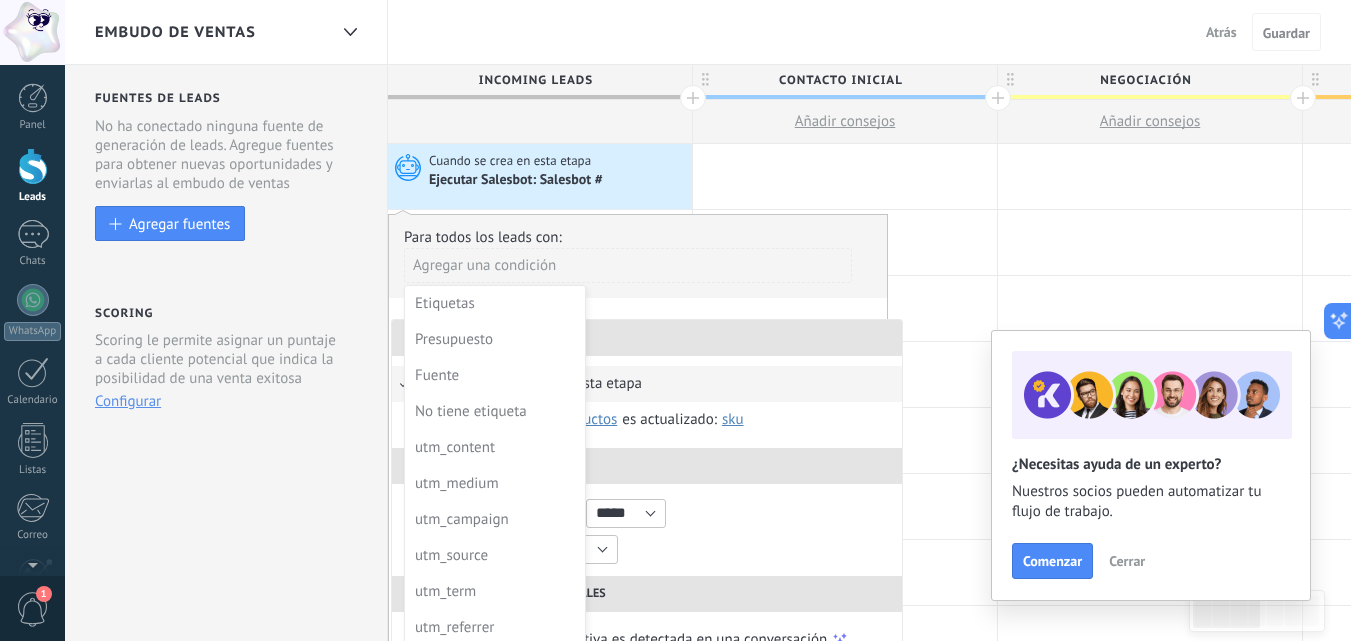 click at bounding box center [638, 484] 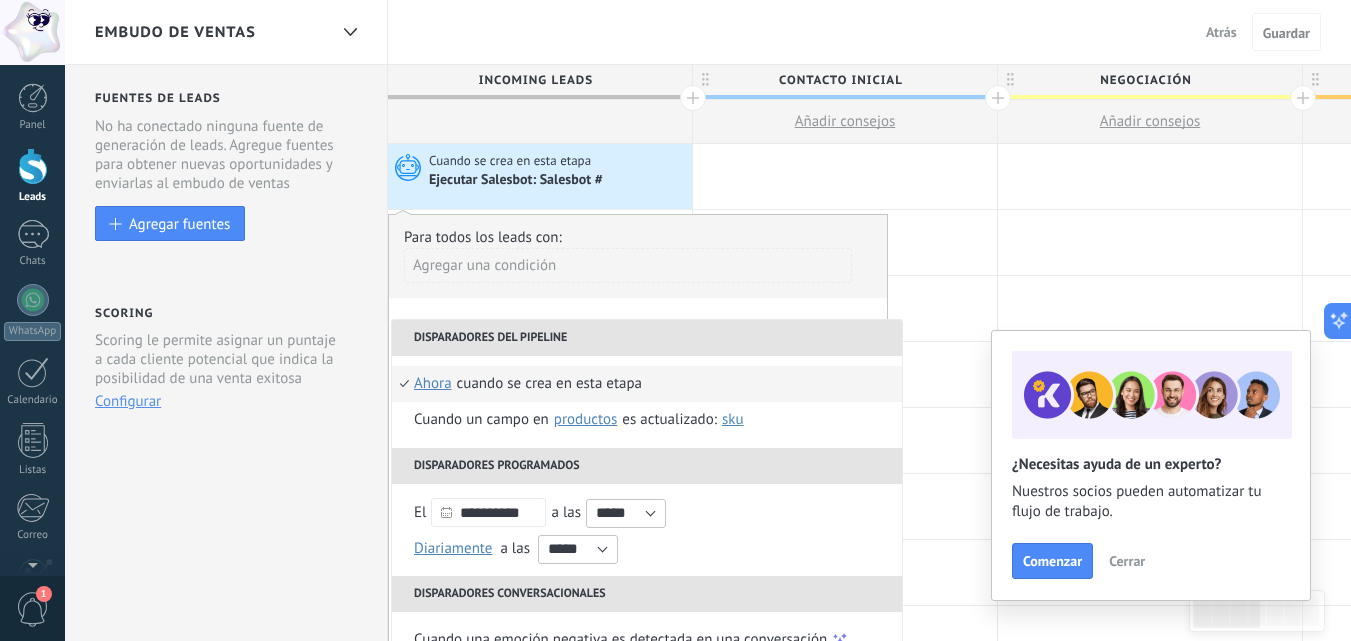 click on "Disparadores del pipeline" at bounding box center (647, 338) 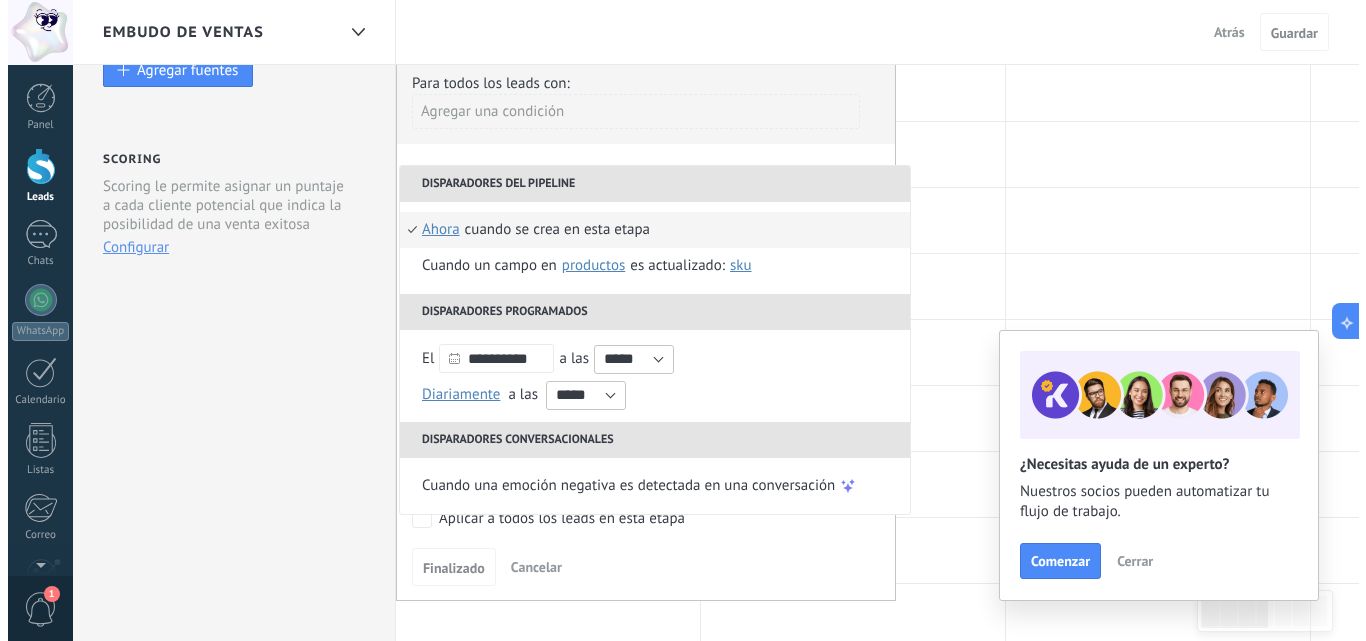 scroll, scrollTop: 202, scrollLeft: 0, axis: vertical 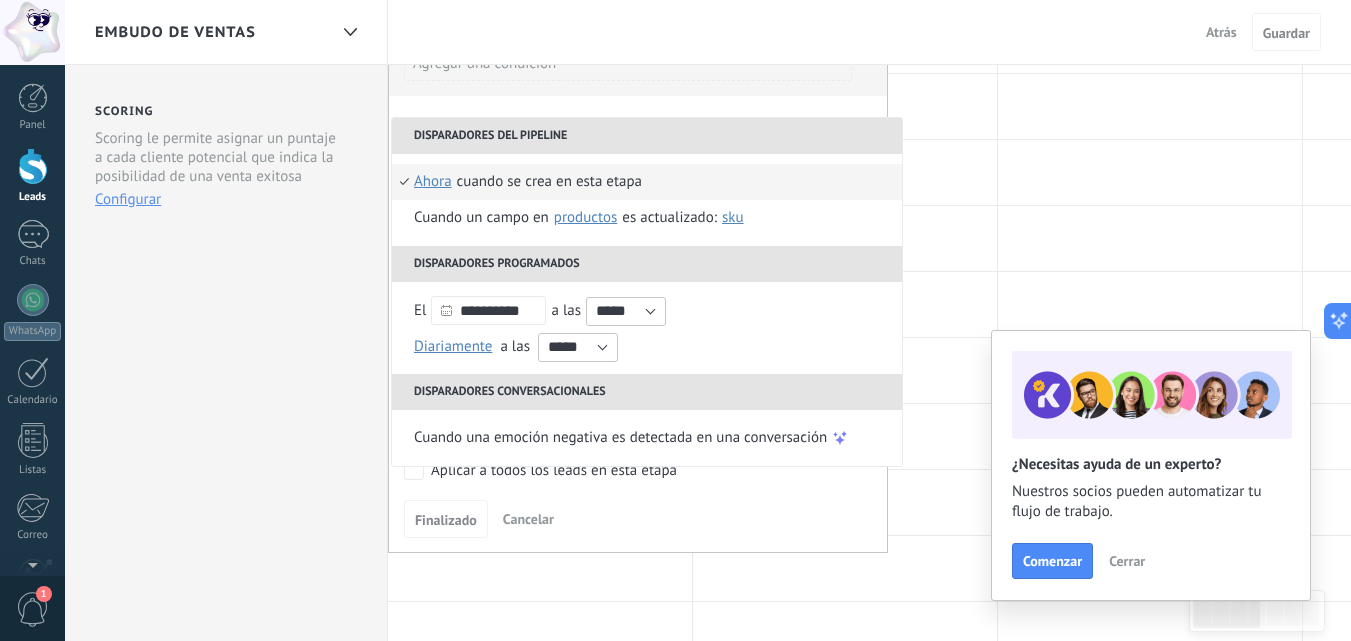 click on "Cancelar" at bounding box center (528, 519) 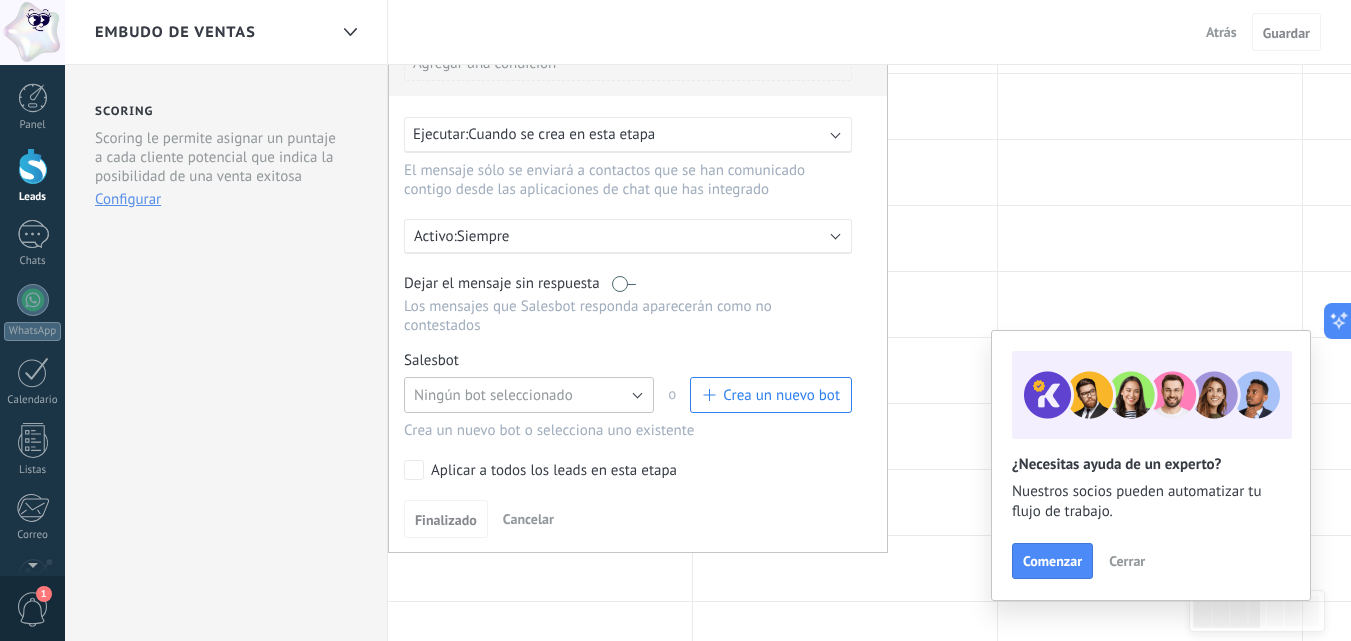 click on "Ningún bot seleccionado" at bounding box center (529, 395) 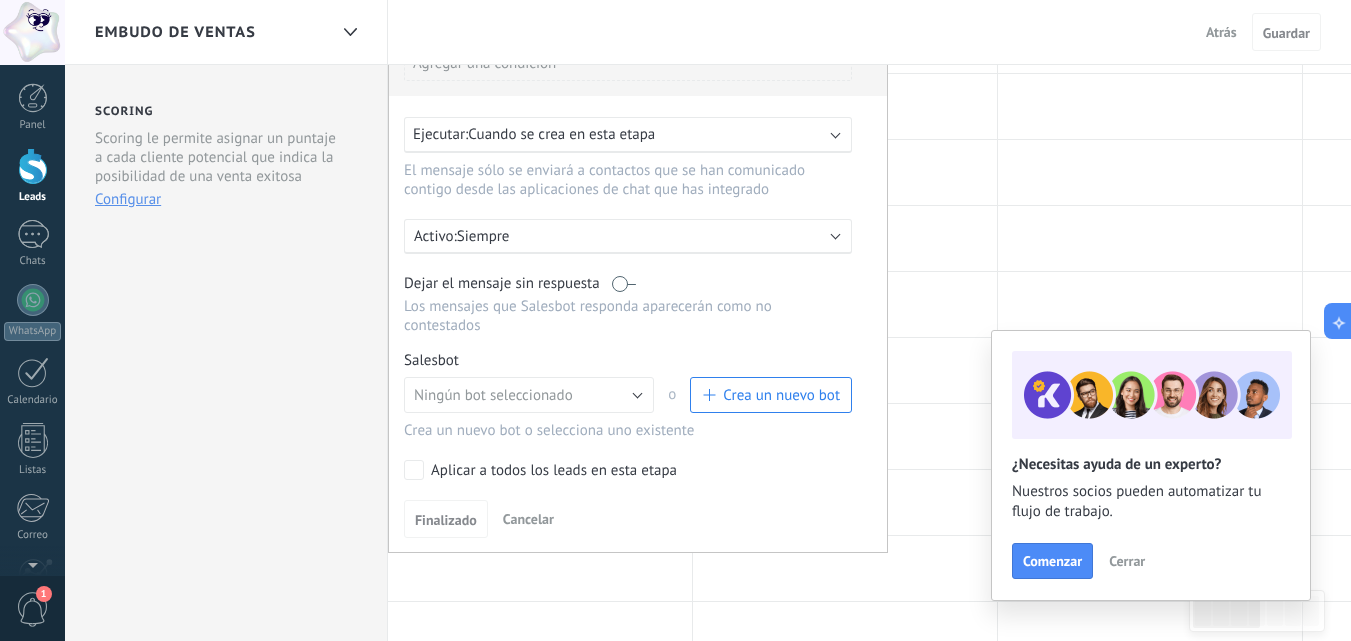 click on "Crea un nuevo bot" at bounding box center (771, 395) 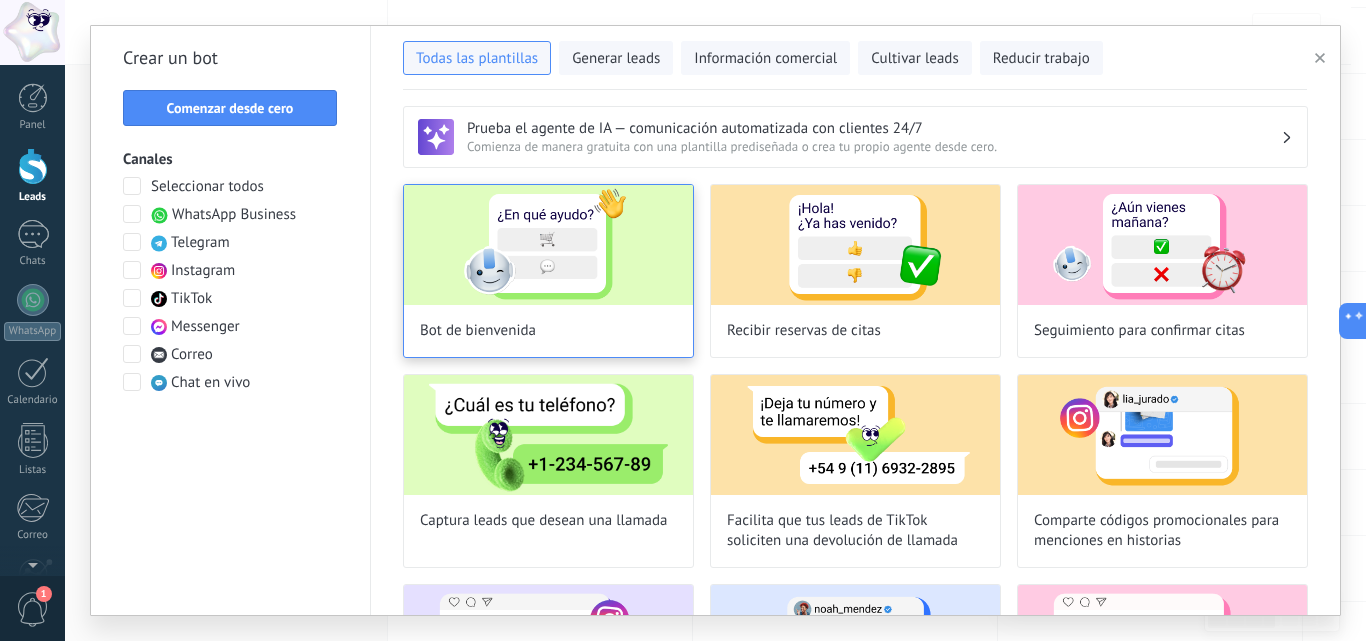 click on "Bot de bienvenida" at bounding box center (548, 271) 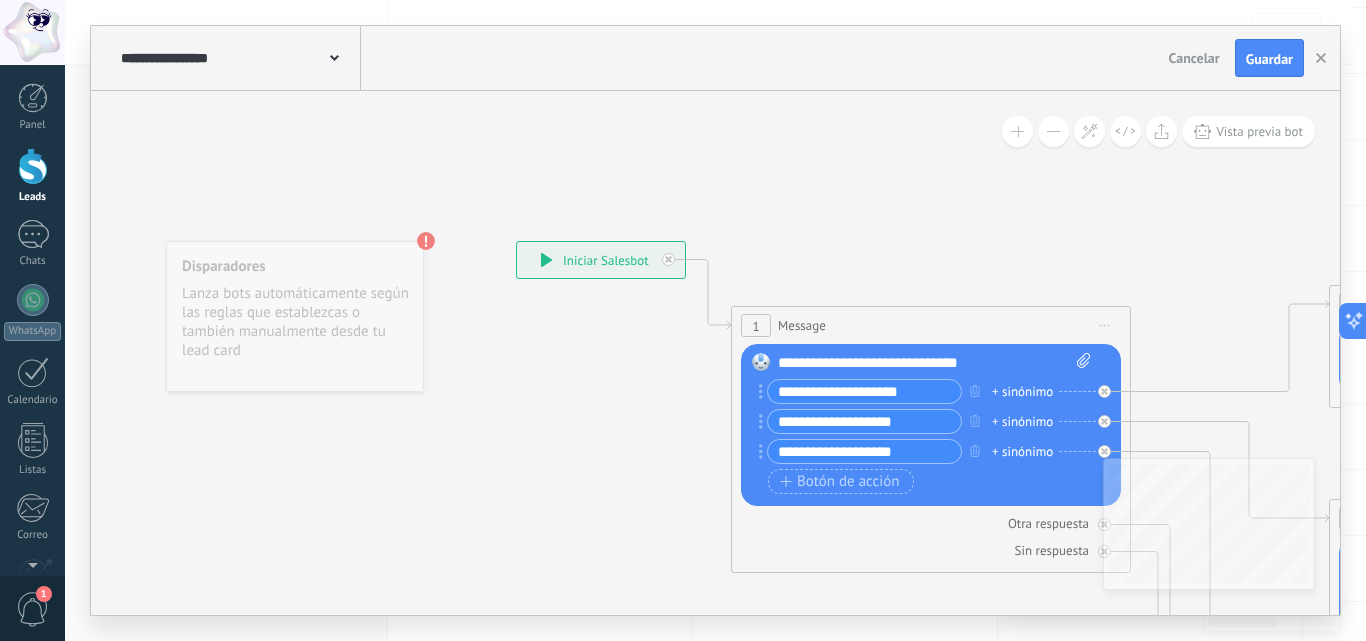 drag, startPoint x: 823, startPoint y: 531, endPoint x: 580, endPoint y: 377, distance: 287.68906 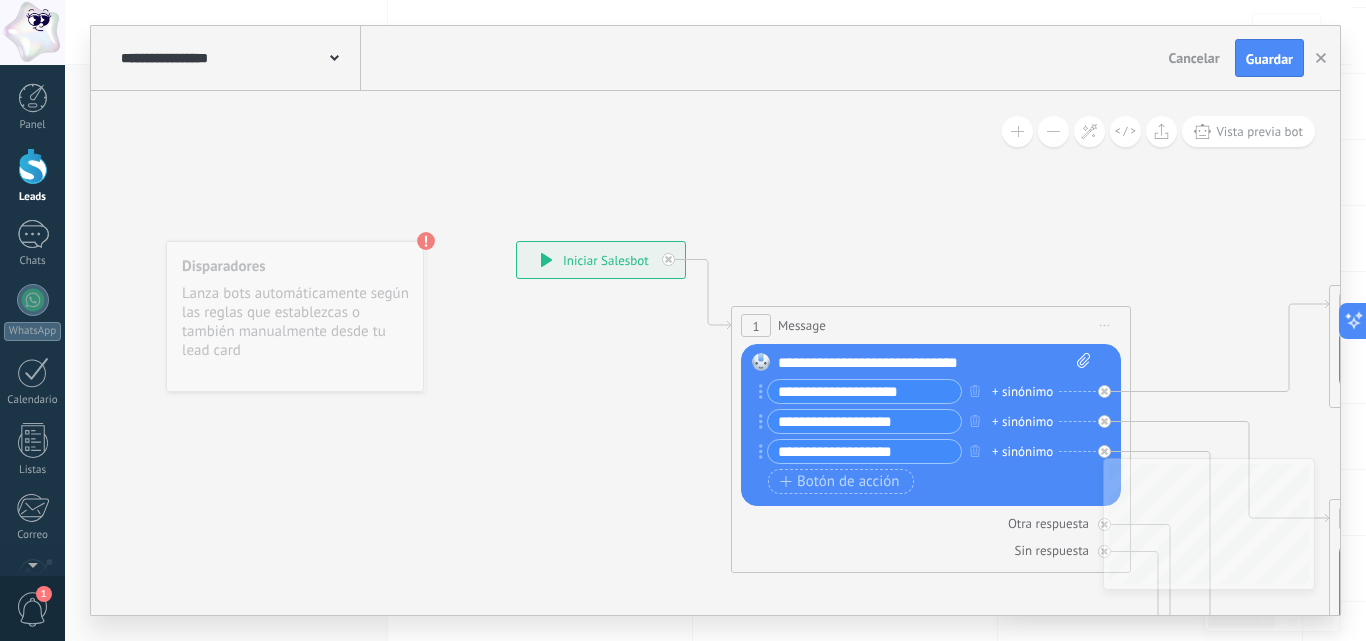click on "**********" at bounding box center [516, 241] 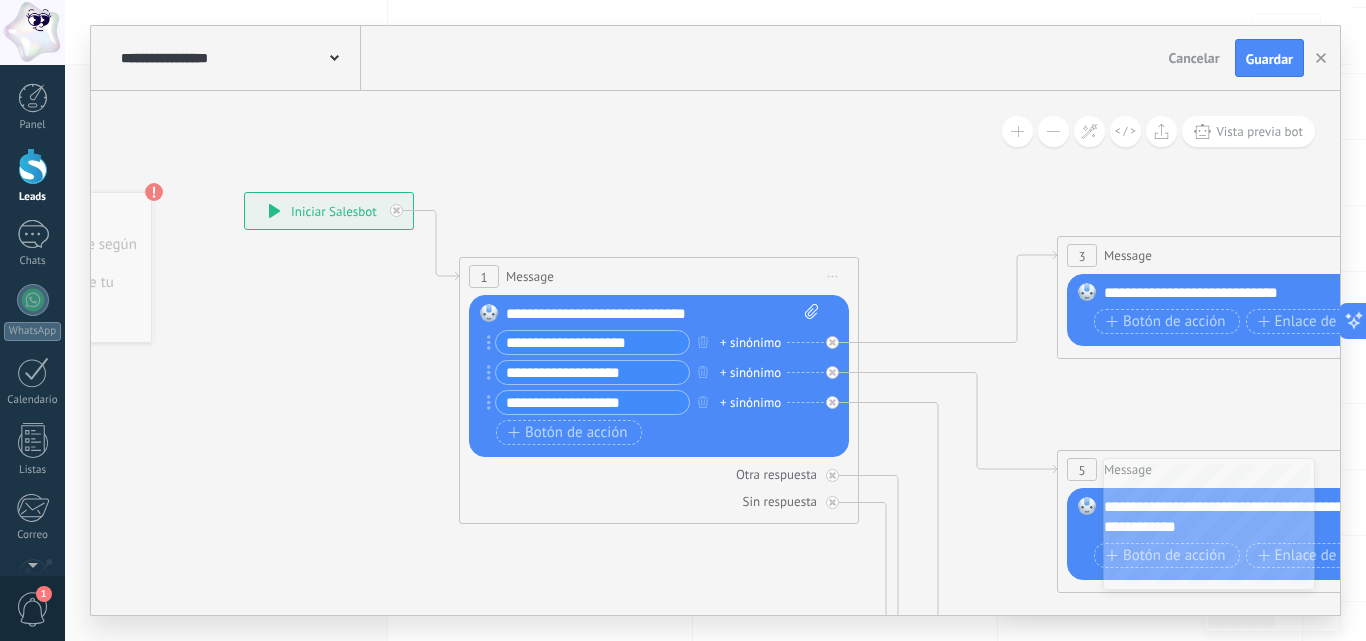 drag, startPoint x: 1130, startPoint y: 221, endPoint x: 854, endPoint y: 170, distance: 280.6724 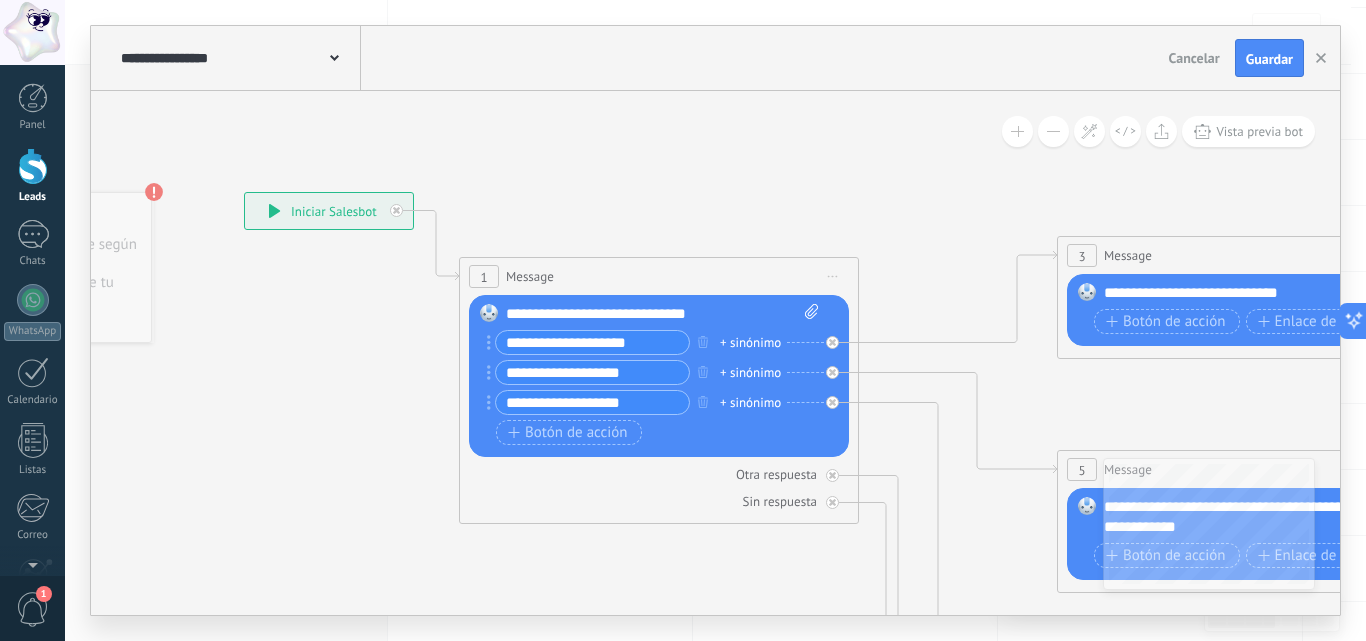 click 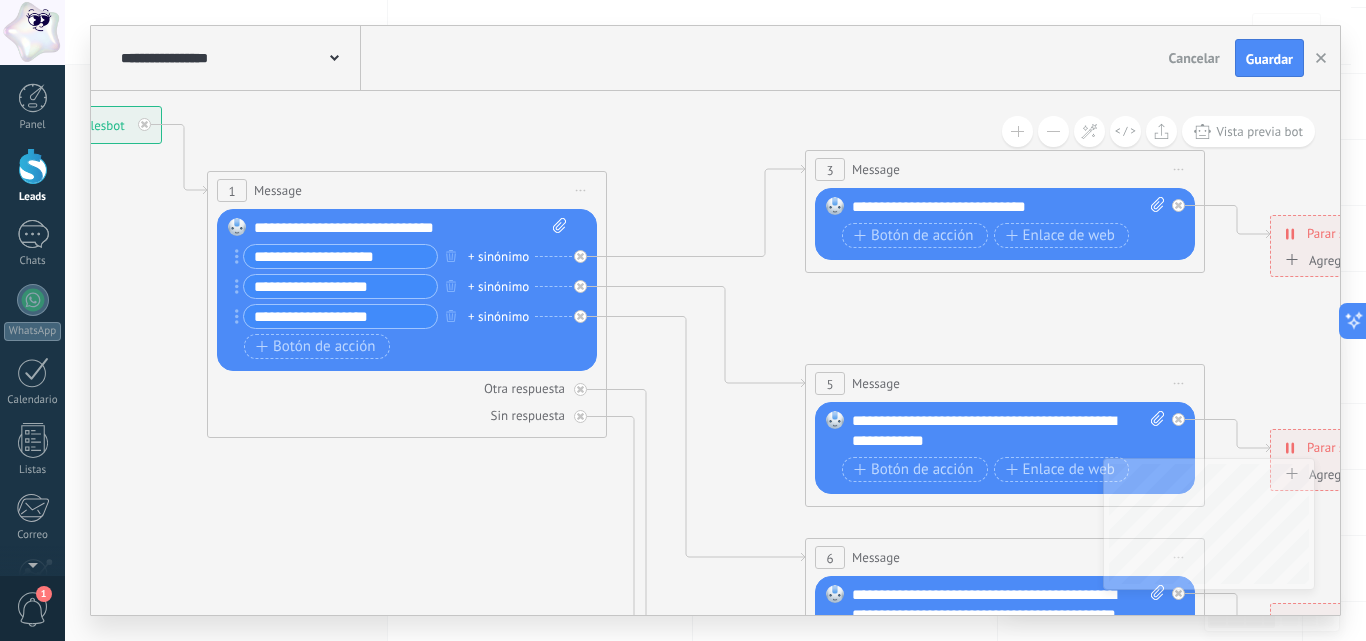 drag, startPoint x: 990, startPoint y: 415, endPoint x: 732, endPoint y: 326, distance: 272.9194 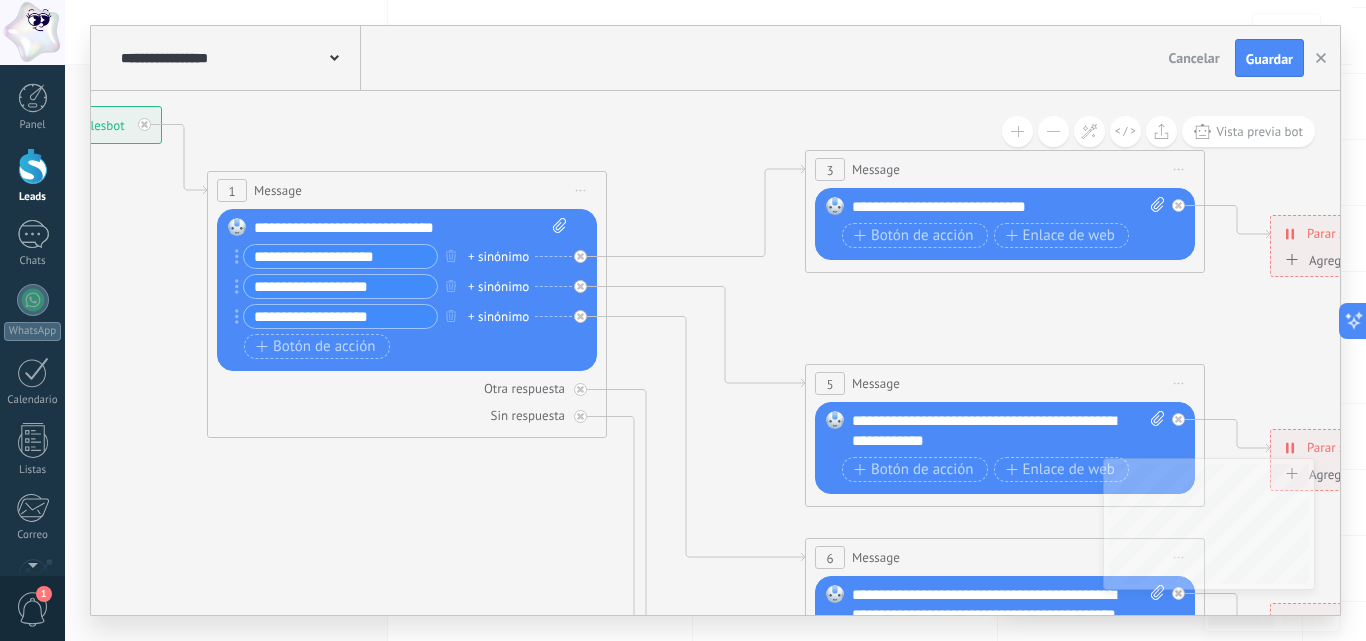click 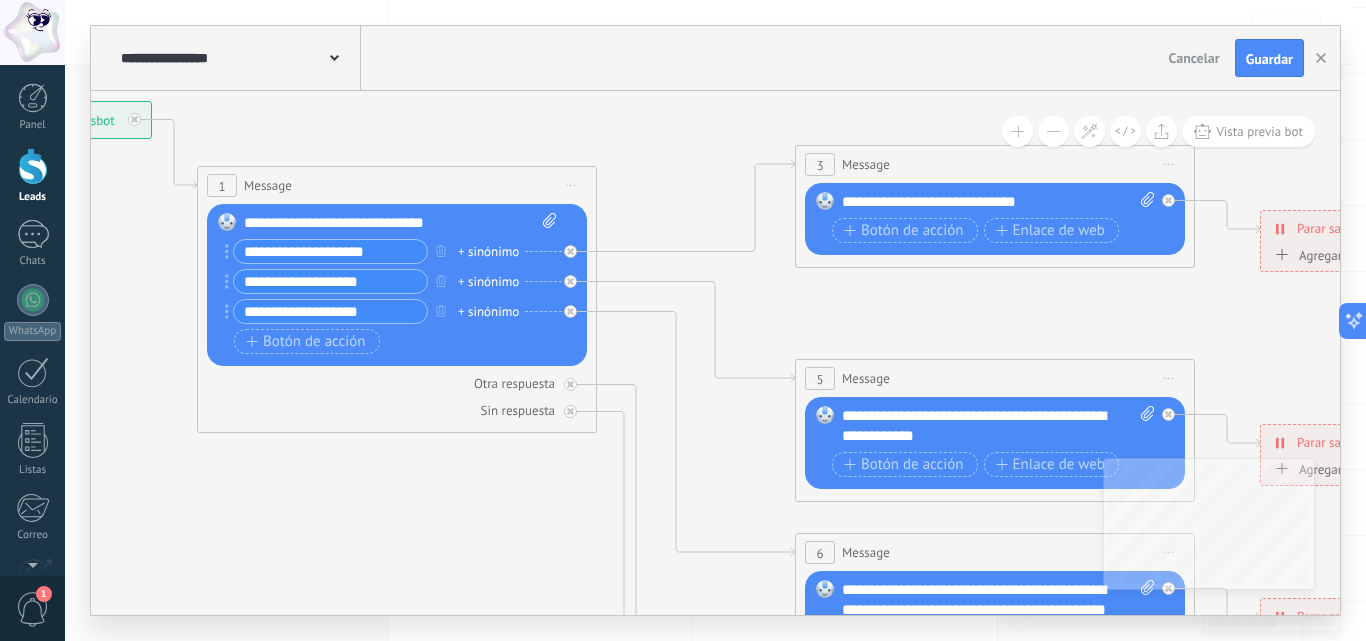 click on "Iniciar vista previa aquí
Cambiar nombre
Duplicar
Borrar" at bounding box center [1169, 164] 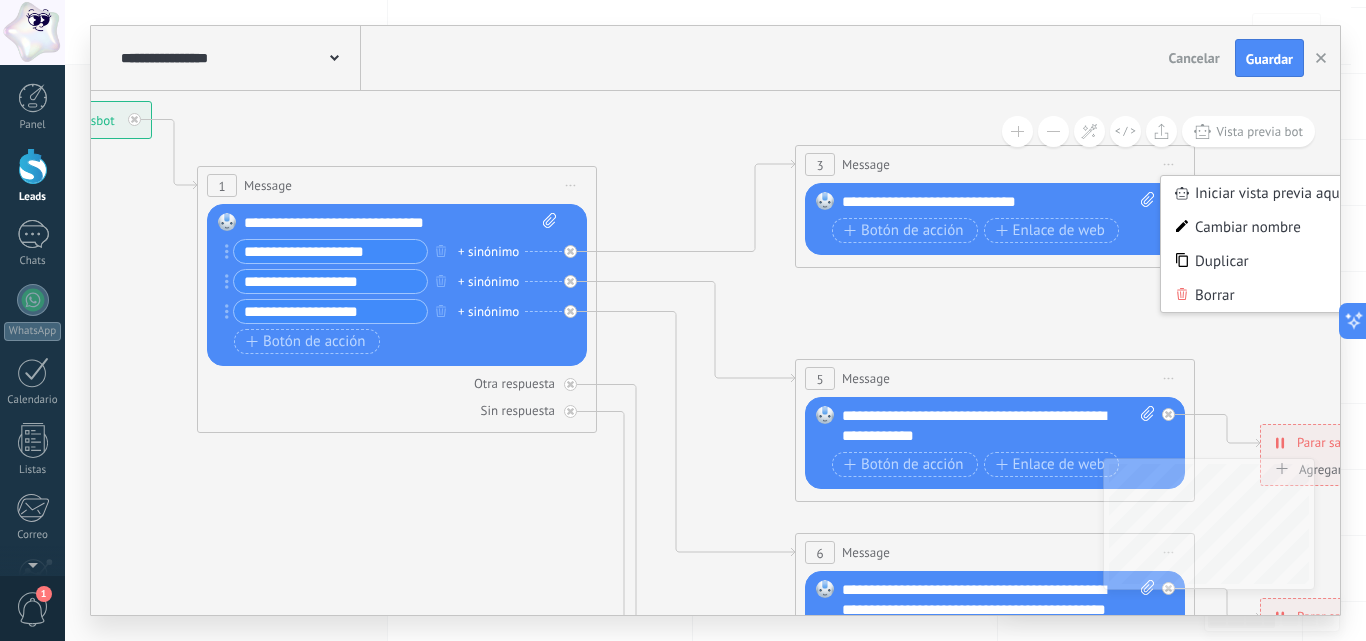 click at bounding box center [1144, 202] 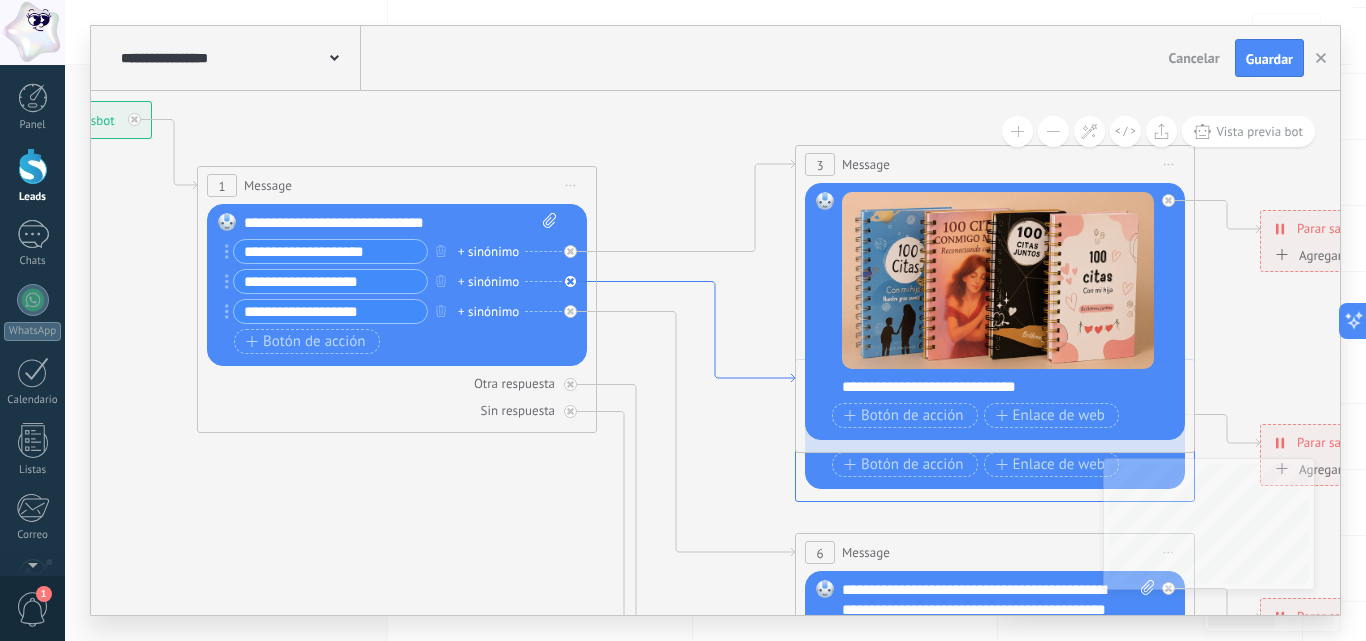 click 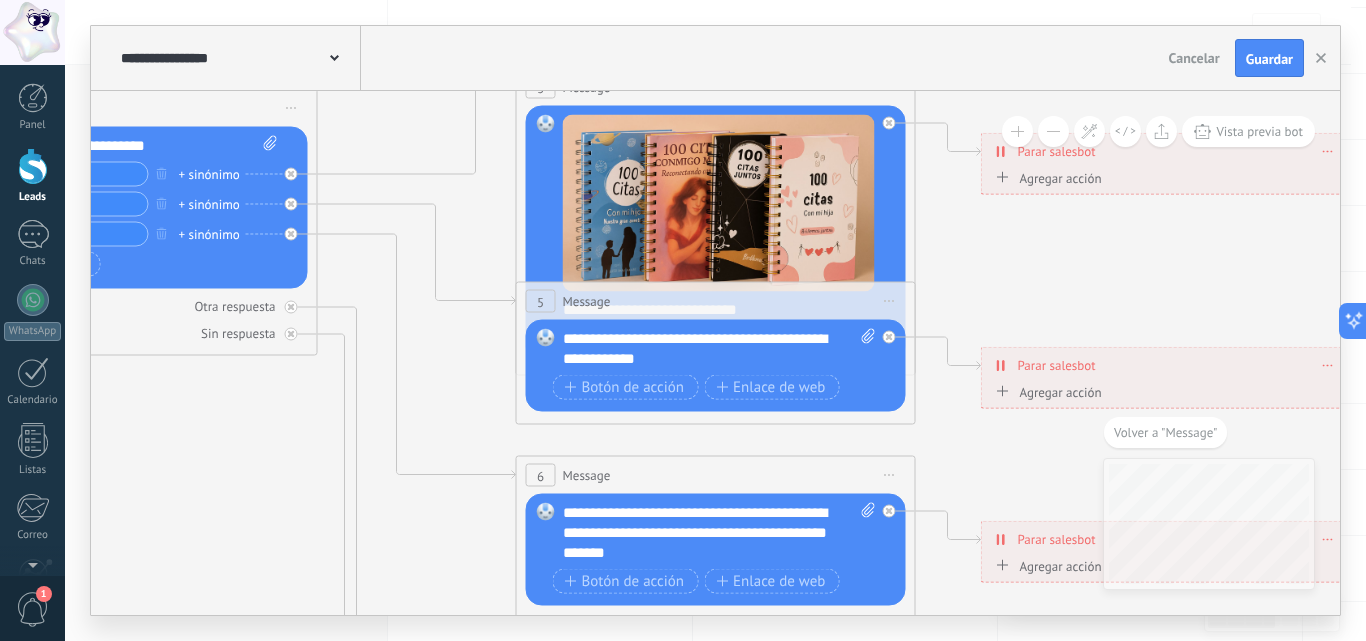 click on "Botón de acción
Enlace de web" at bounding box center (714, 387) 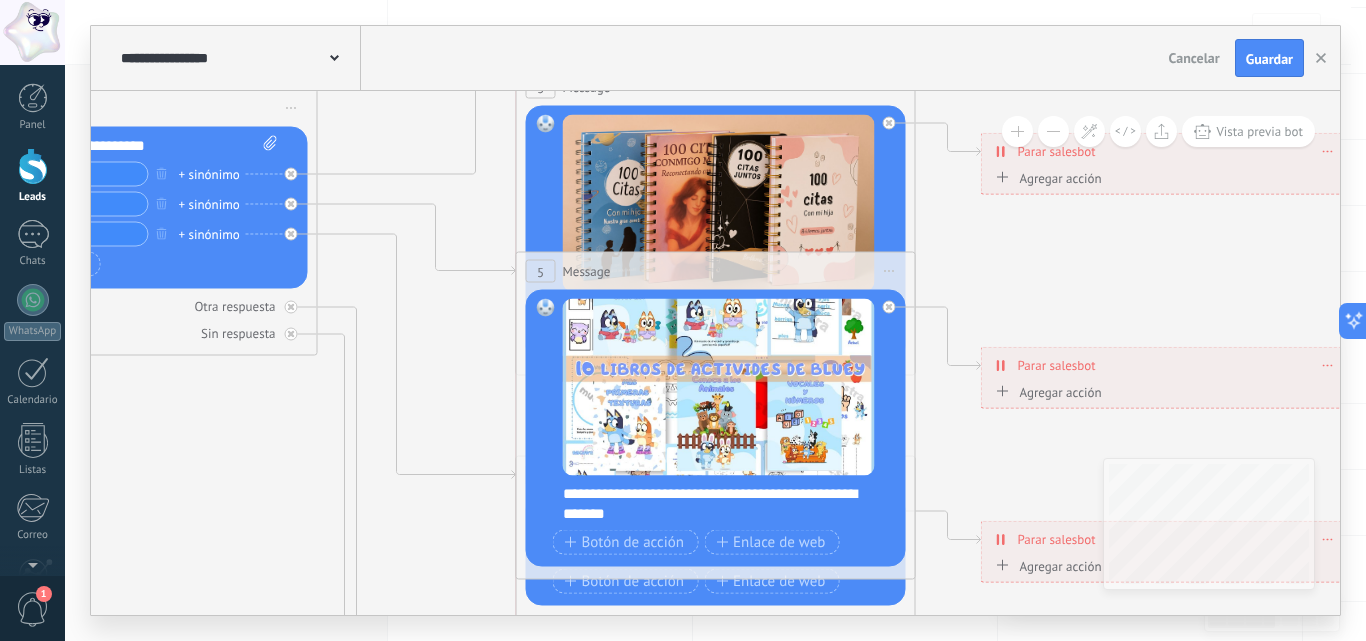 drag, startPoint x: 831, startPoint y: 308, endPoint x: 833, endPoint y: 278, distance: 30.066593 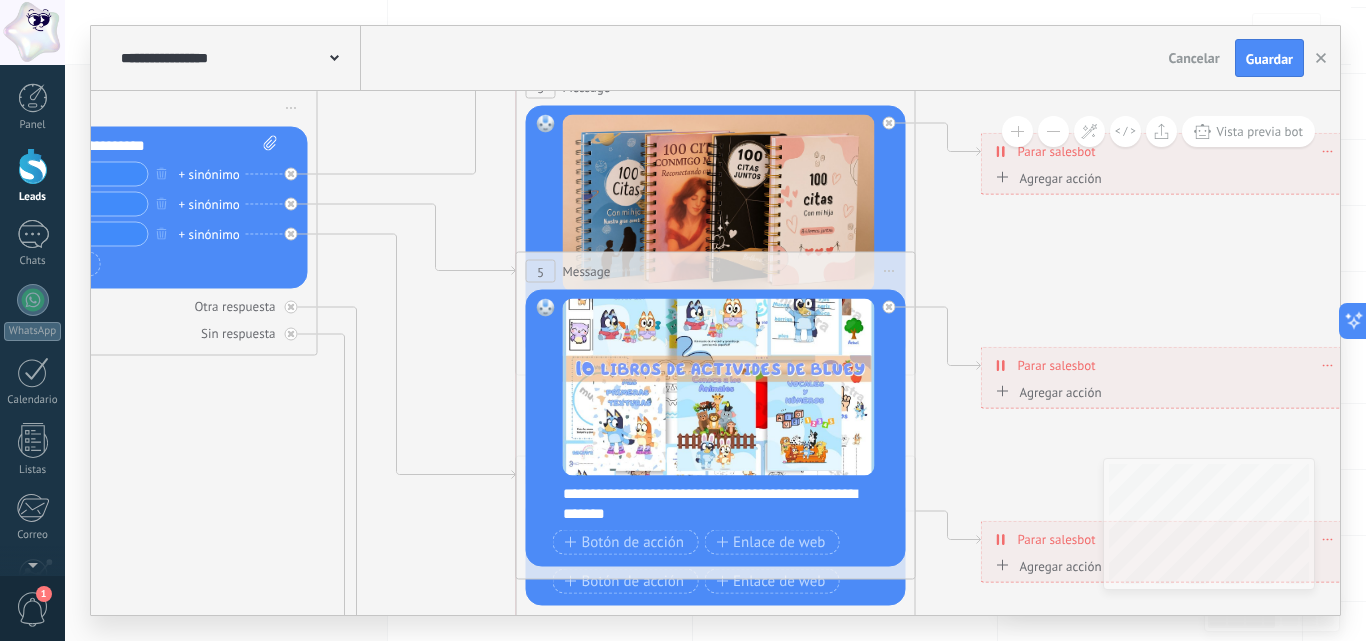 click on "5
Message
*******
(a):
Todos los contactos - canales seleccionados
Todos los contactos - canales seleccionados
Todos los contactos - canal primario
Contacto principal - canales seleccionados
Contacto principal - canal primario
Todos los contactos - canales seleccionados
Todos los contactos - canales seleccionados
Todos los contactos - canal primario" at bounding box center (716, 271) 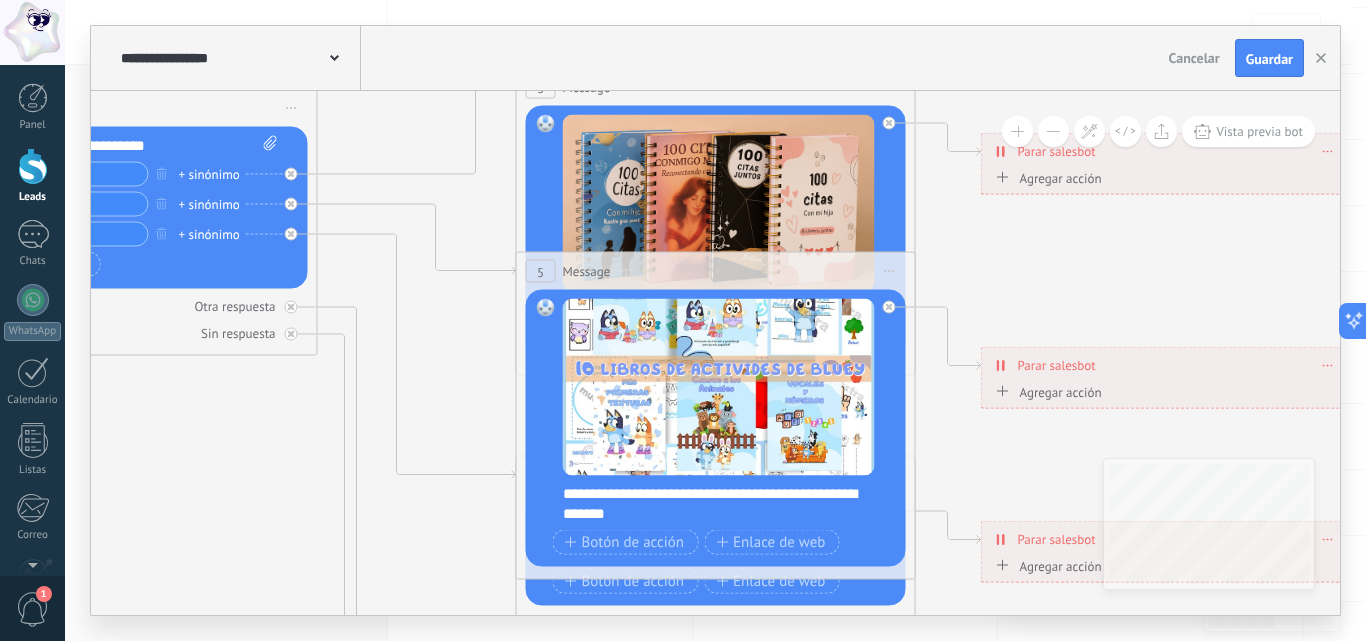 click on "**********" at bounding box center (1168, 365) 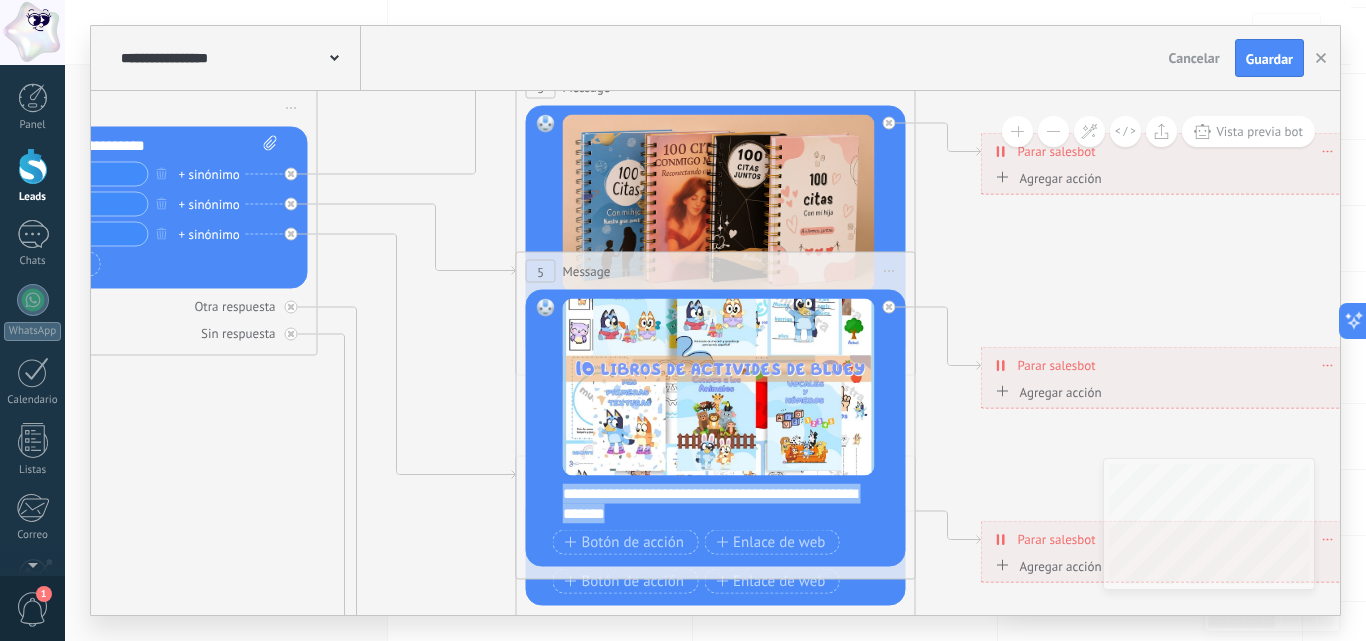 drag, startPoint x: 654, startPoint y: 519, endPoint x: 564, endPoint y: 491, distance: 94.254974 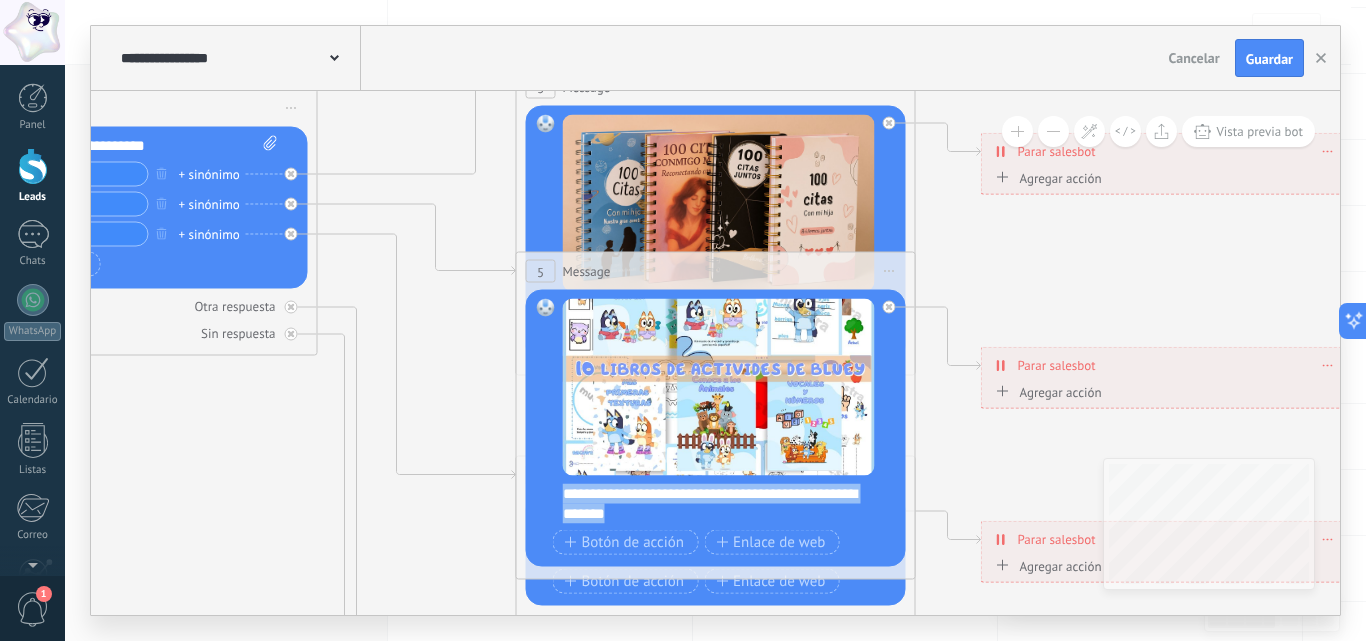 click on "**********" at bounding box center [729, 504] 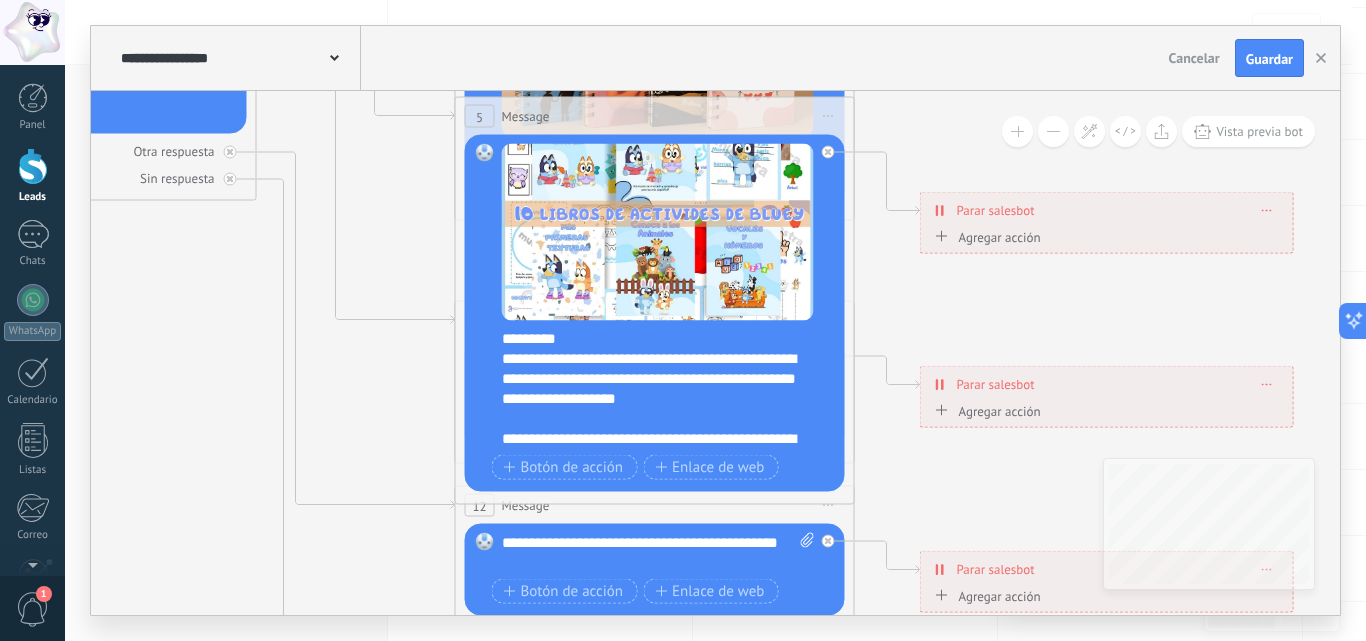 drag, startPoint x: 1000, startPoint y: 445, endPoint x: 858, endPoint y: 181, distance: 299.76657 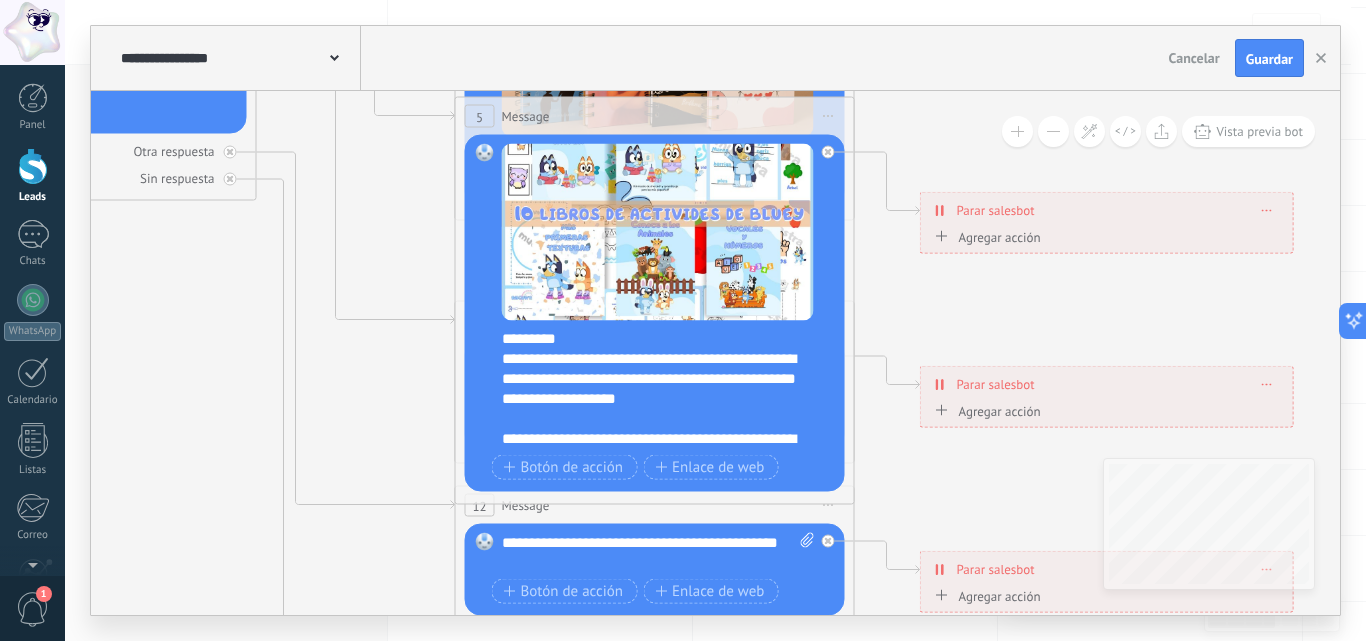 click 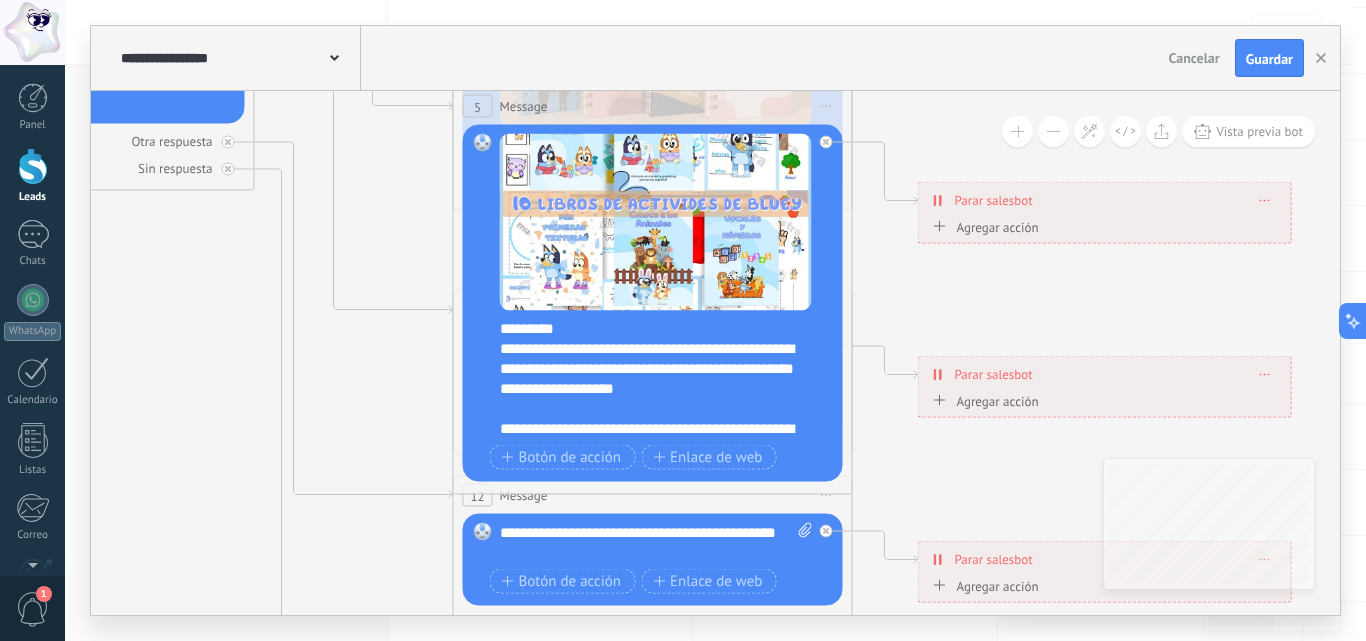 click on "Borrar" at bounding box center (1265, 200) 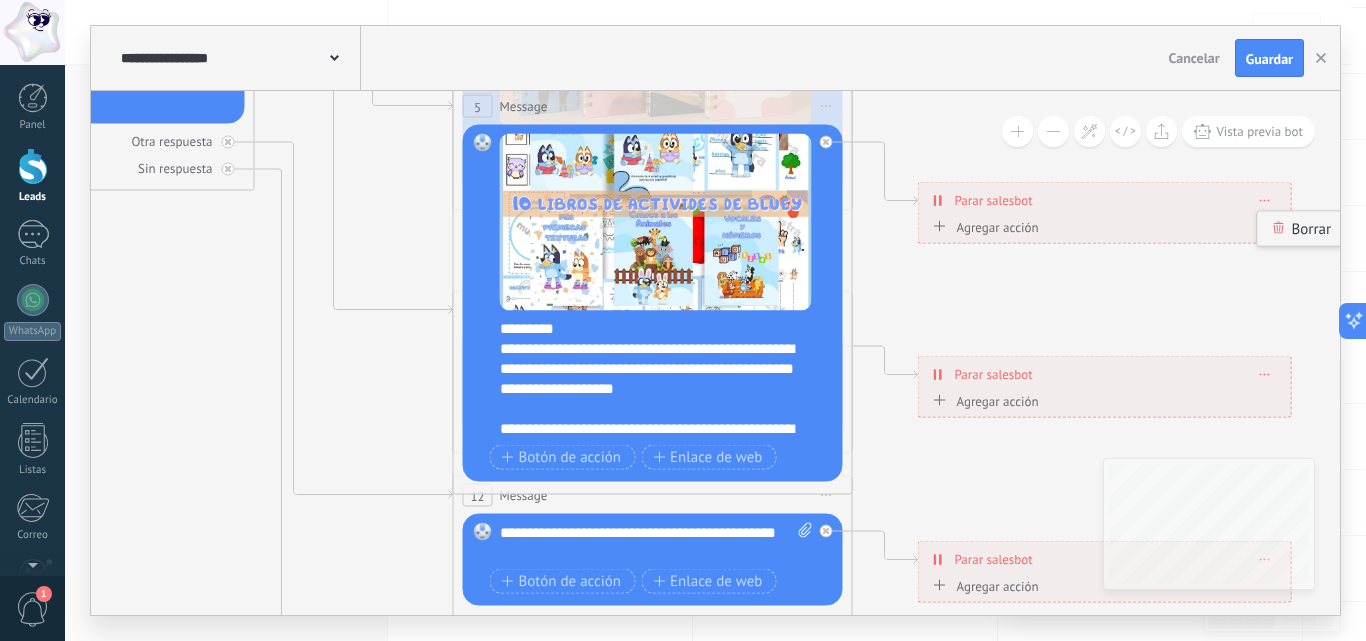 click on "Borrar" at bounding box center (1302, 229) 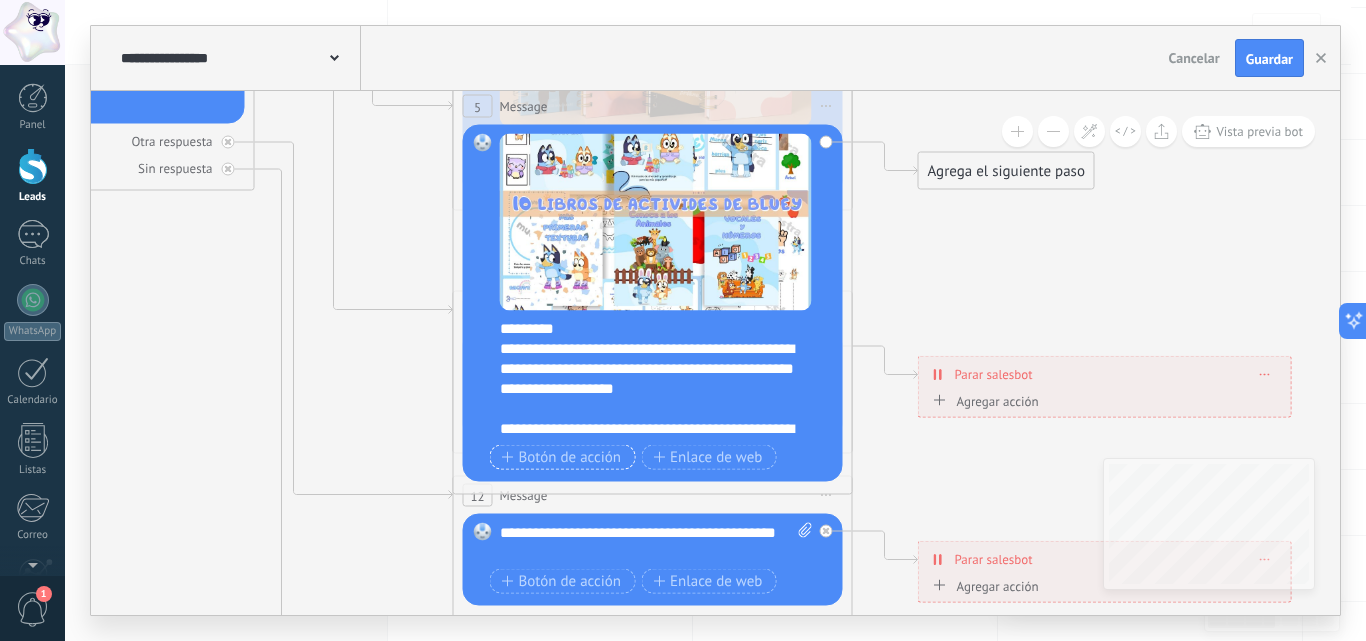 click on "Botón de acción" at bounding box center (563, 457) 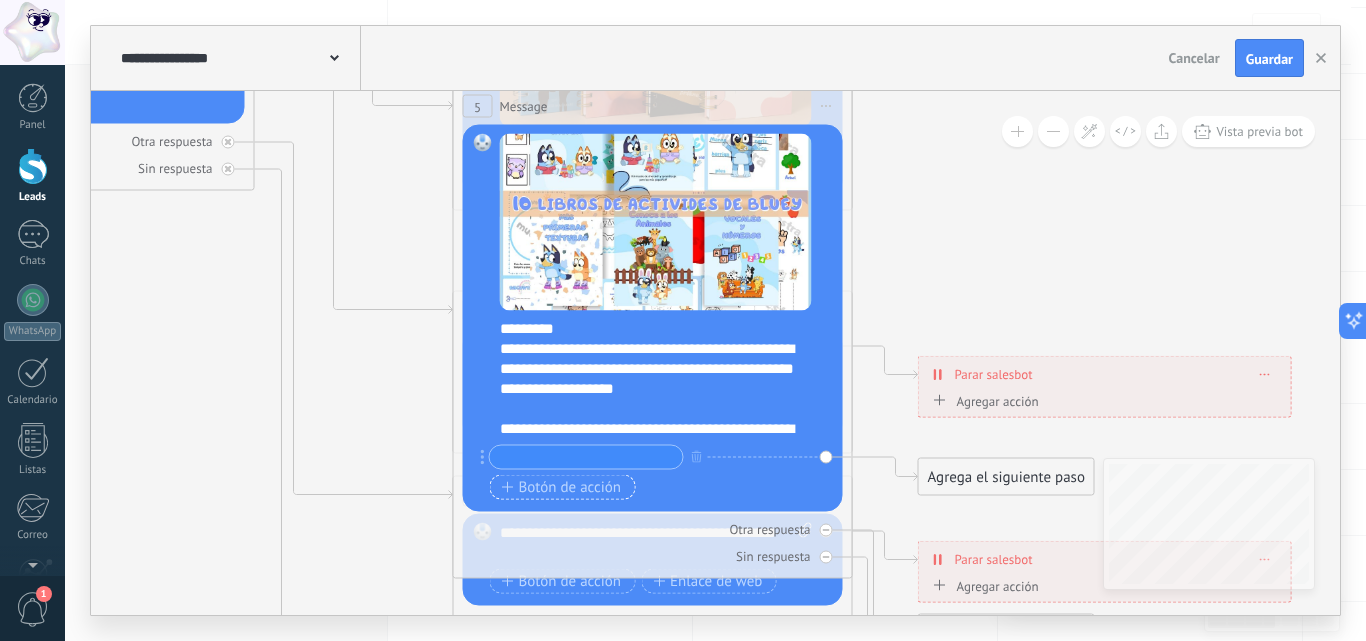 type on "*" 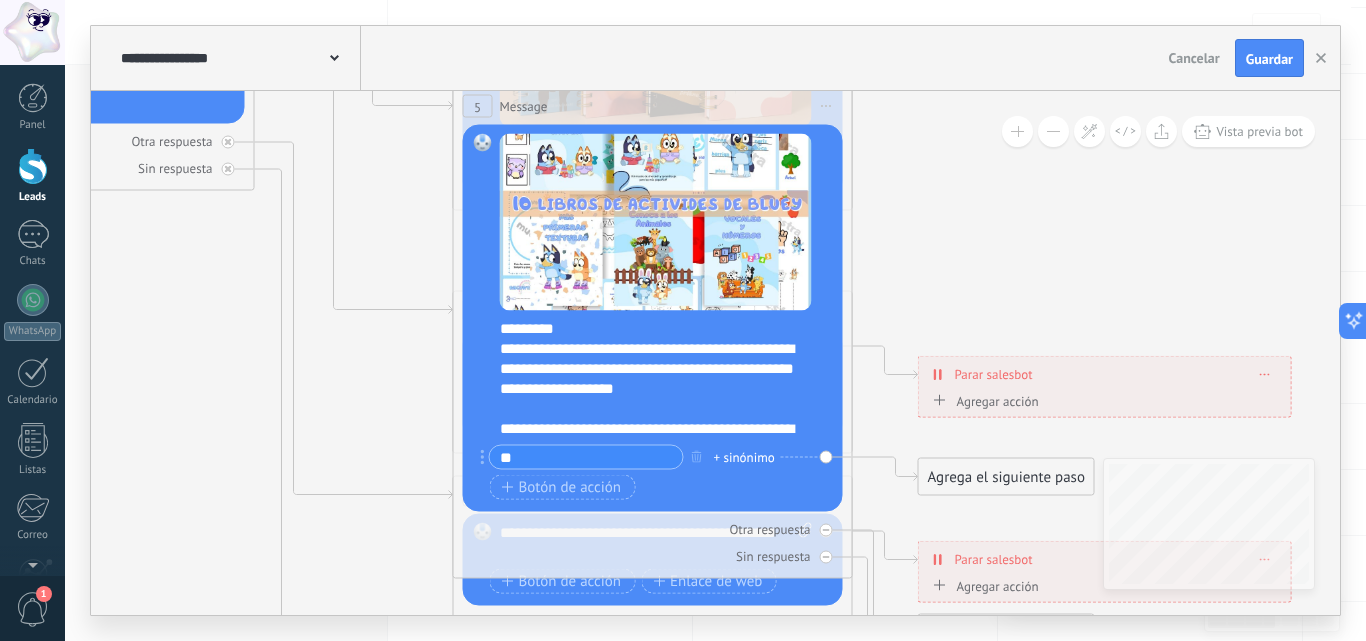 type on "**" 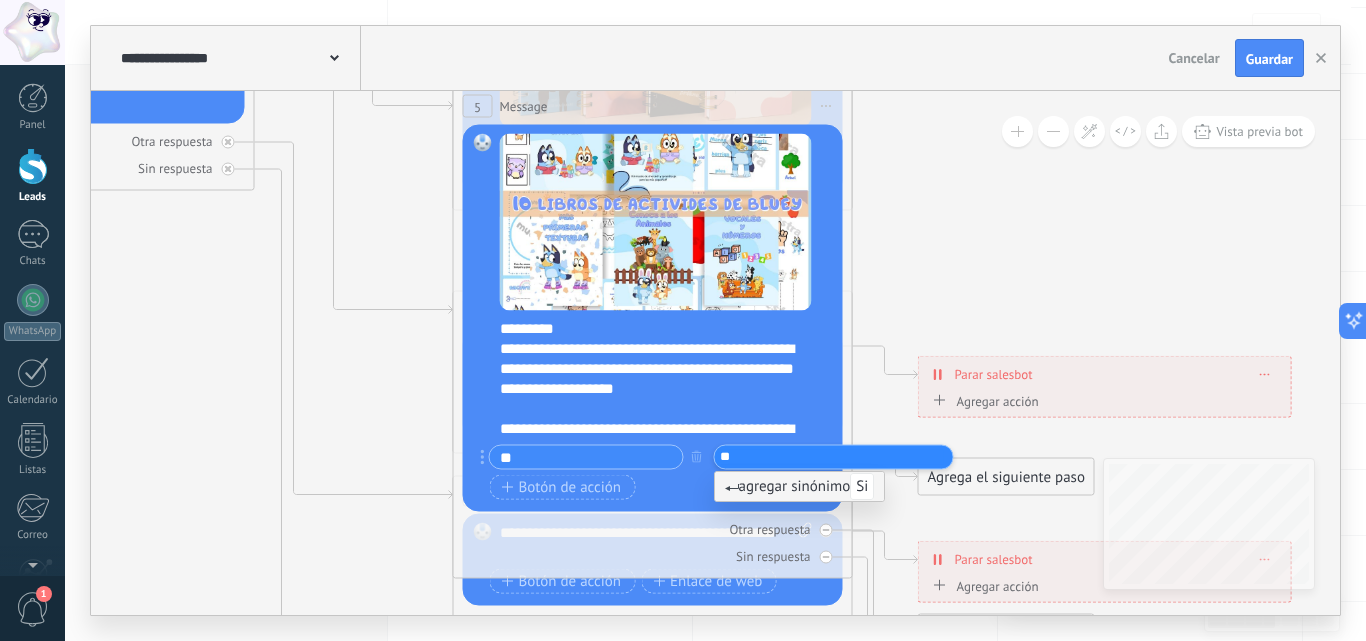 type on "**" 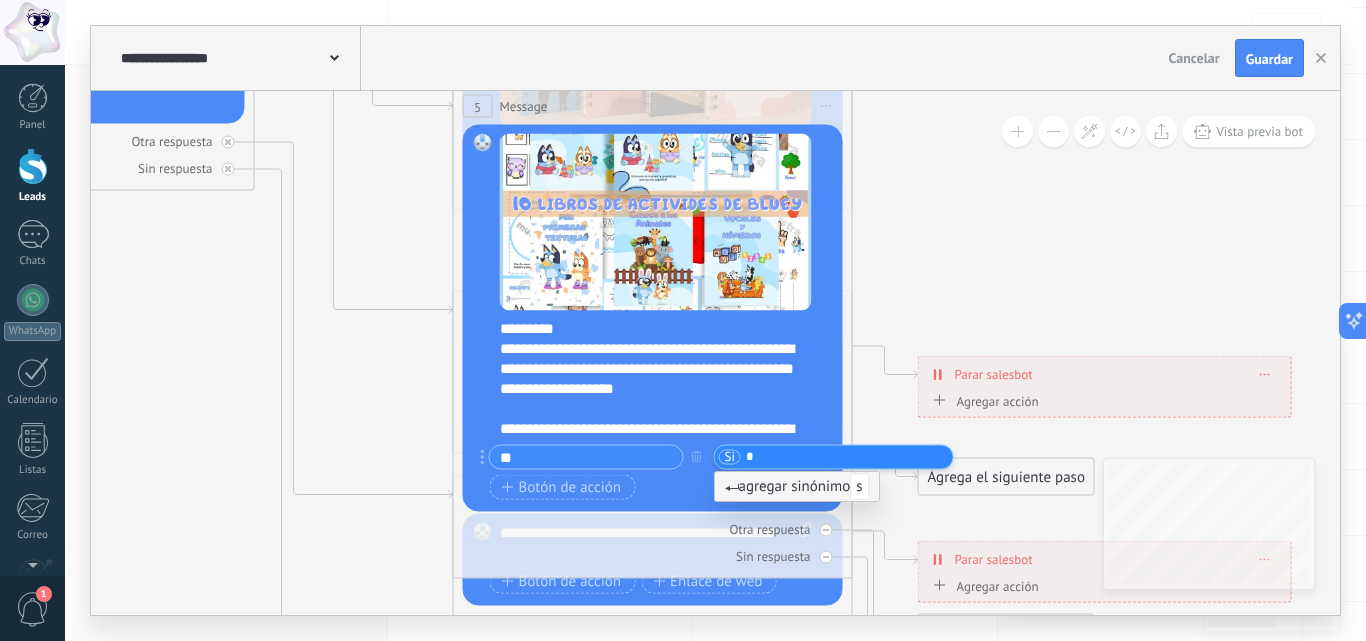 type on "**" 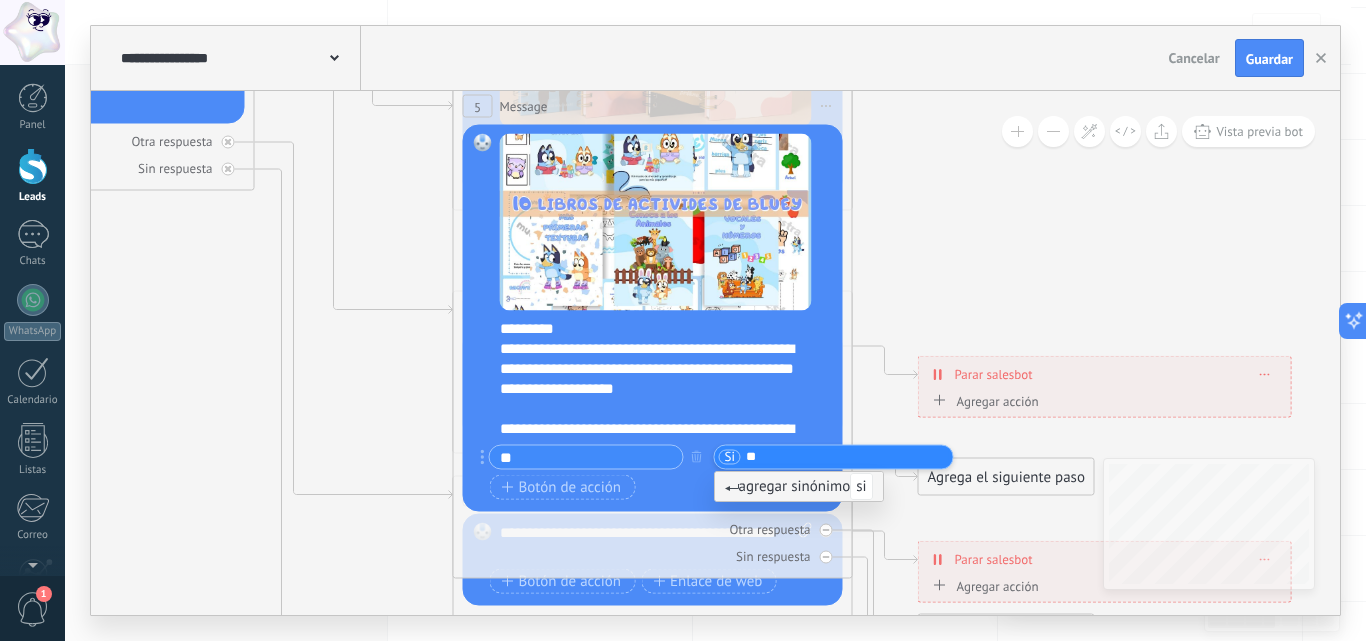 type 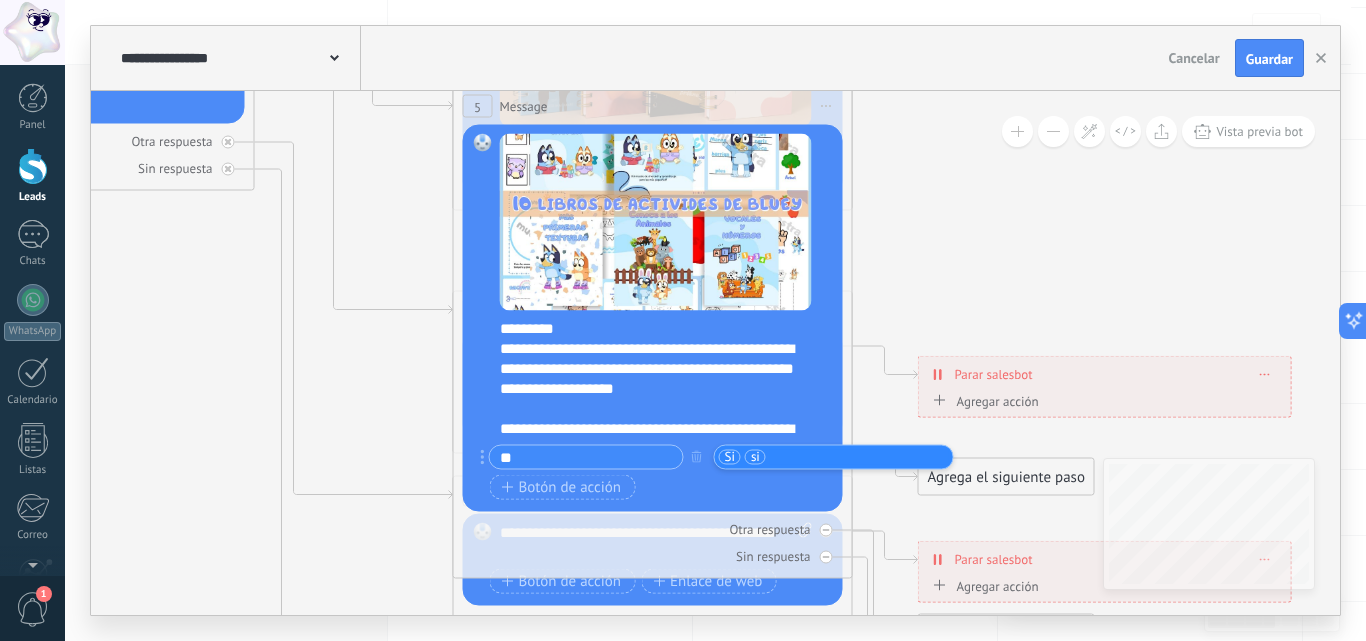 click 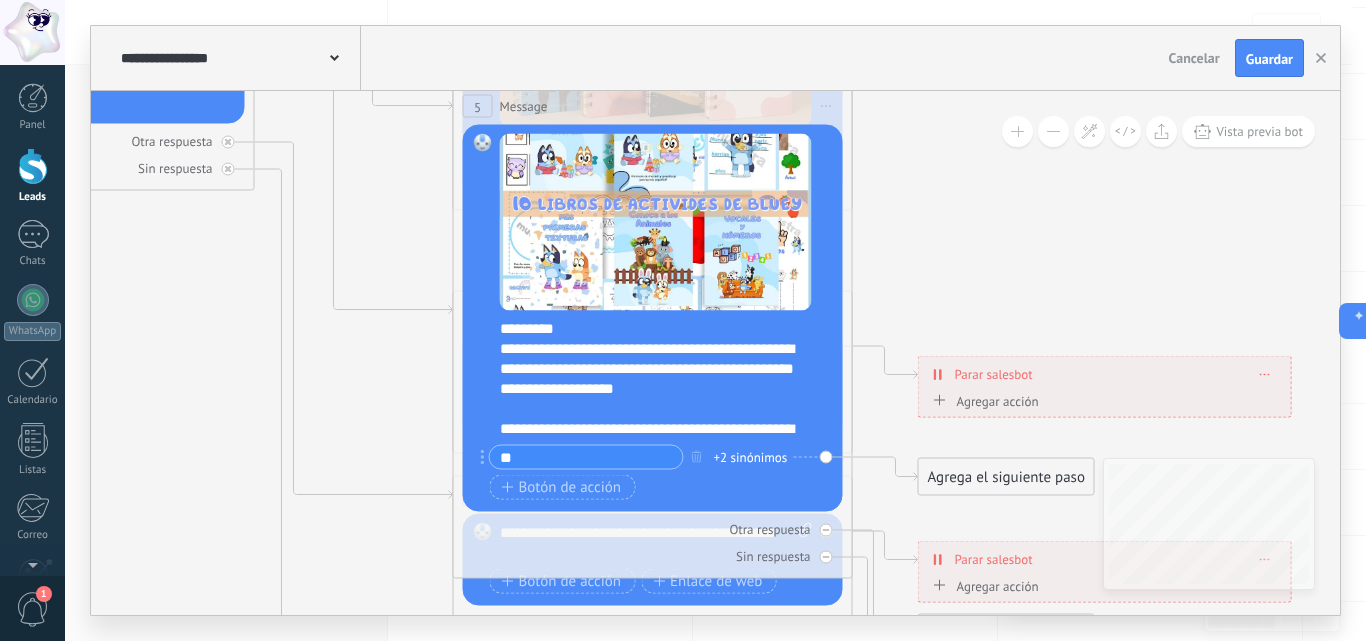 click on "Agrega el siguiente paso" at bounding box center [1006, 477] 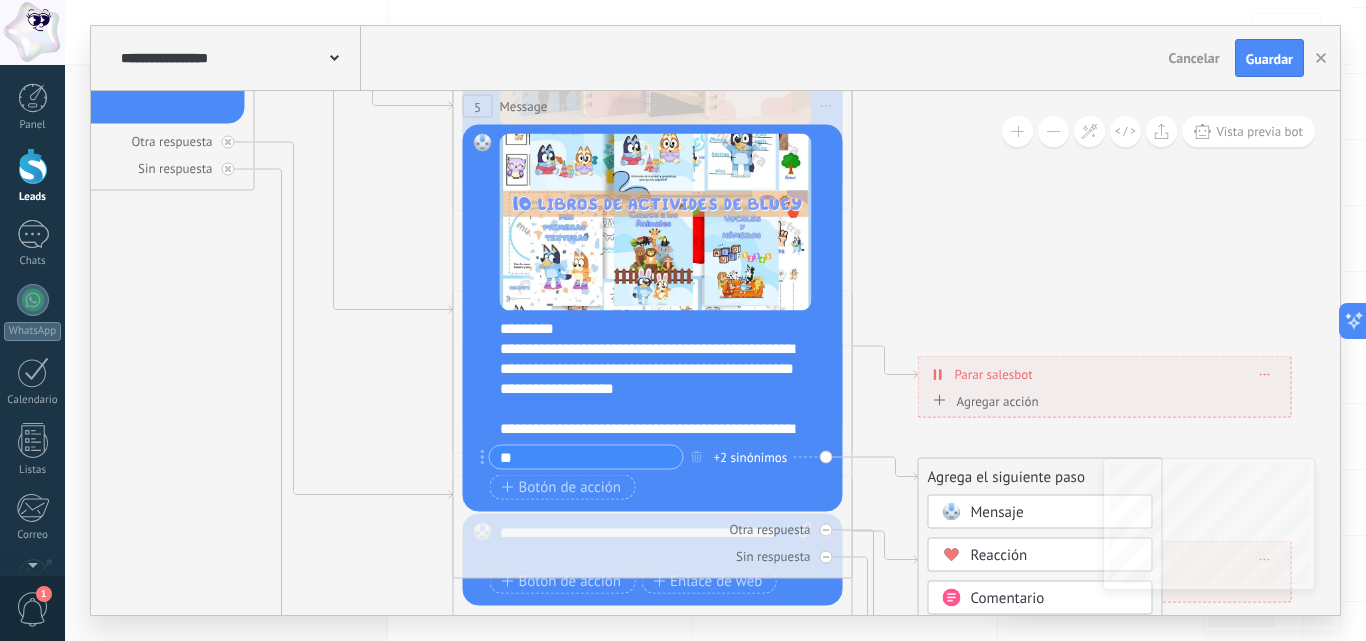 click on "Mensaje" at bounding box center (997, 512) 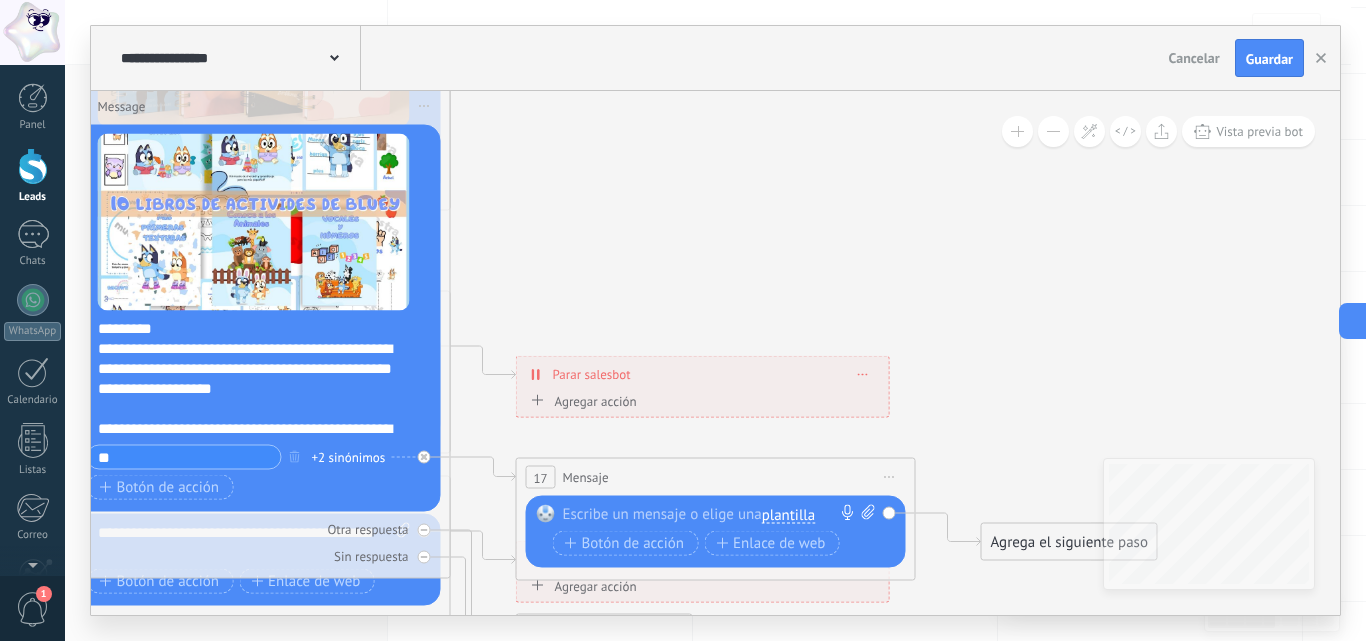 click at bounding box center (711, 515) 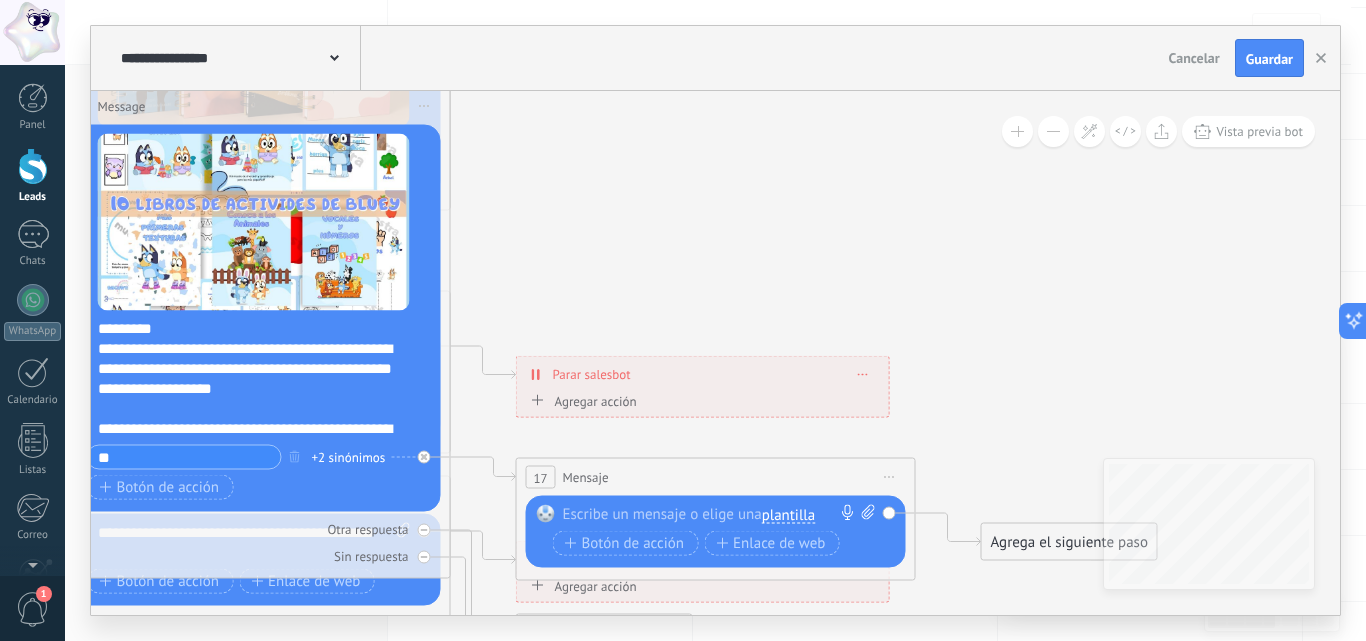 paste 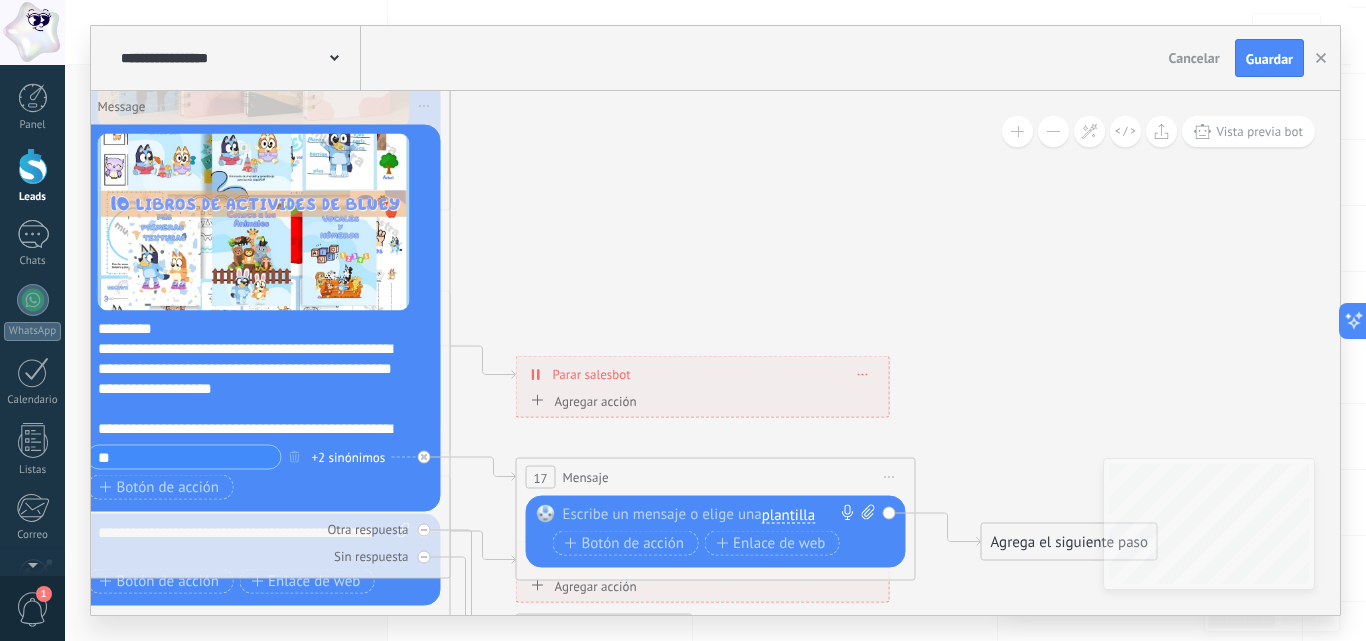 type 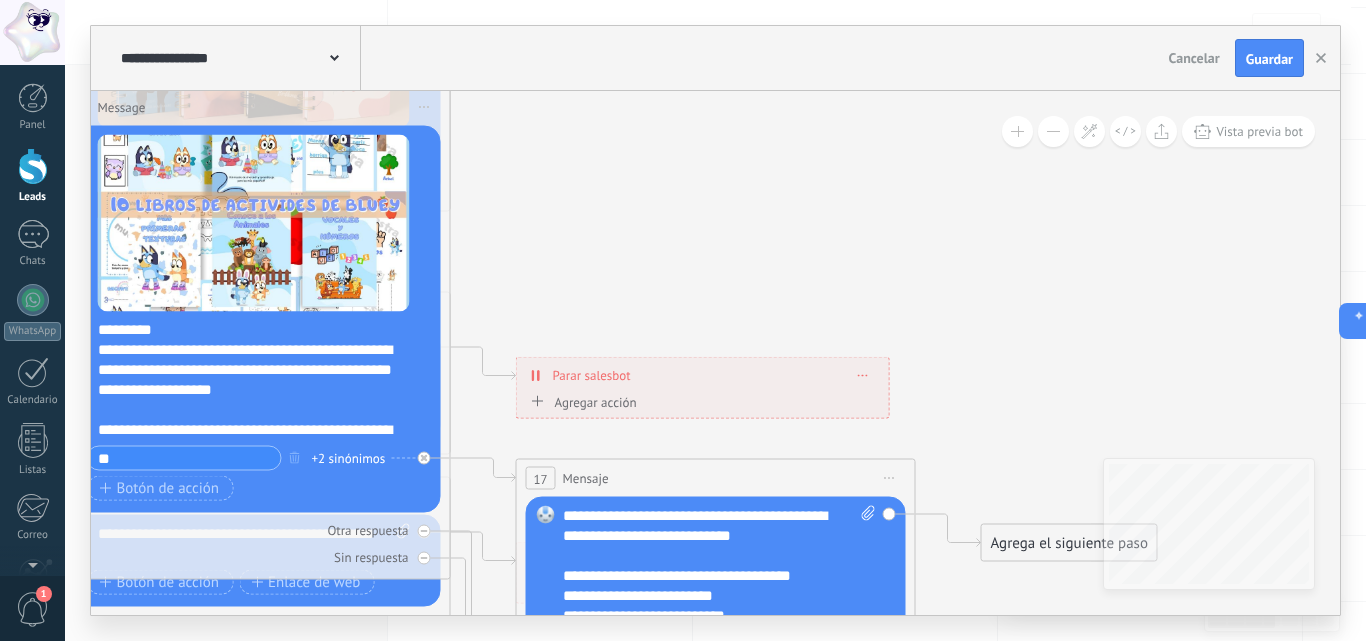 click 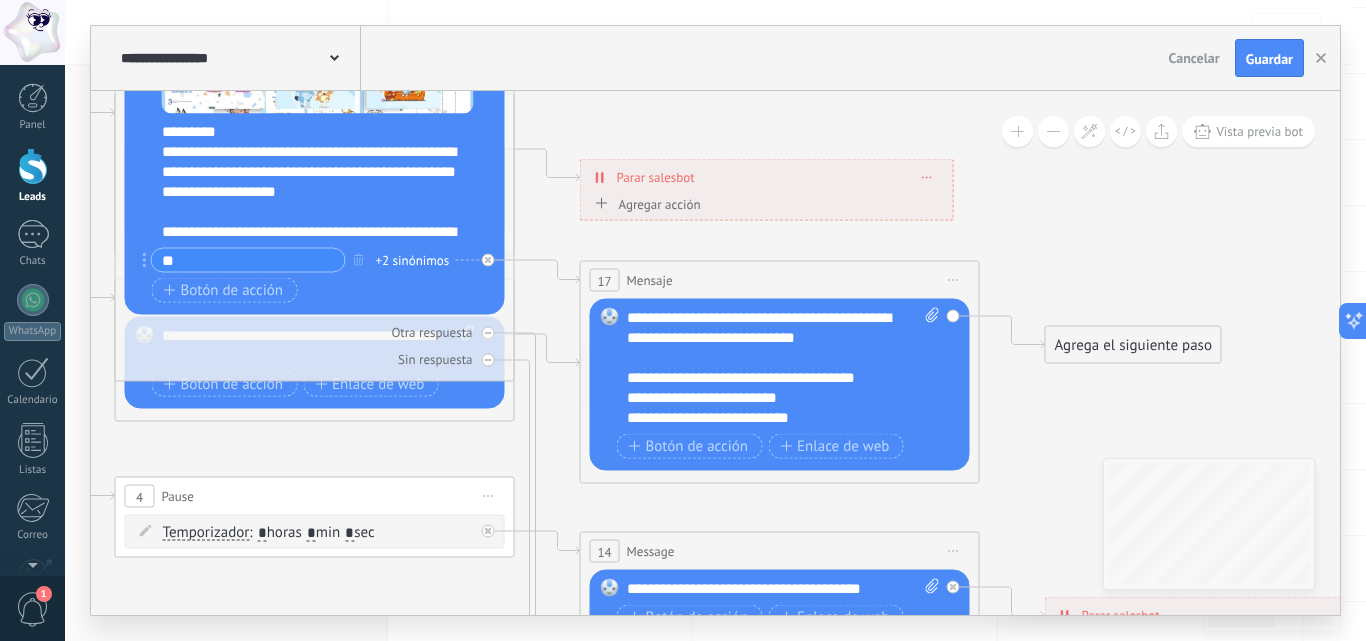 drag, startPoint x: 1101, startPoint y: 353, endPoint x: 1165, endPoint y: 155, distance: 208.08652 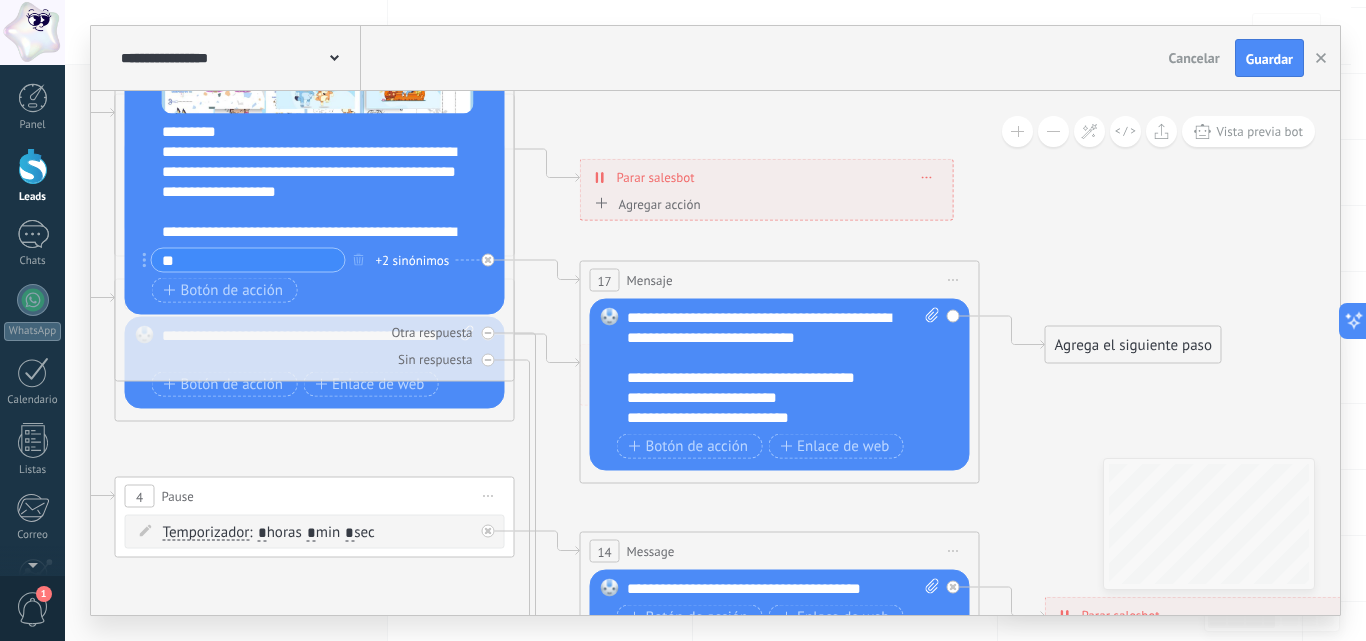 click 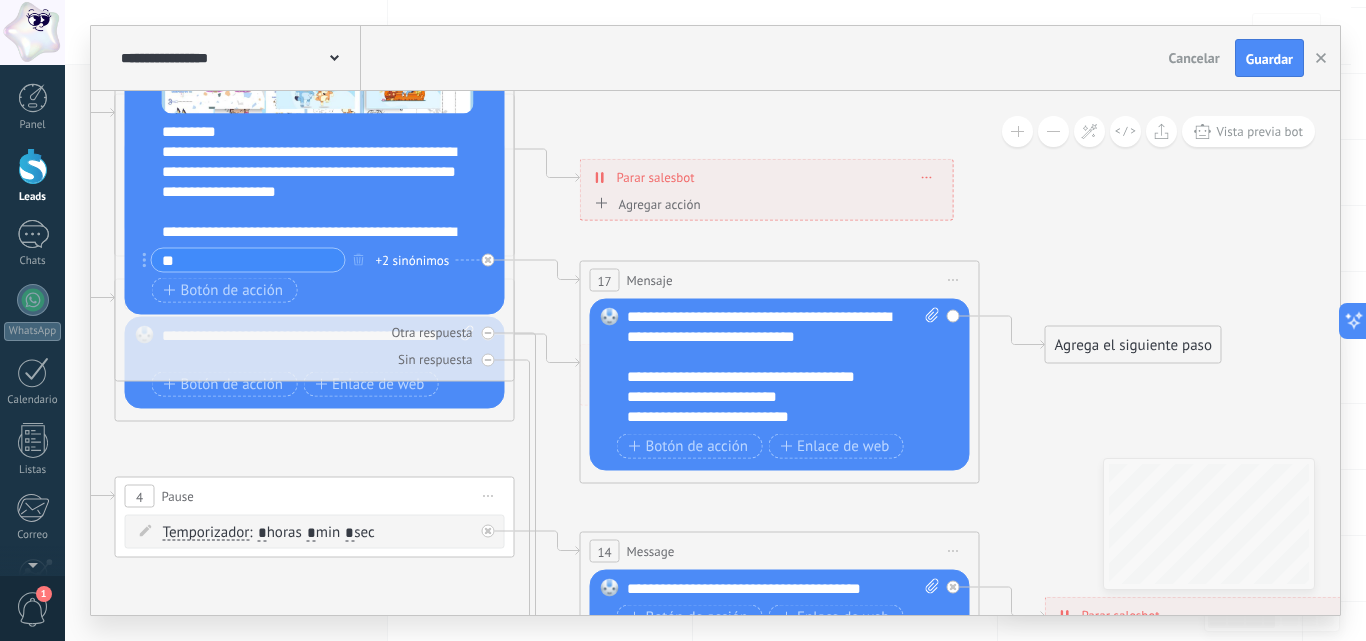 scroll, scrollTop: 0, scrollLeft: 0, axis: both 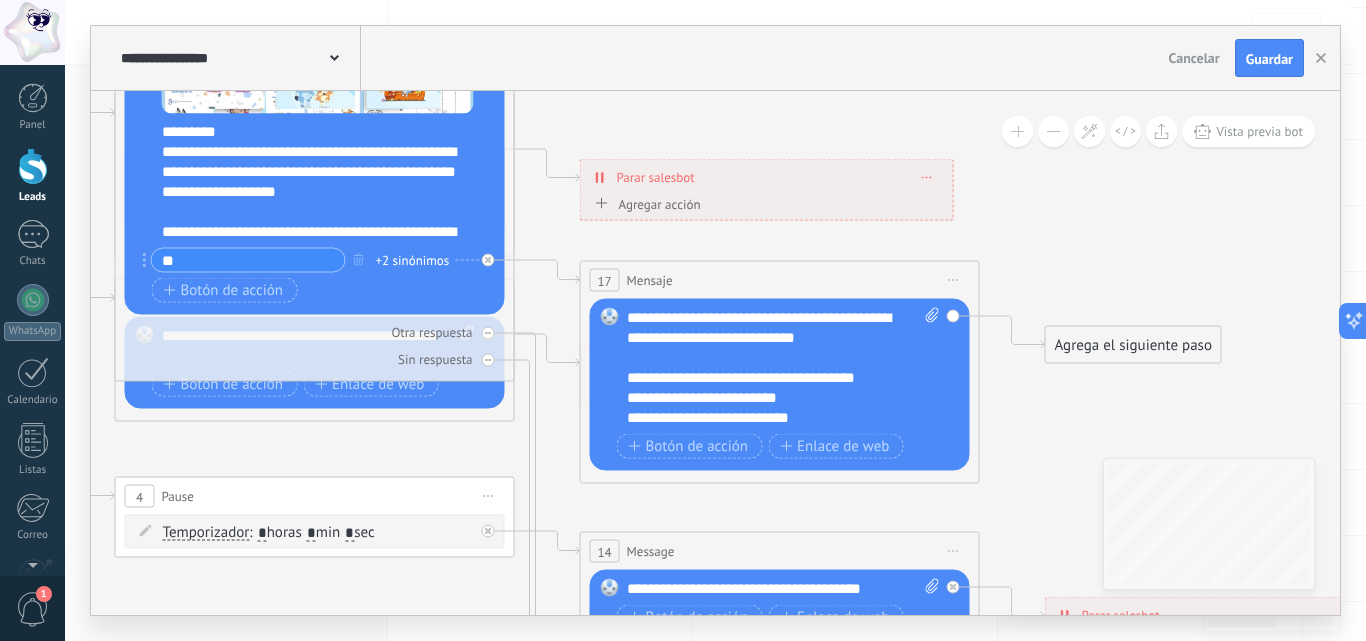 click at bounding box center [929, 368] 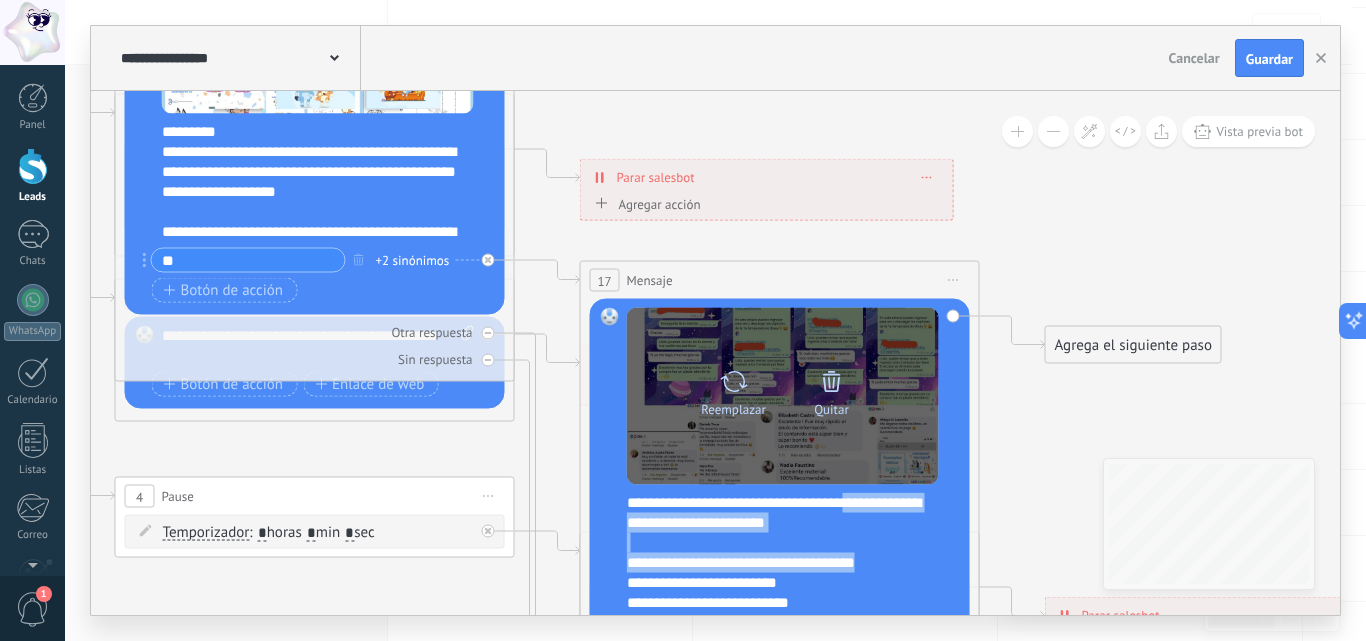 drag, startPoint x: 895, startPoint y: 554, endPoint x: 864, endPoint y: 400, distance: 157.08914 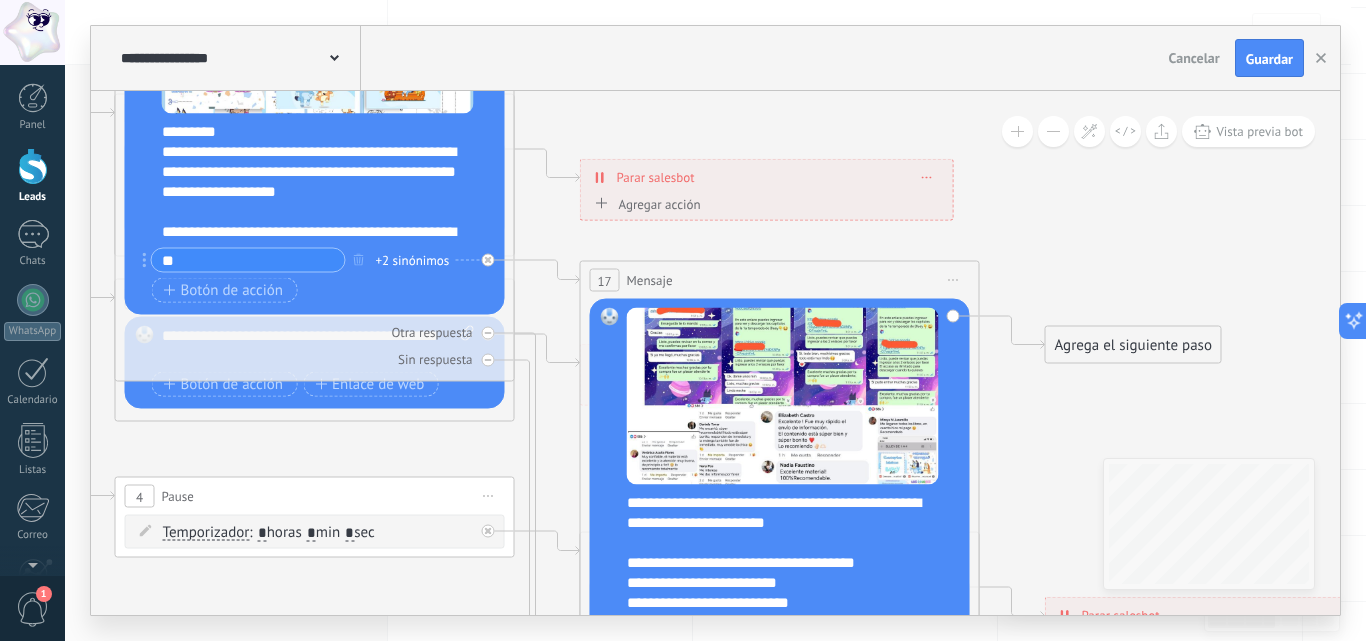 click 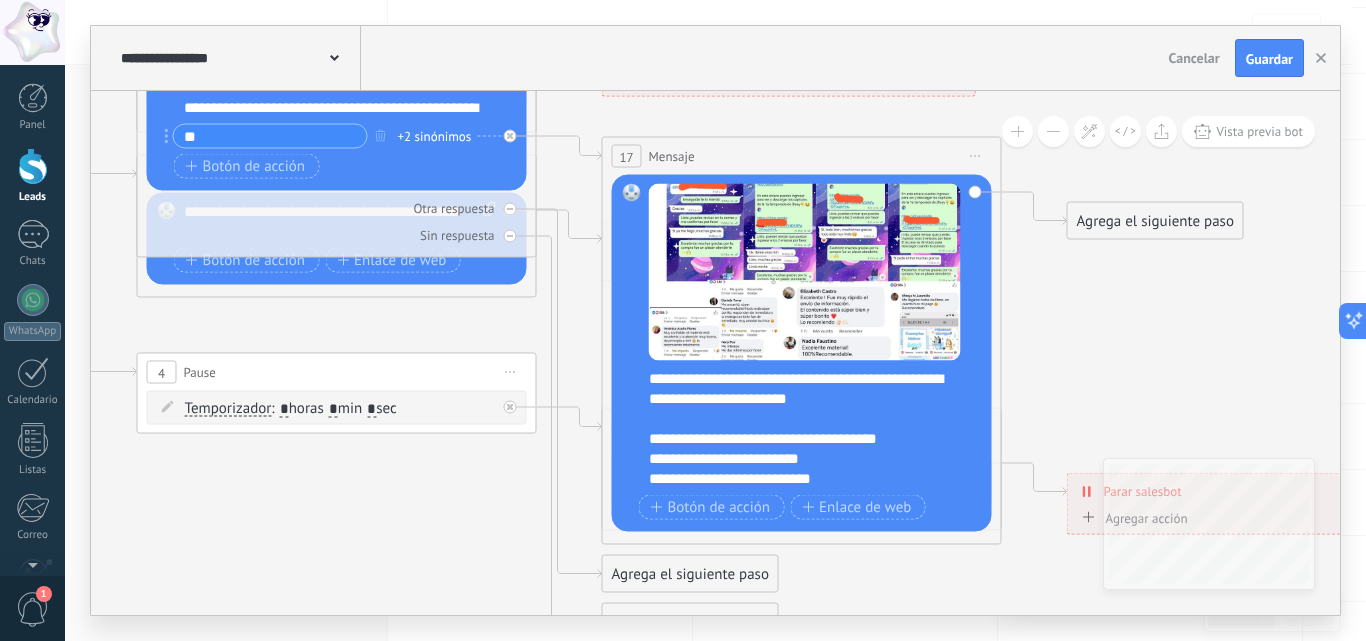 drag, startPoint x: 1021, startPoint y: 434, endPoint x: 1051, endPoint y: 331, distance: 107.28001 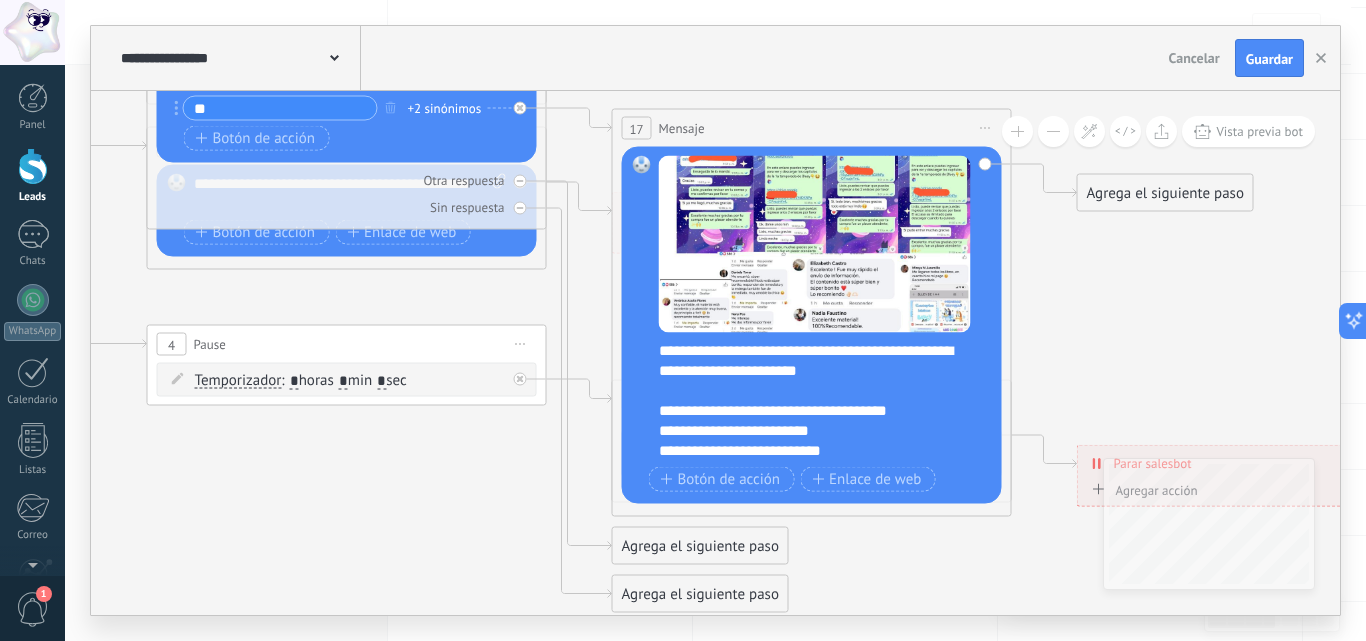 click on "**********" at bounding box center (807, 451) 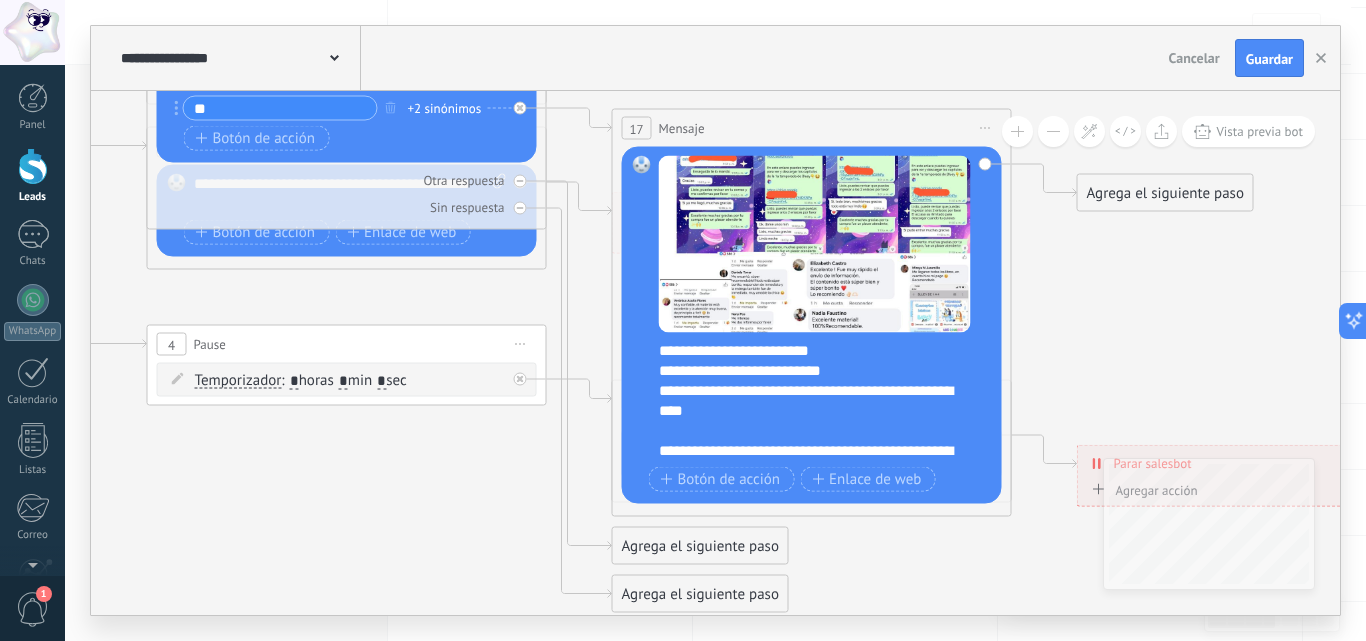 scroll, scrollTop: 100, scrollLeft: 0, axis: vertical 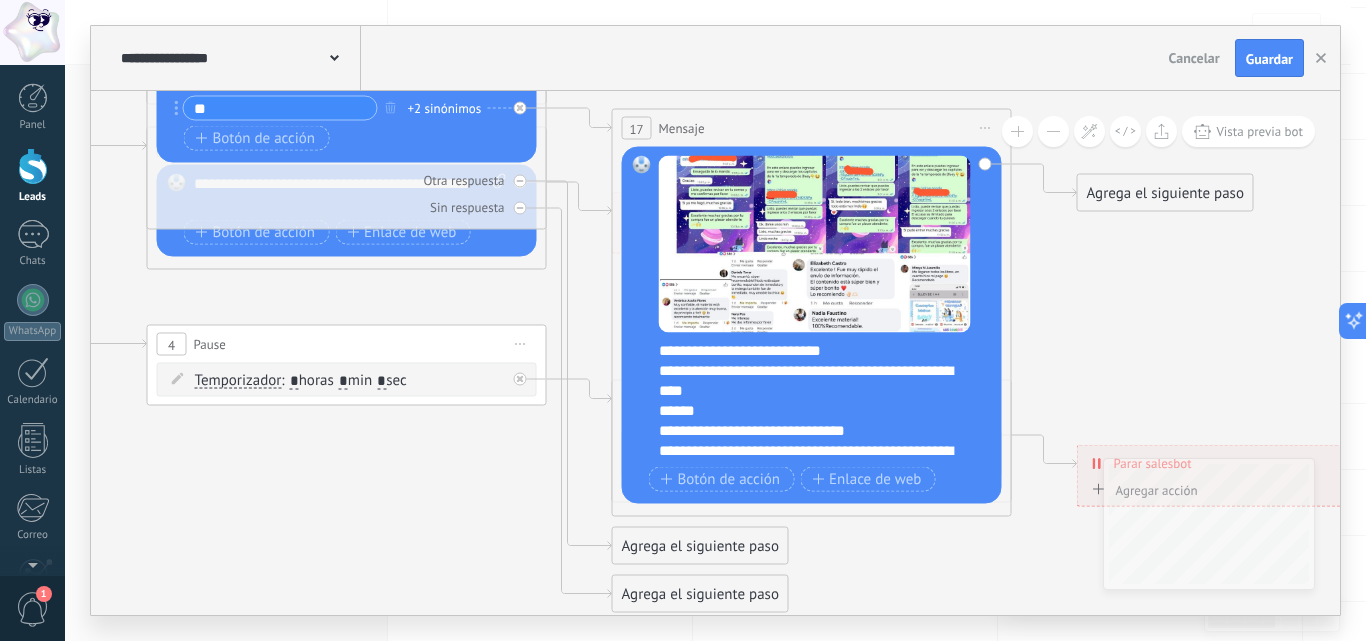 click on "**********" at bounding box center (807, 381) 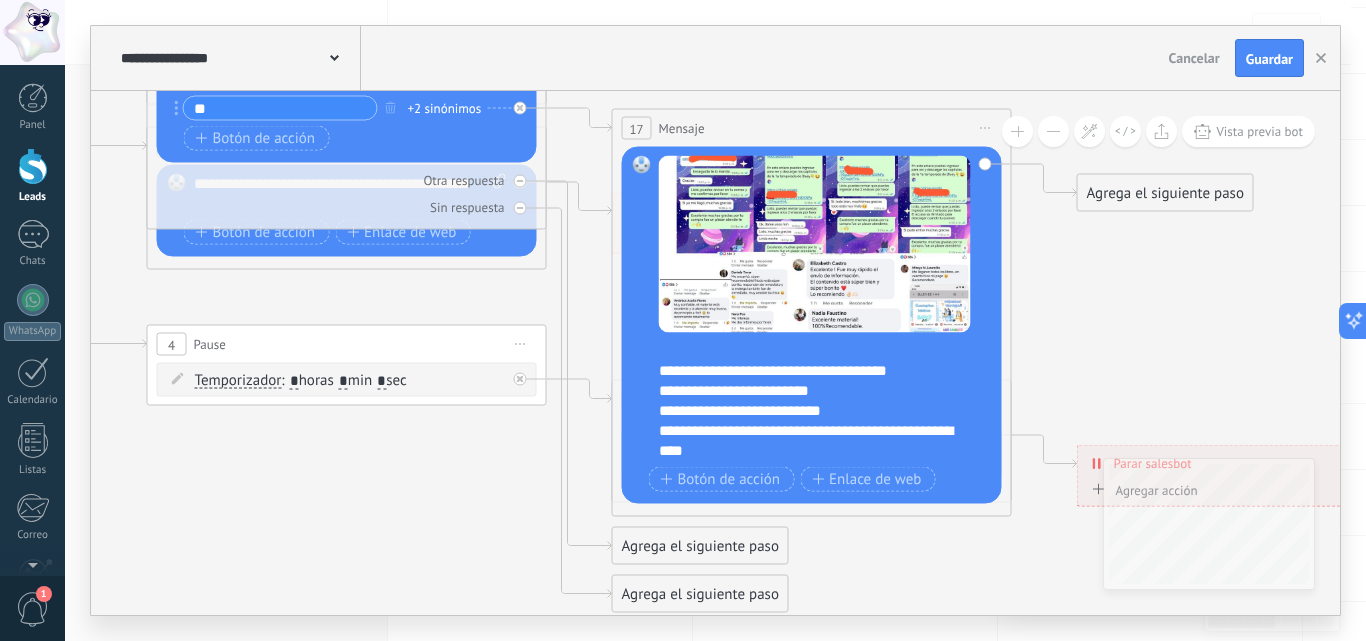 scroll, scrollTop: 20, scrollLeft: 0, axis: vertical 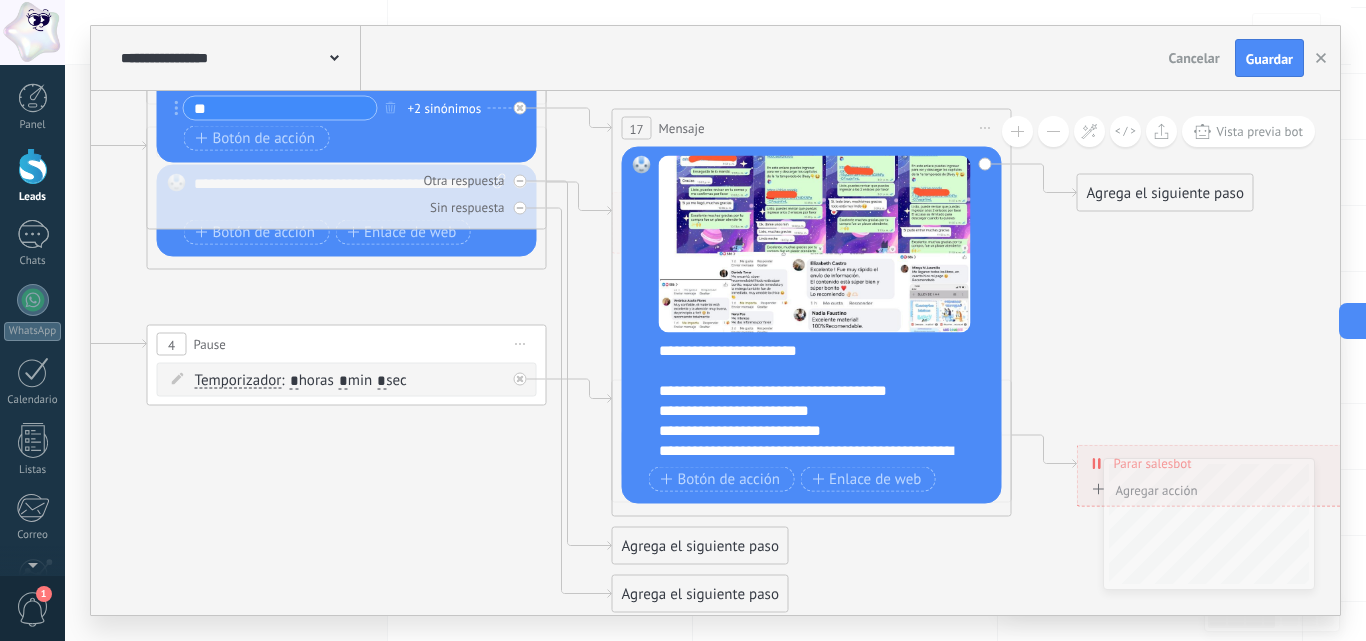 click on "Reemplazar
Quitar
Convertir a mensaje de voz
Arrastre la imagen aquí para adjuntarla.
Añadir imagen
Subir
Arrastrar y soltar
Archivo no encontrado
Escribe un mensaje o elige una  plantilla
******" at bounding box center [812, 325] 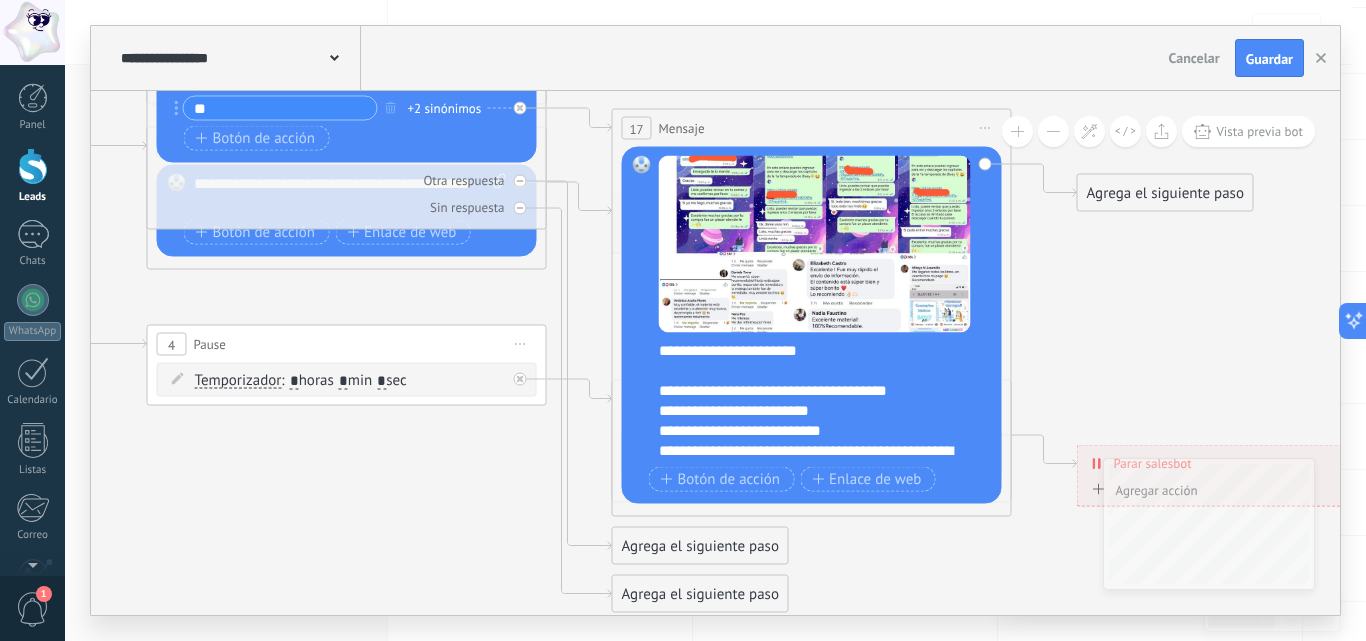 click on "**********" at bounding box center [825, 401] 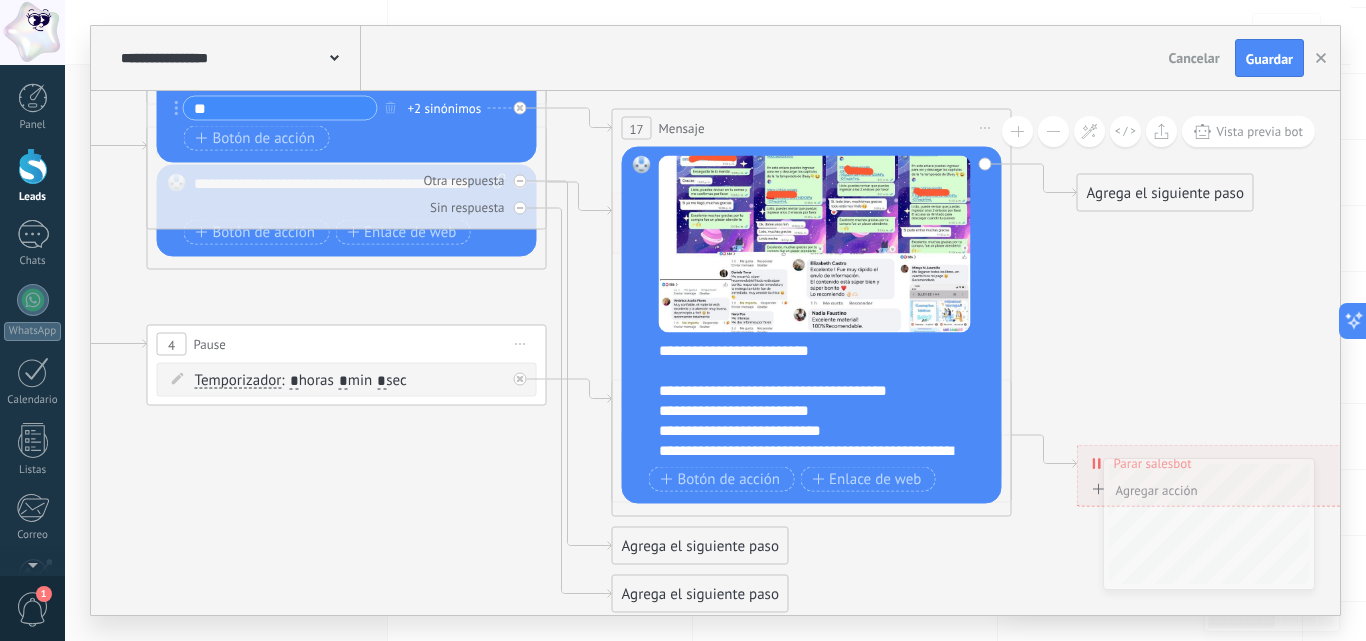 scroll, scrollTop: 0, scrollLeft: 0, axis: both 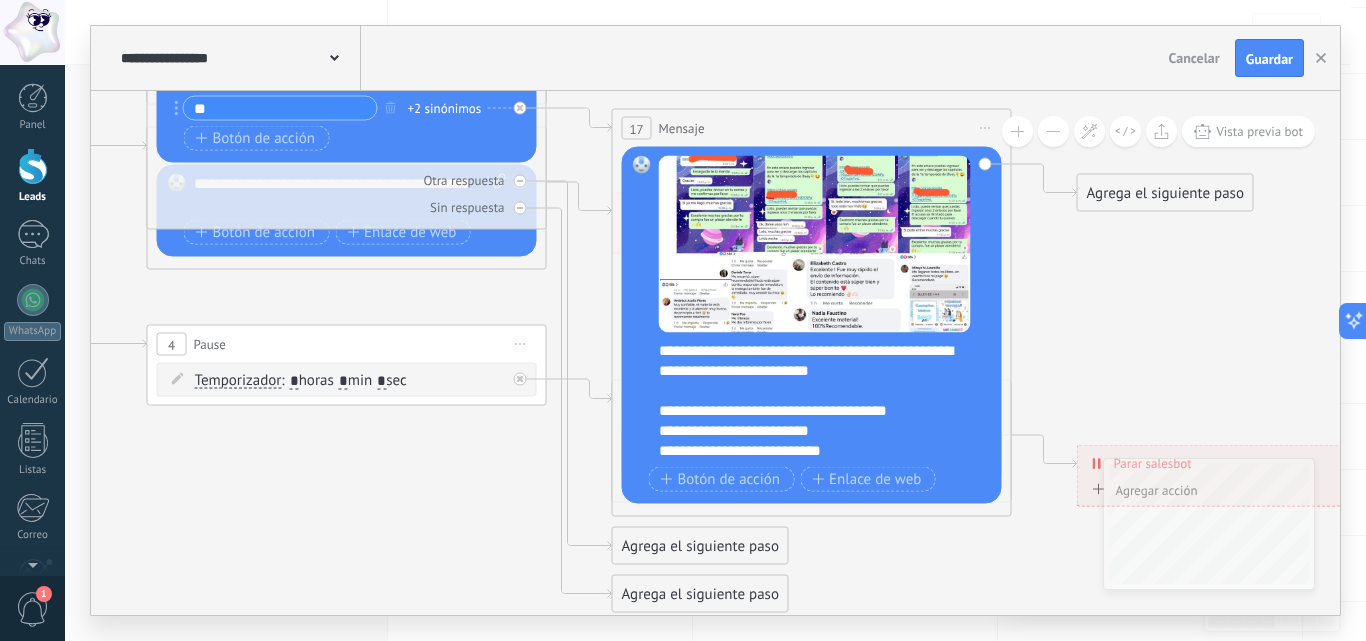 click on "Agrega el siguiente paso" at bounding box center [1165, 193] 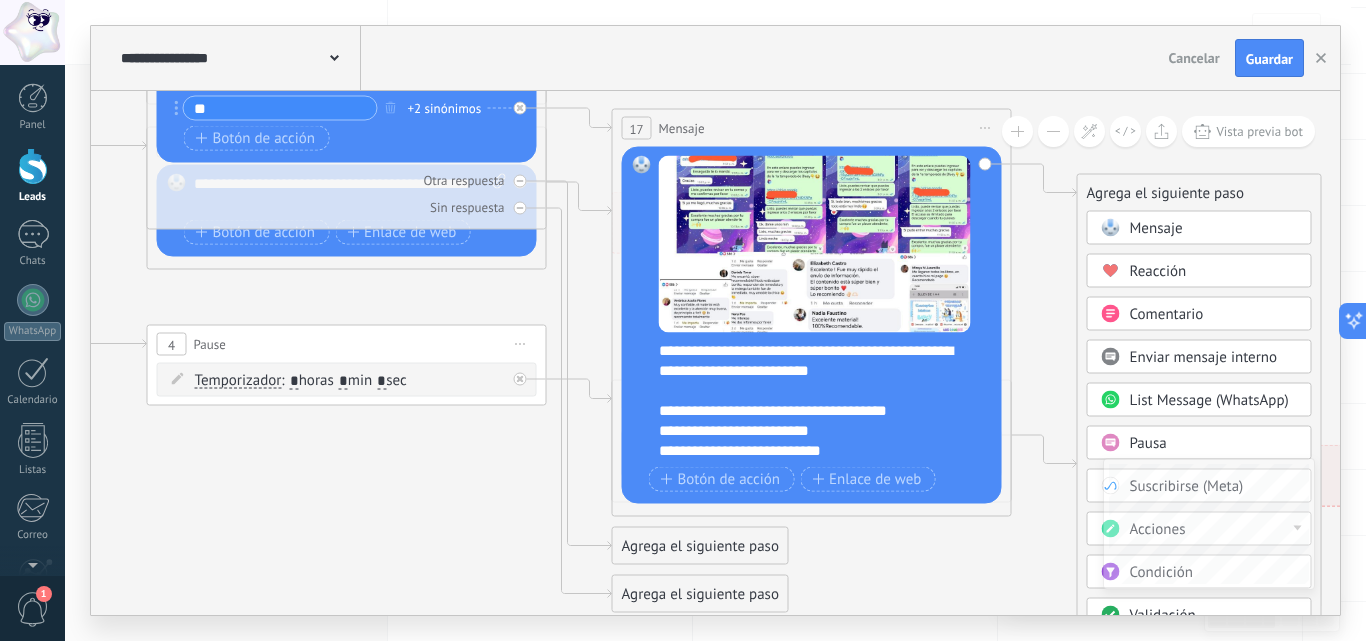 click on "Enviar mensaje interno" at bounding box center [1204, 357] 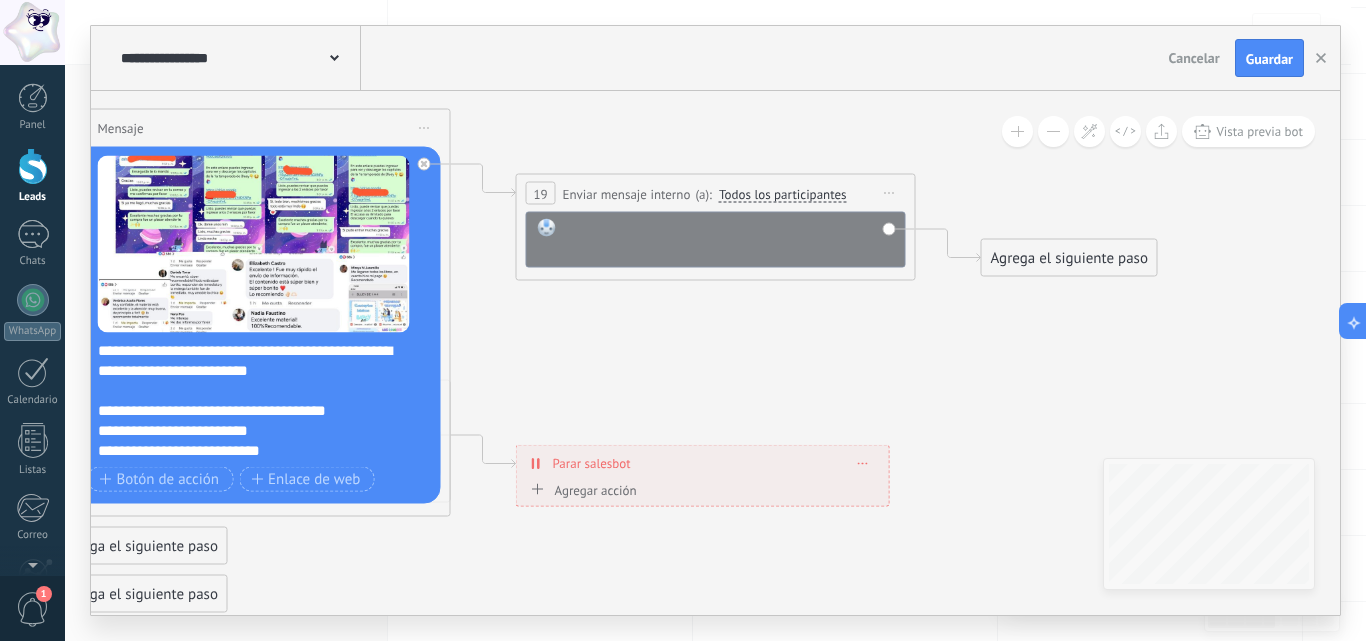 click at bounding box center [729, 239] 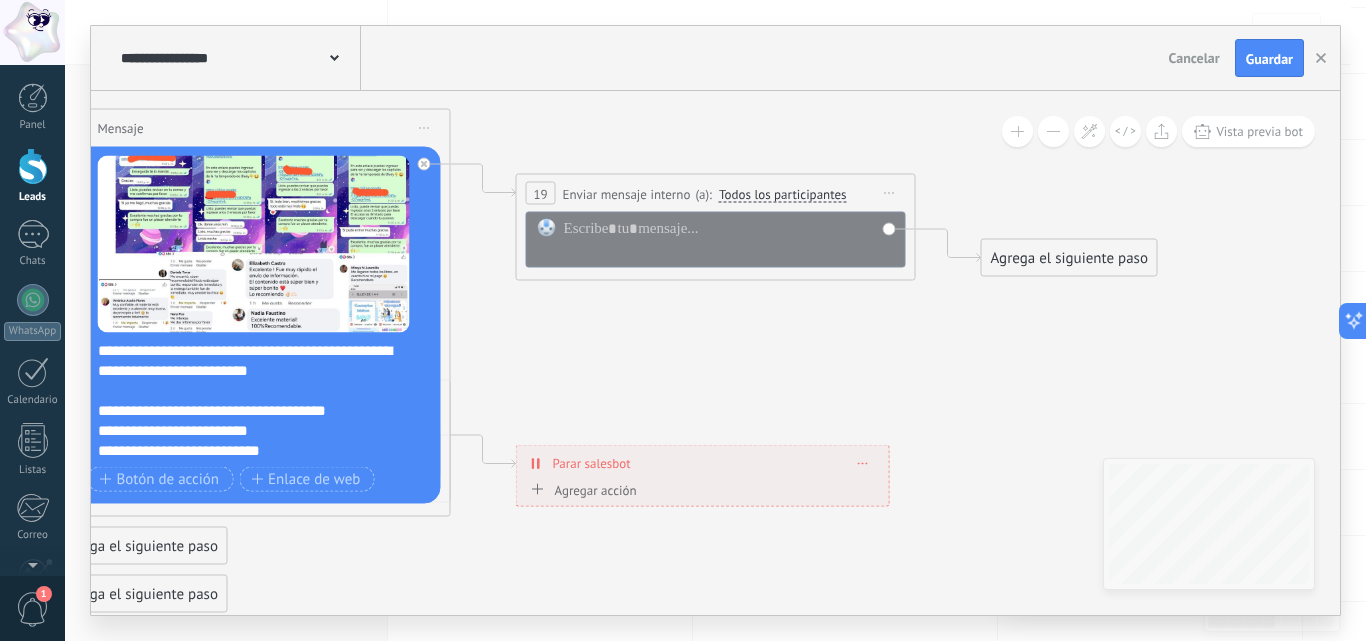 click on "Iniciar vista previa aquí
Cambiar nombre
Duplicar
Borrar" at bounding box center (890, 193) 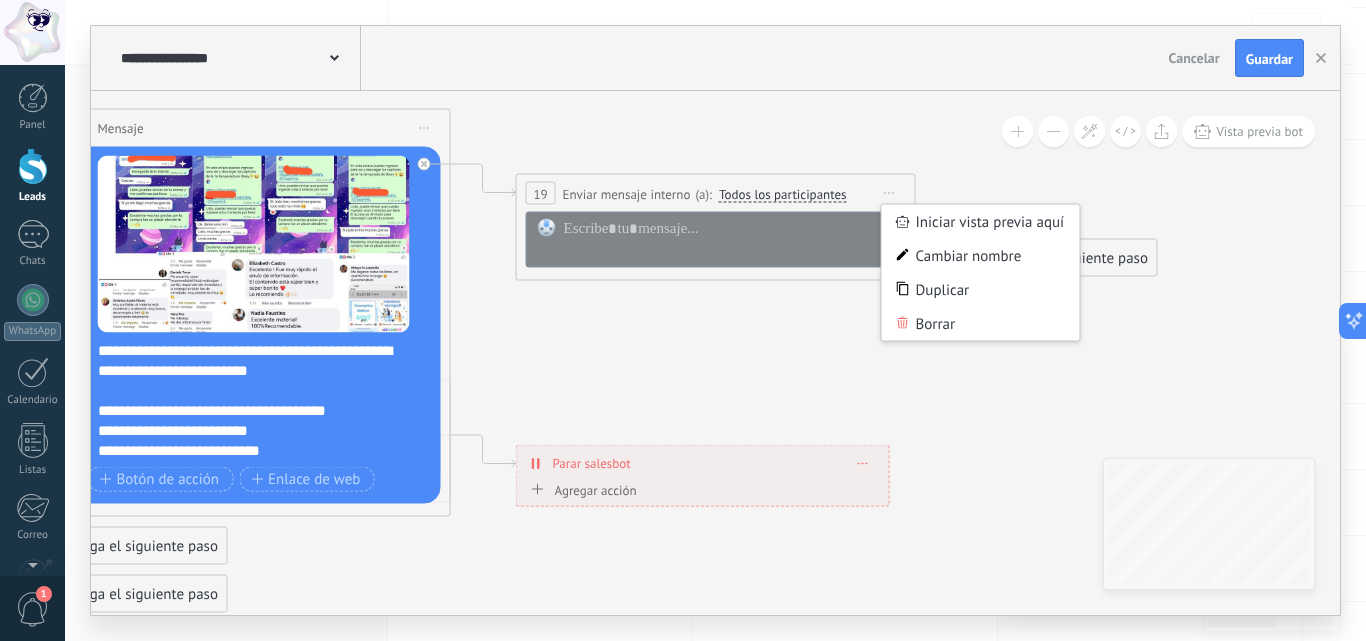 click on "Iniciar vista previa aquí
Cambiar nombre
Duplicar
Borrar" at bounding box center (890, 193) 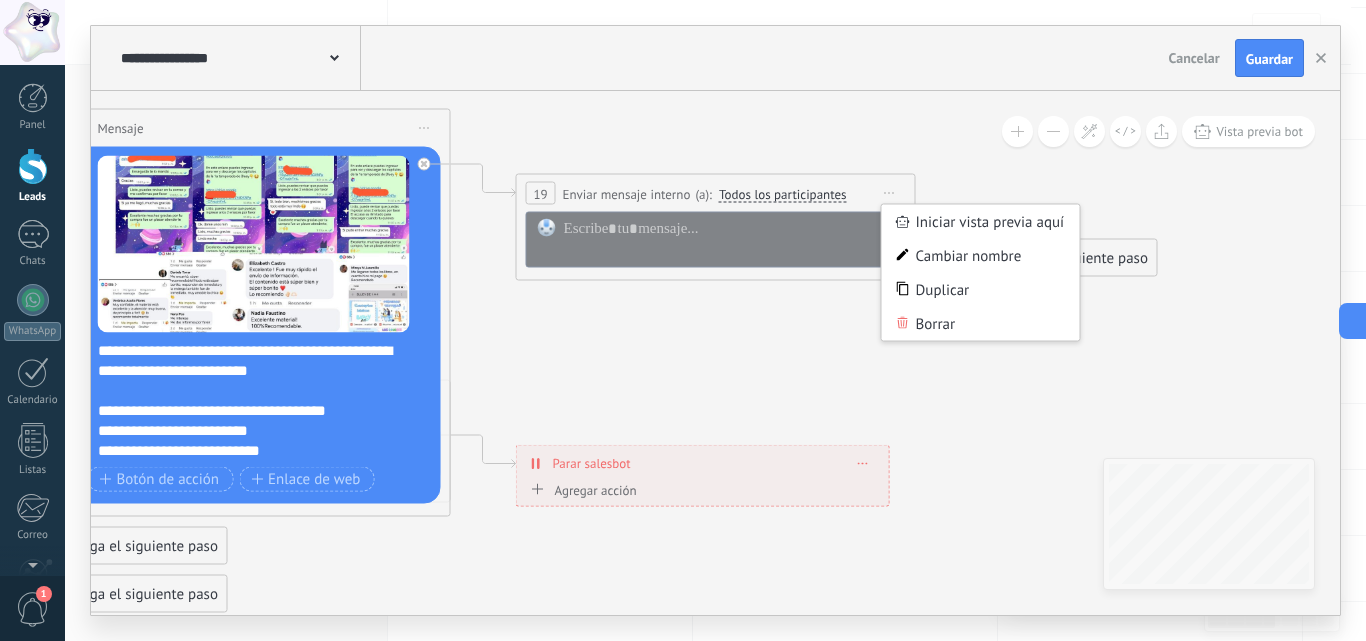click on "Todos los participantes" at bounding box center (783, 194) 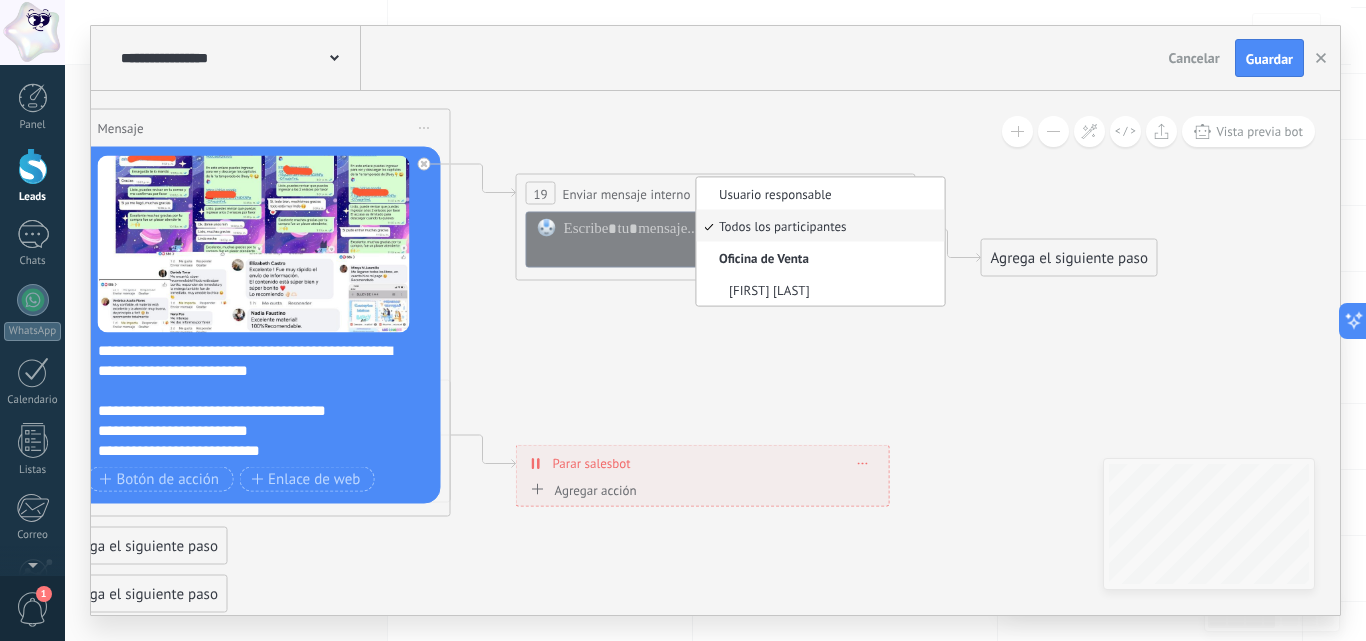 click 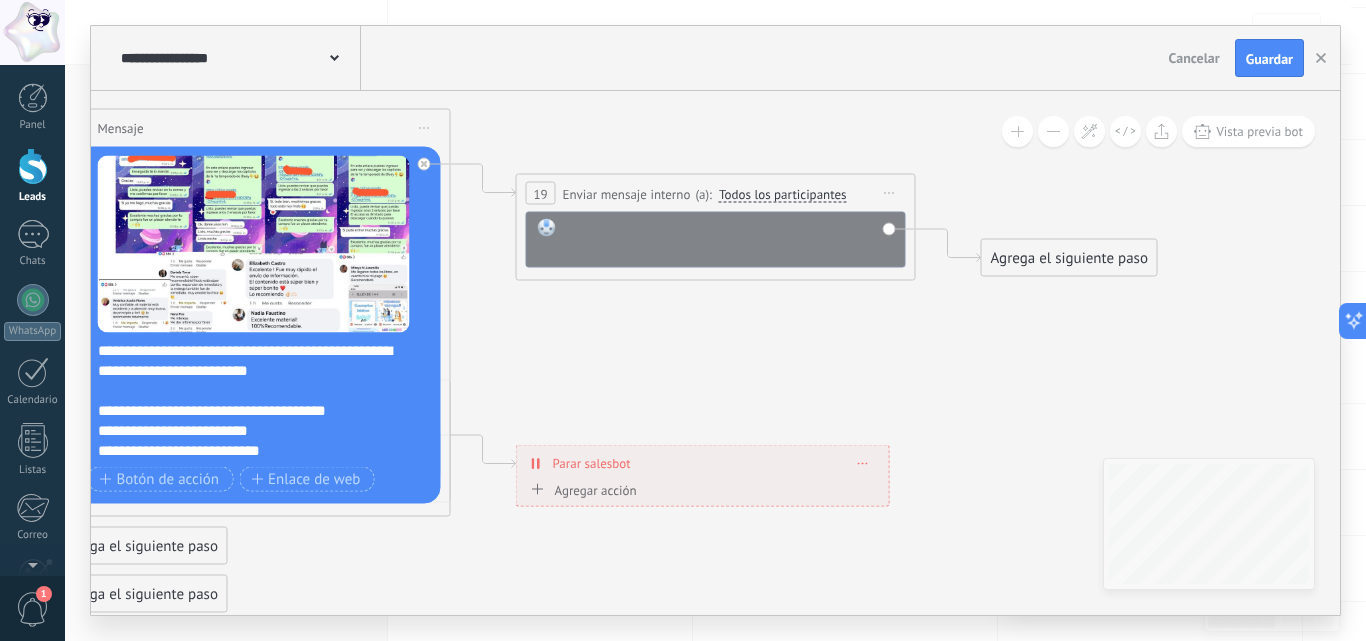 click at bounding box center (729, 239) 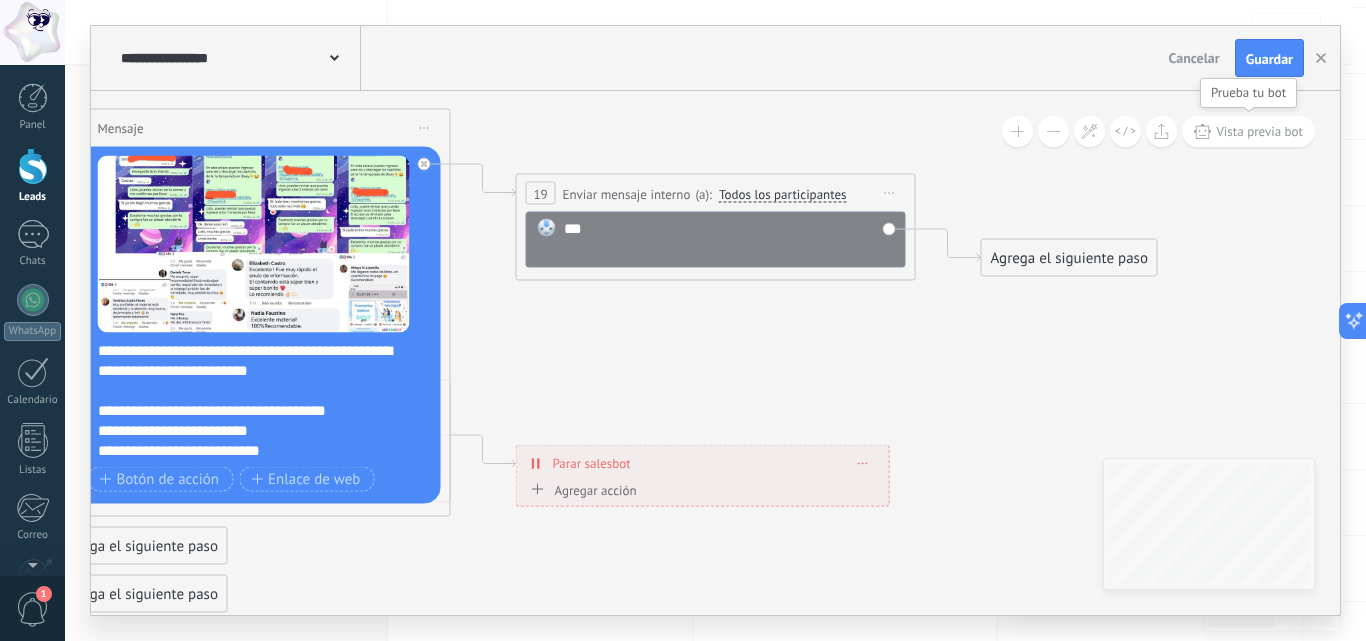 click on "Vista previa bot" at bounding box center [1248, 131] 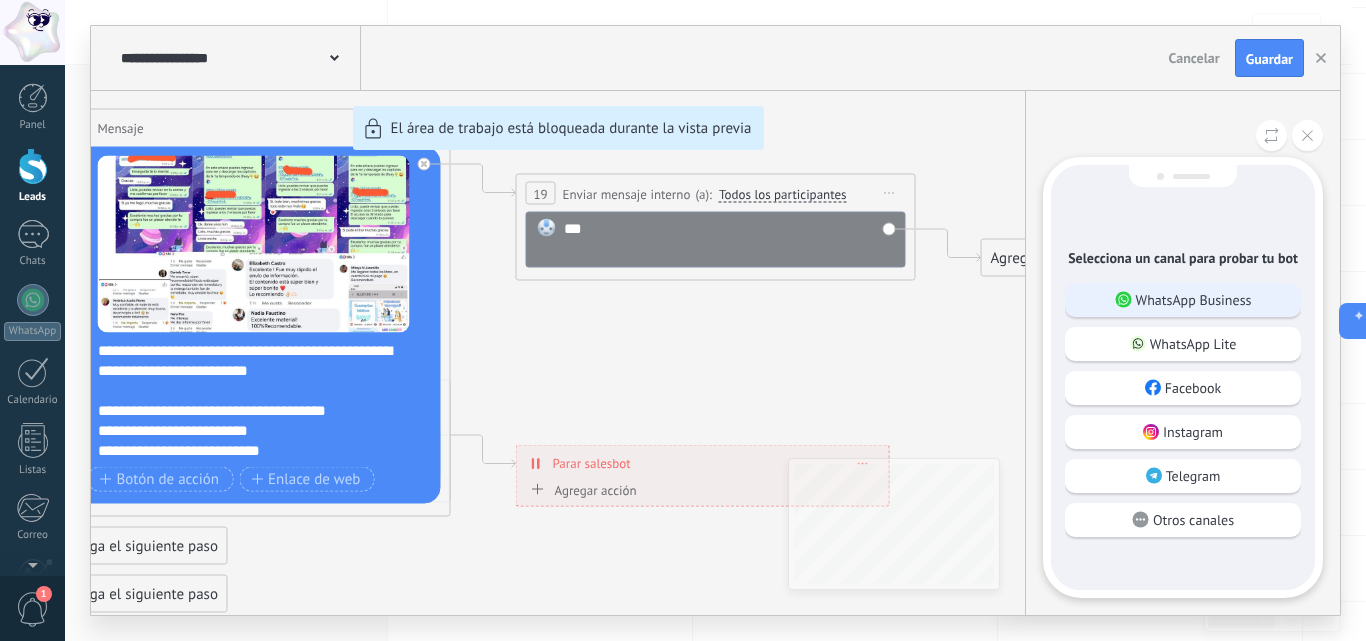 click on "WhatsApp Business" at bounding box center (1194, 300) 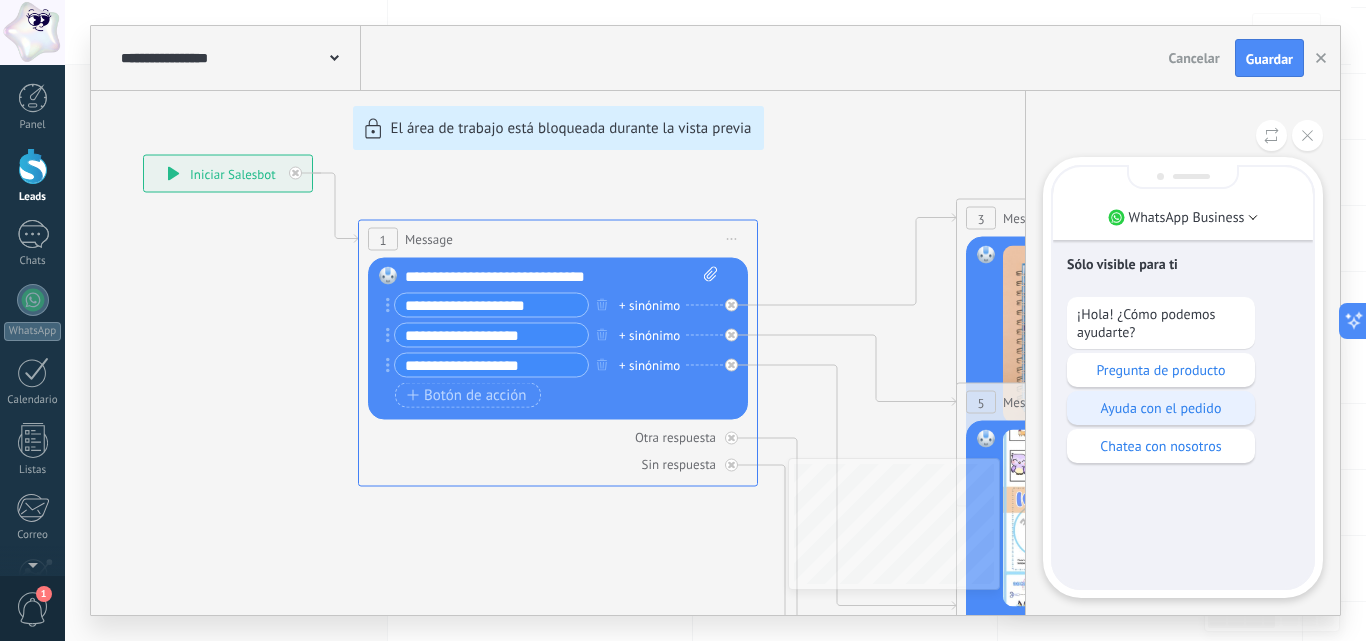 click on "Ayuda con el pedido" at bounding box center [1161, 408] 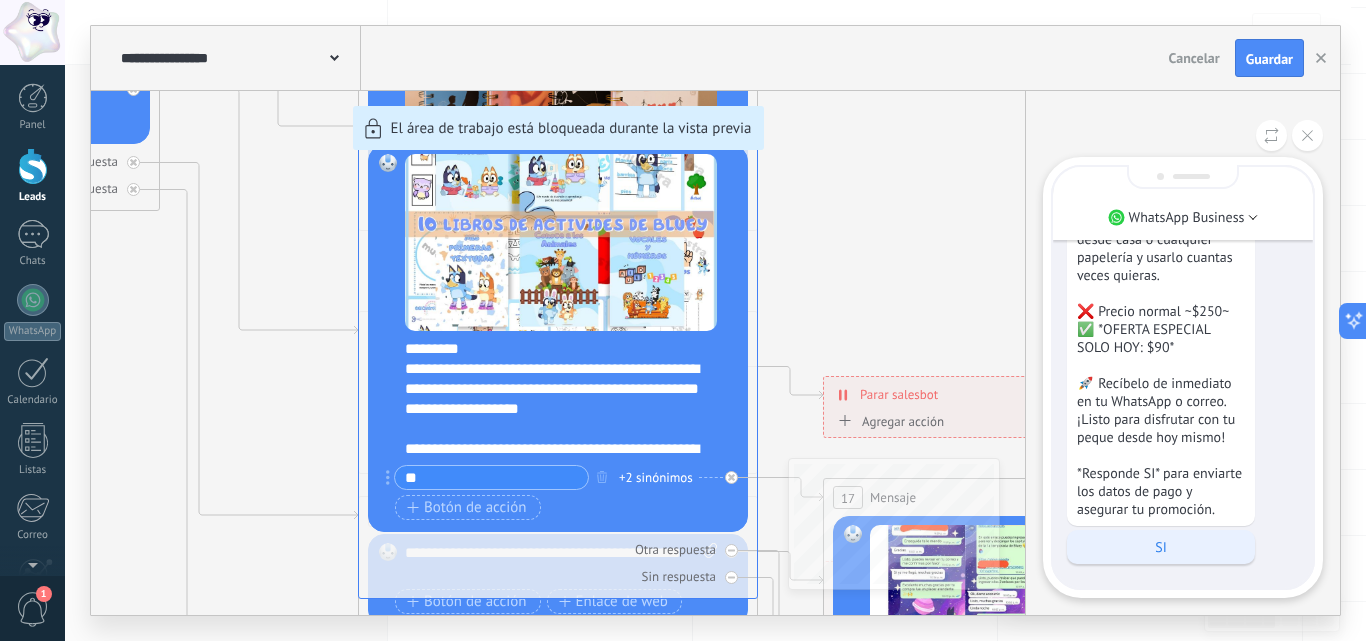 click on "SI" at bounding box center (1161, 547) 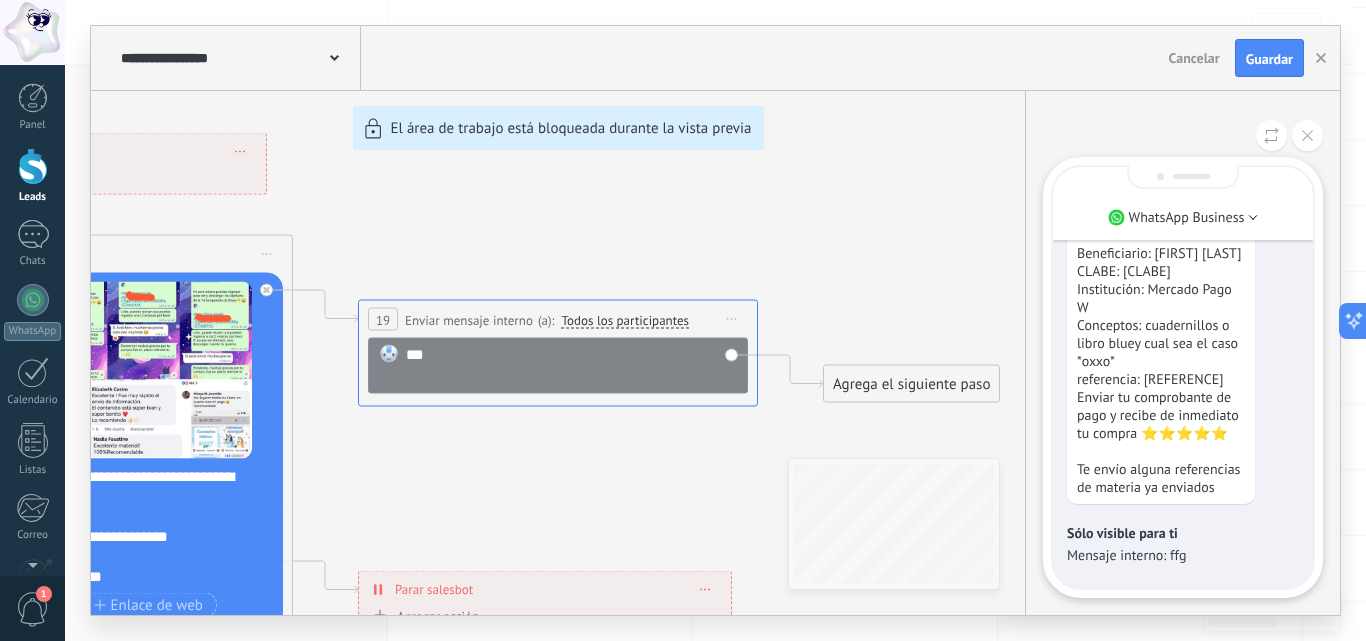 click on "Mensaje interno: ffg" at bounding box center (1183, 555) 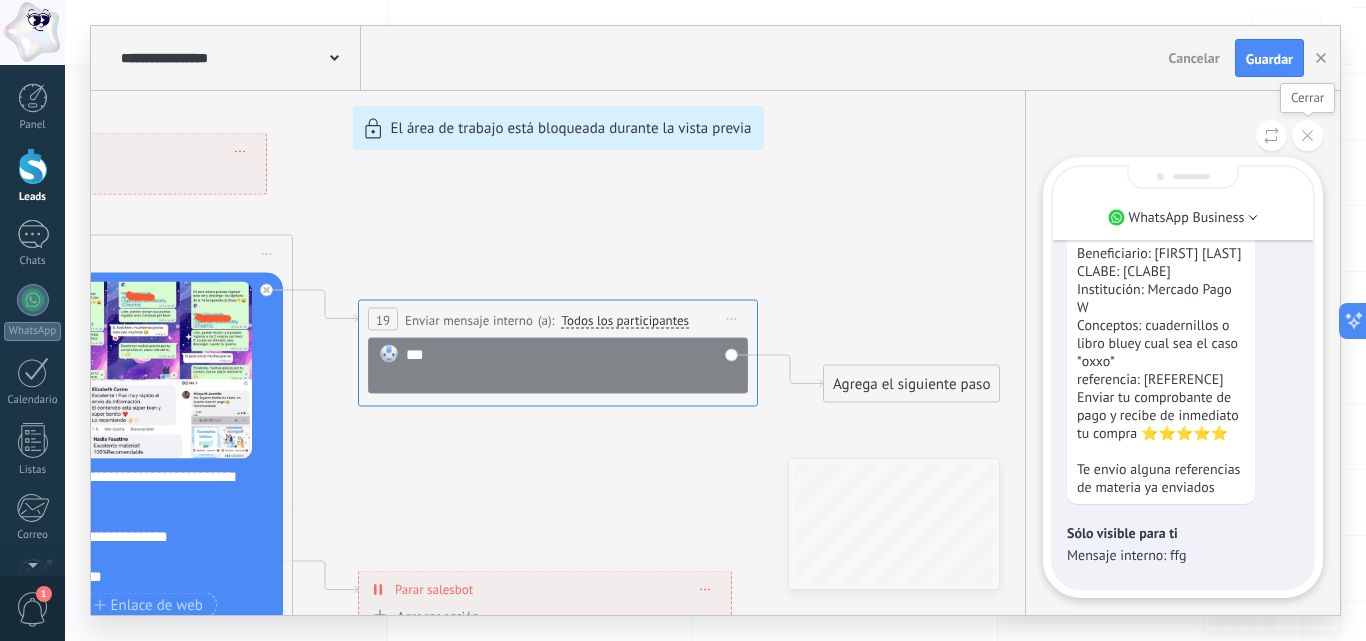 click 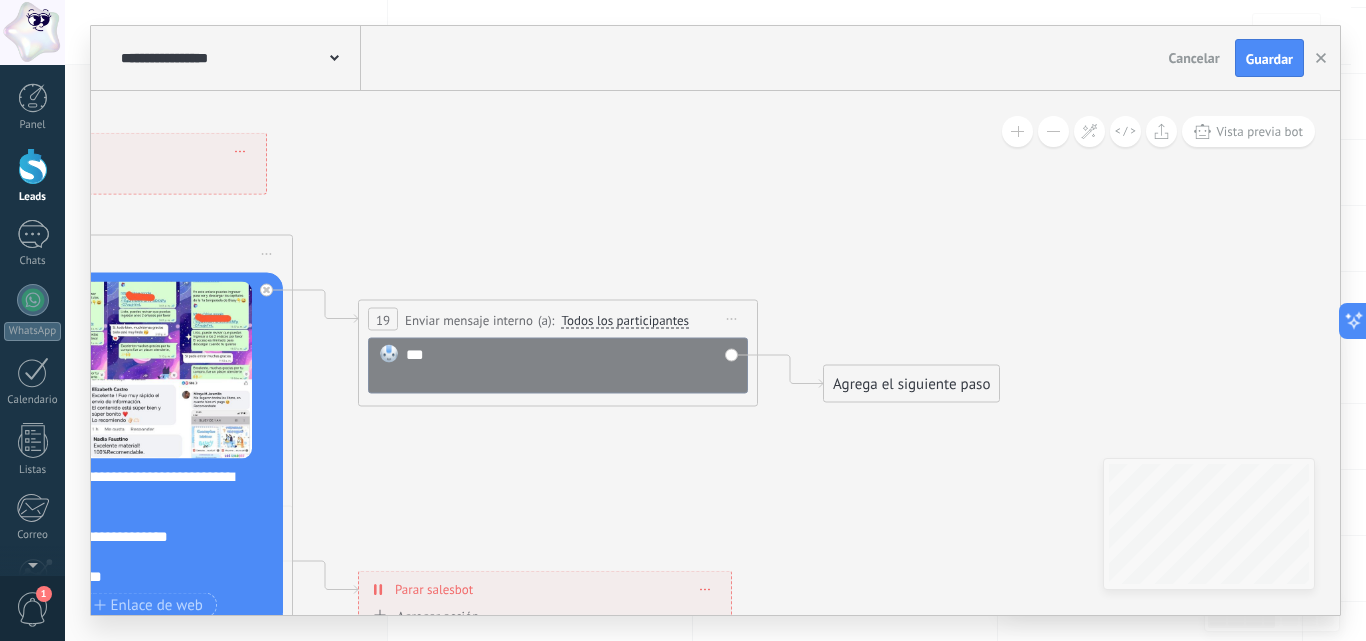 click on "Iniciar vista previa aquí
Cambiar nombre
Duplicar
Borrar" at bounding box center (732, 319) 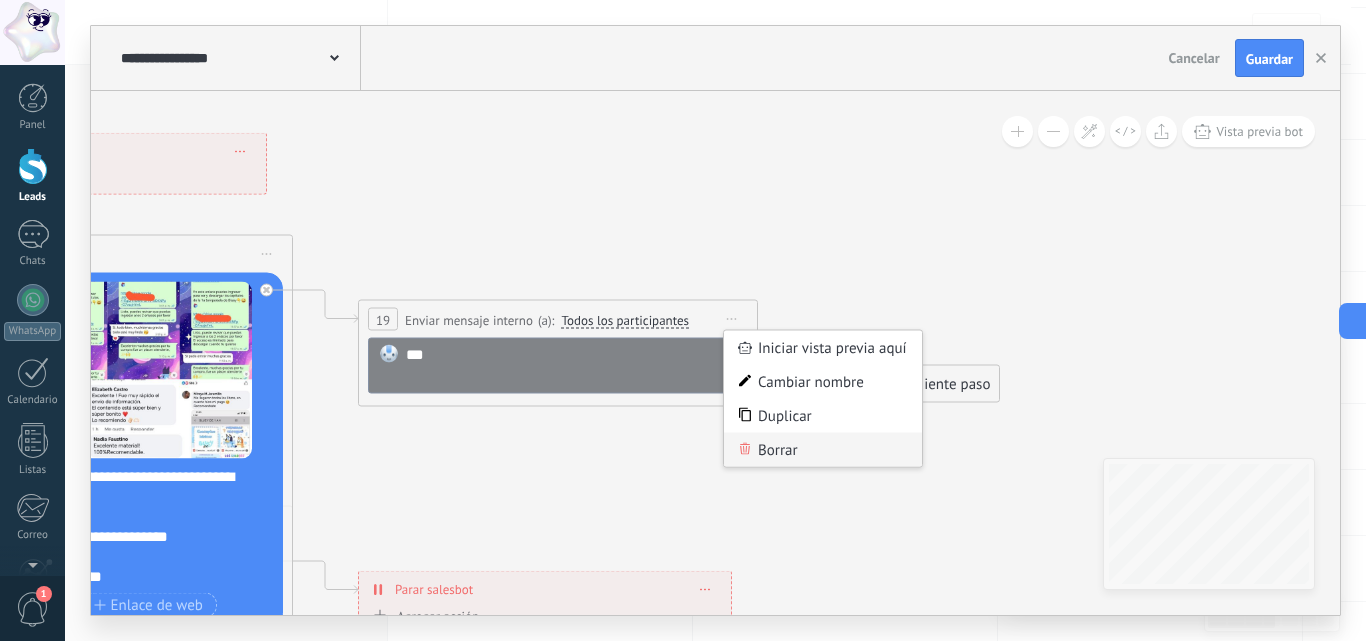 click on "Borrar" at bounding box center [823, 450] 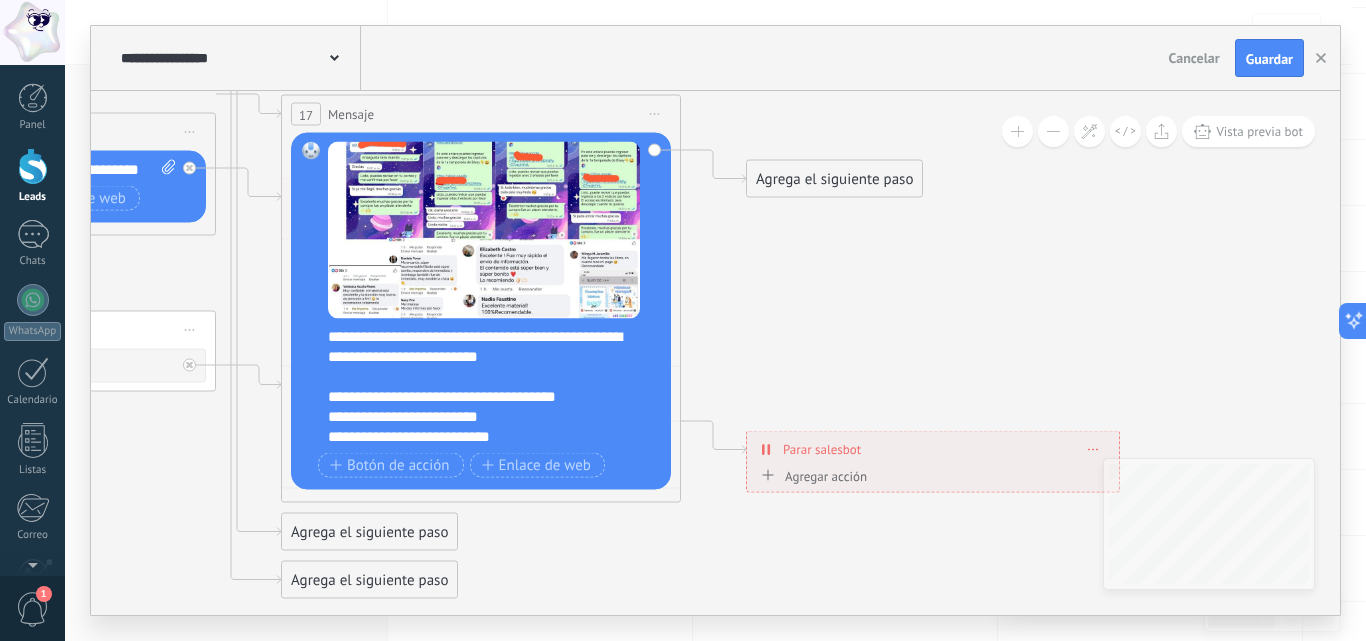 drag, startPoint x: 446, startPoint y: 398, endPoint x: 834, endPoint y: 258, distance: 412.48514 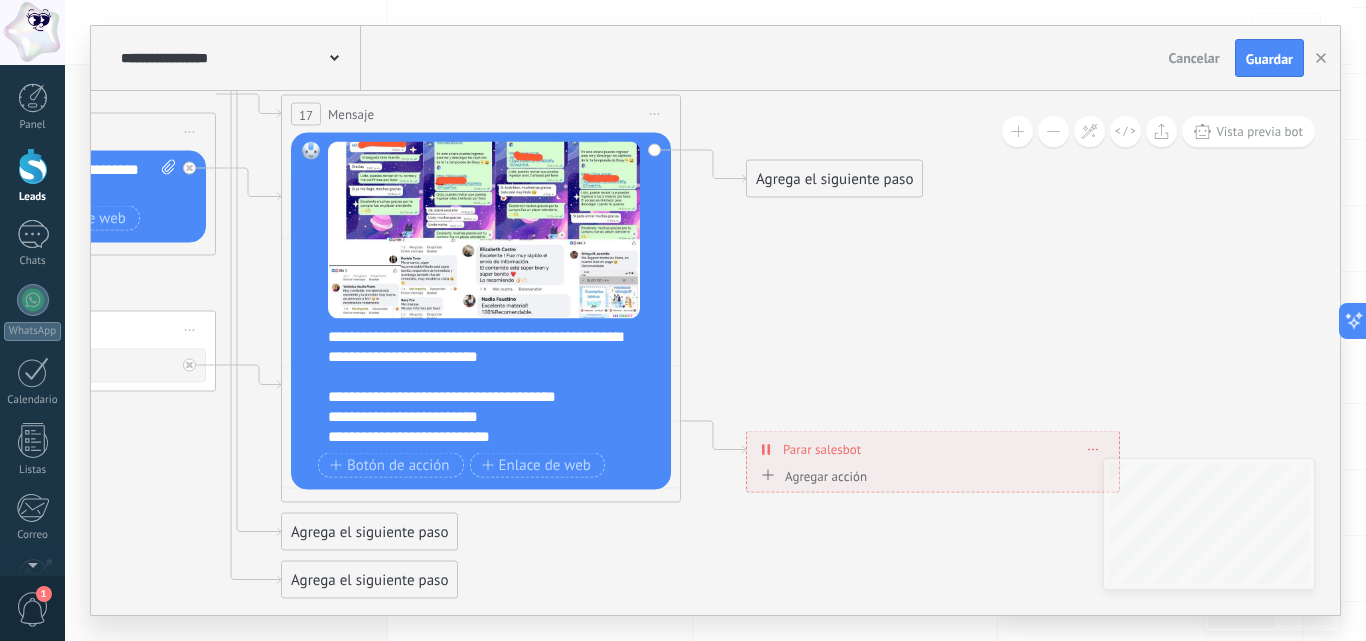 click on "Agrega el siguiente paso" at bounding box center (834, 179) 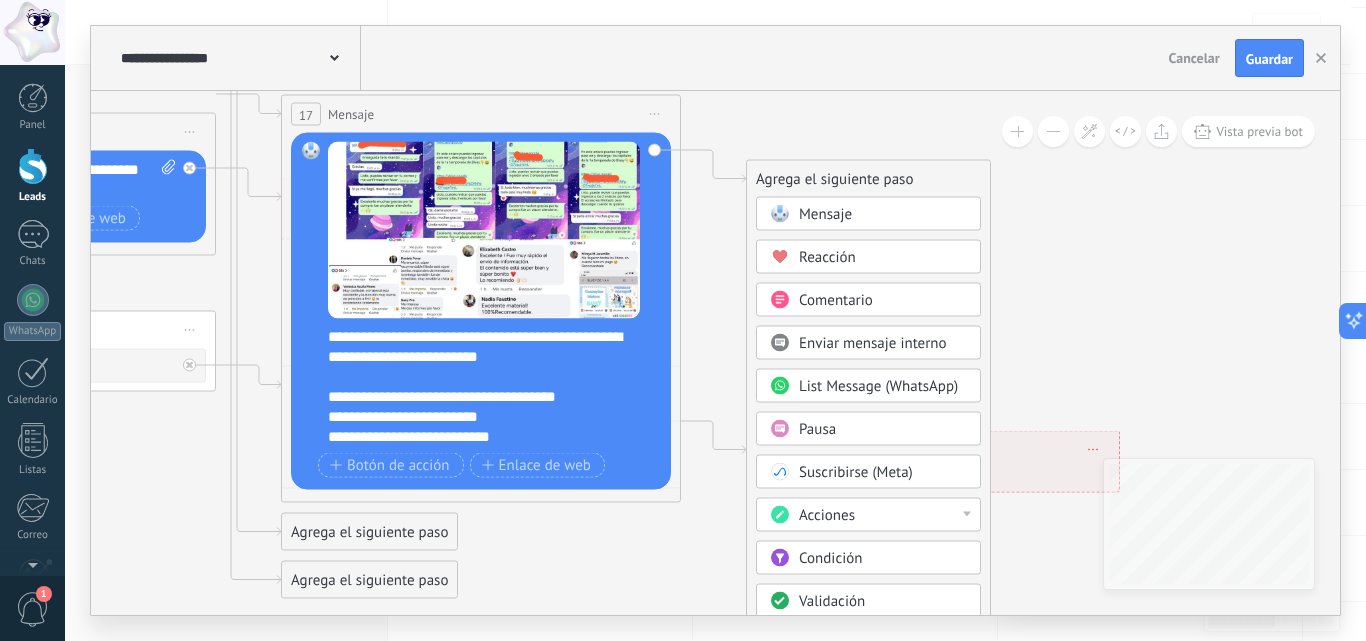 click on "List Message (WhatsApp)" at bounding box center (878, 386) 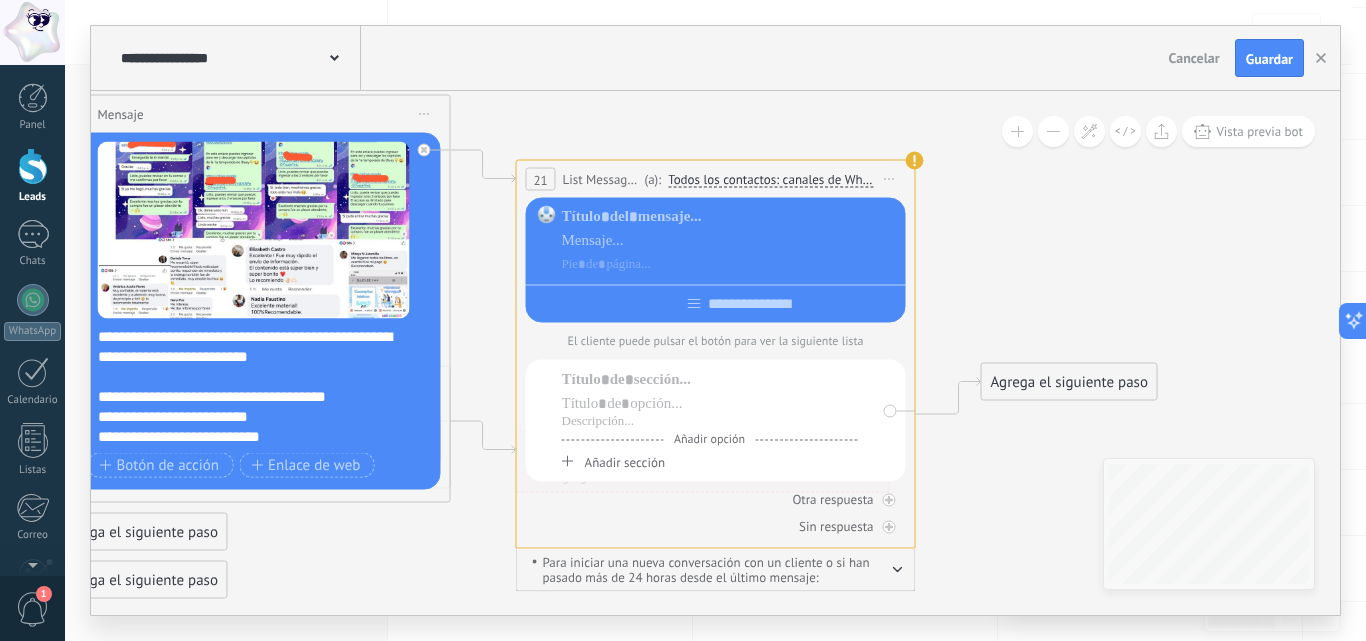 click on "21" at bounding box center (541, 179) 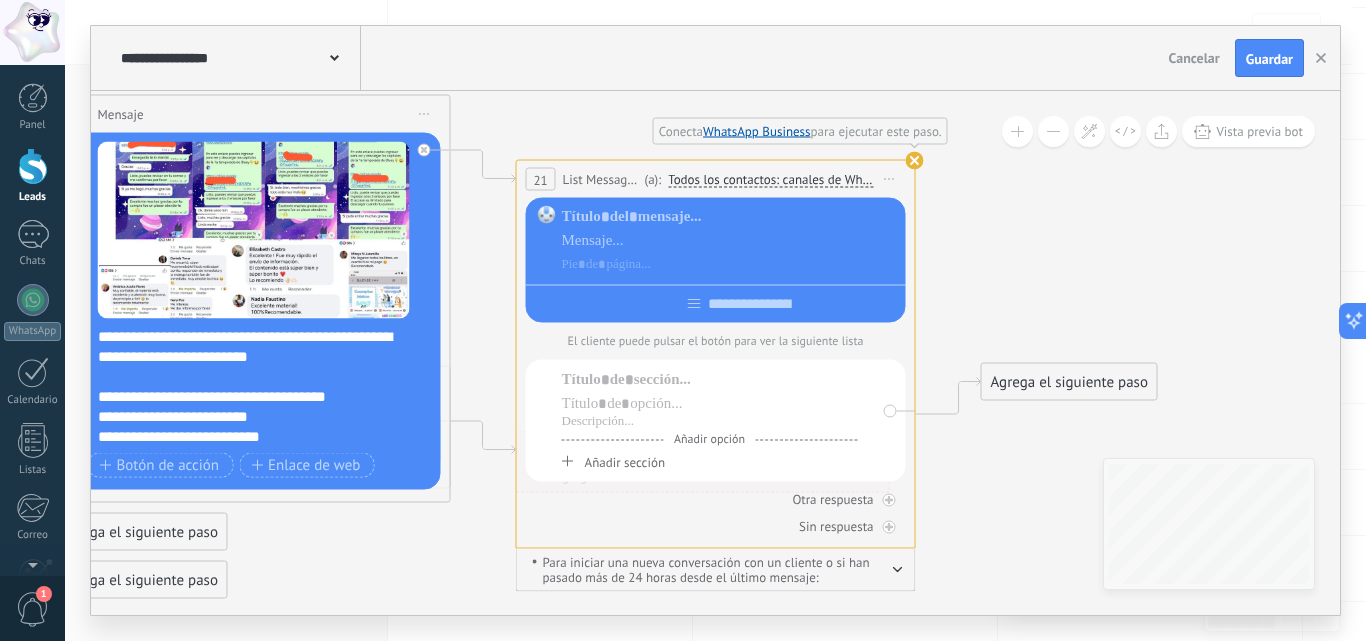 click on "Iniciar vista previa aquí
Cambiar nombre
Duplicar
Borrar" at bounding box center [890, 179] 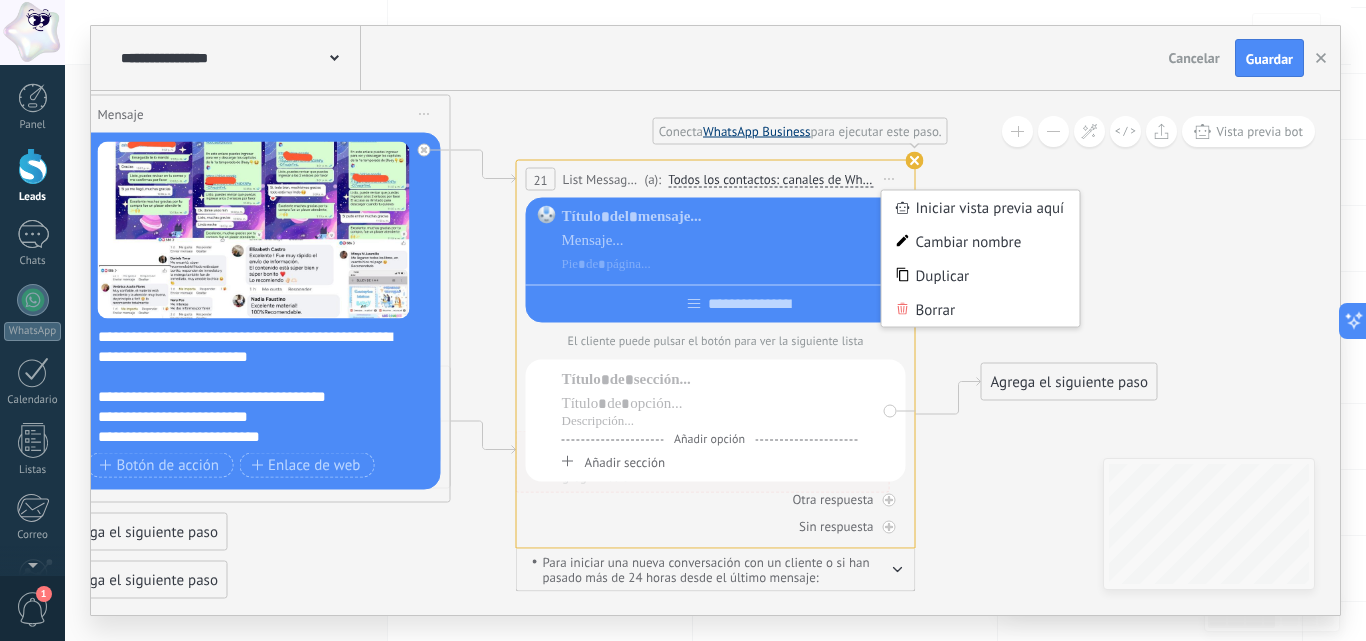 click on "WhatsApp Business" at bounding box center (757, 131) 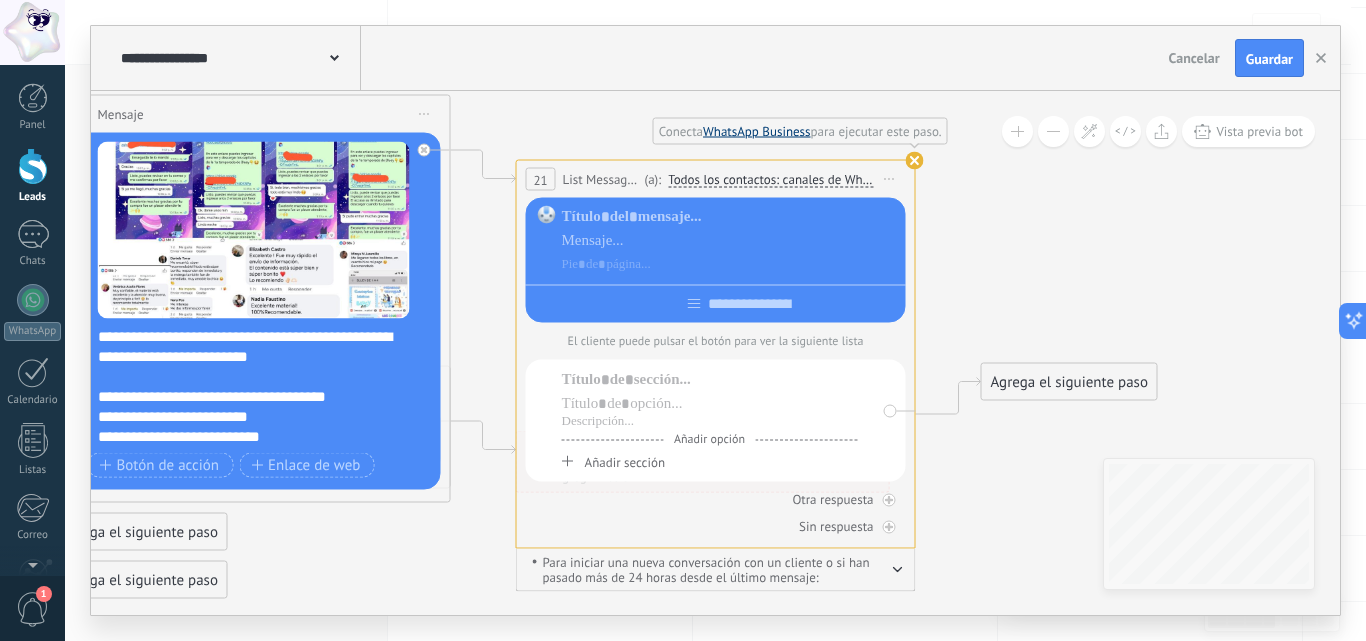 scroll, scrollTop: 0, scrollLeft: 0, axis: both 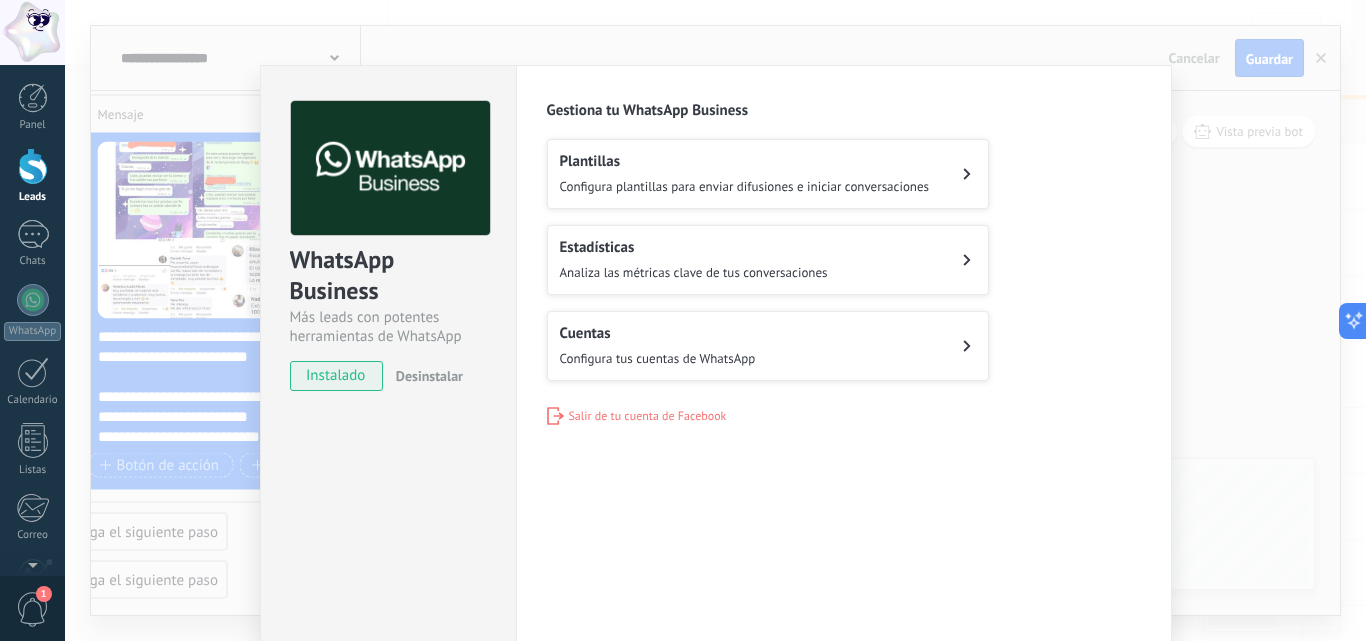 click on "Cuentas Configura tus cuentas de WhatsApp" at bounding box center (658, 346) 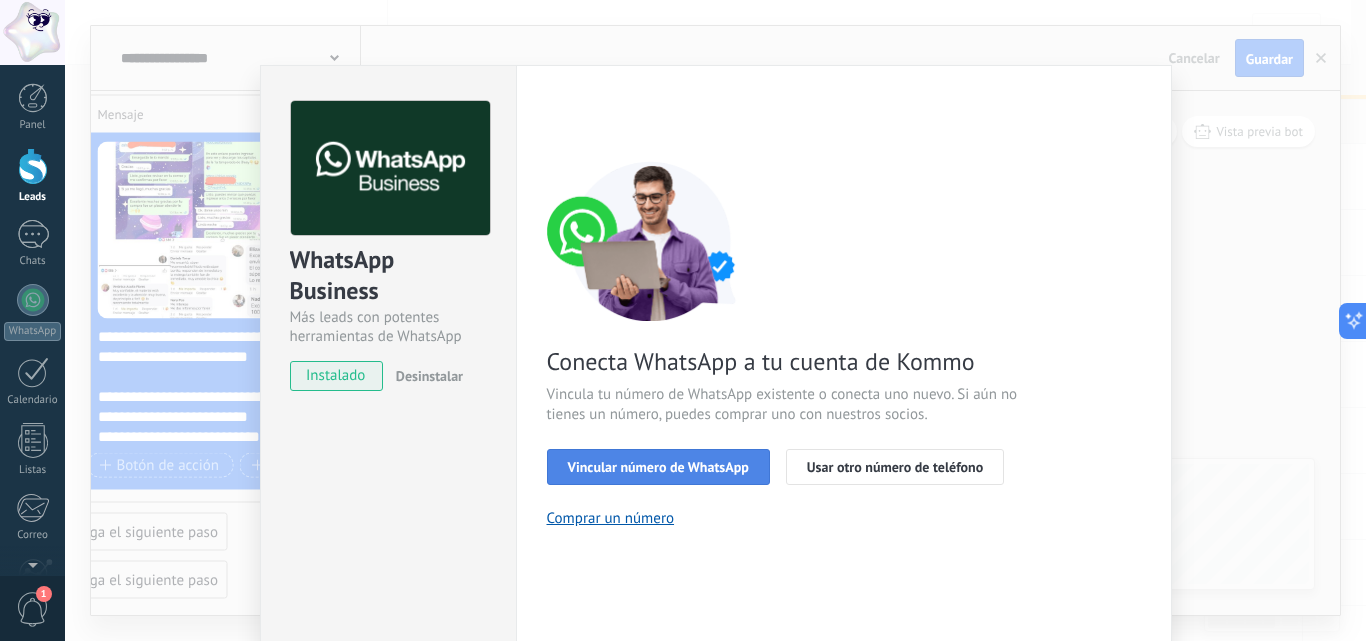 click on "Vincular número de WhatsApp" at bounding box center [658, 467] 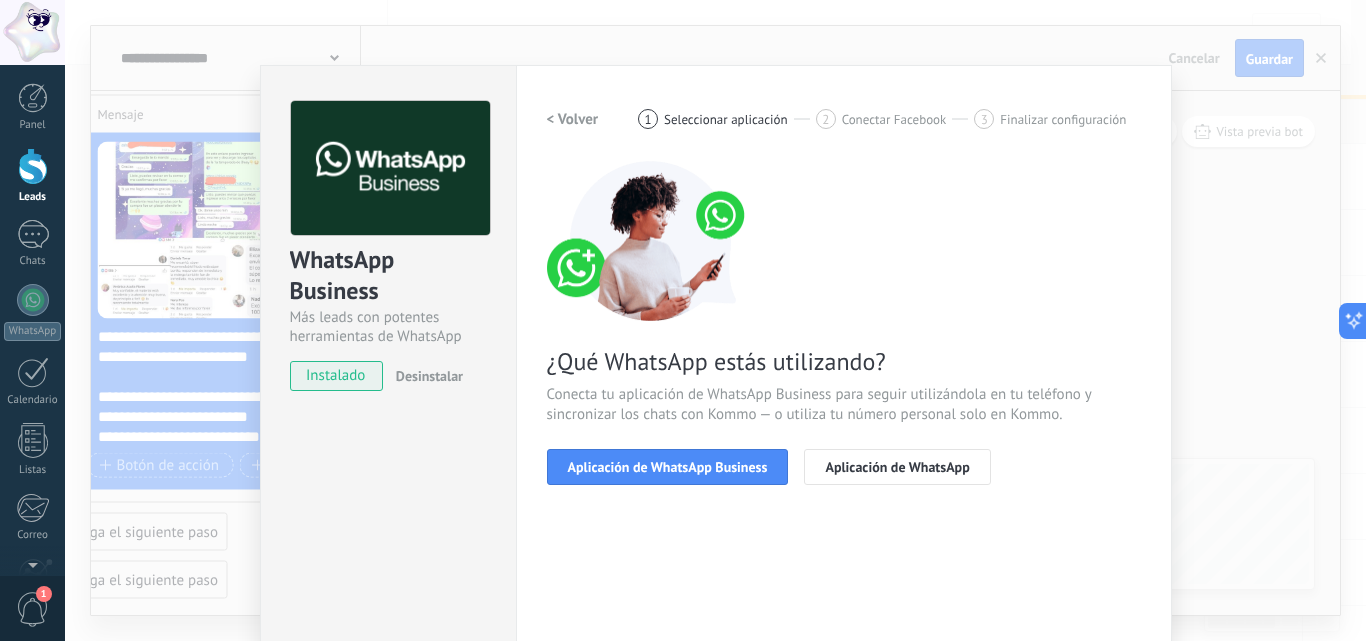 click on "Aplicación de WhatsApp Business" at bounding box center (668, 467) 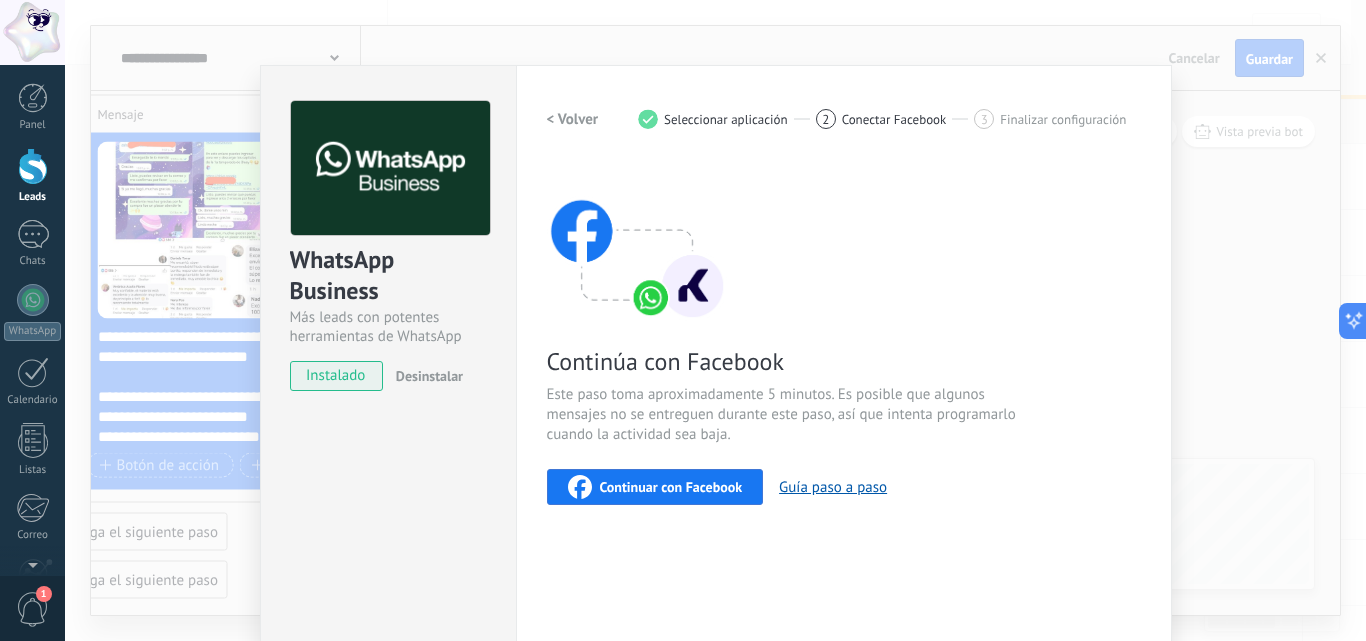 click on "Continuar con Facebook" at bounding box center [655, 487] 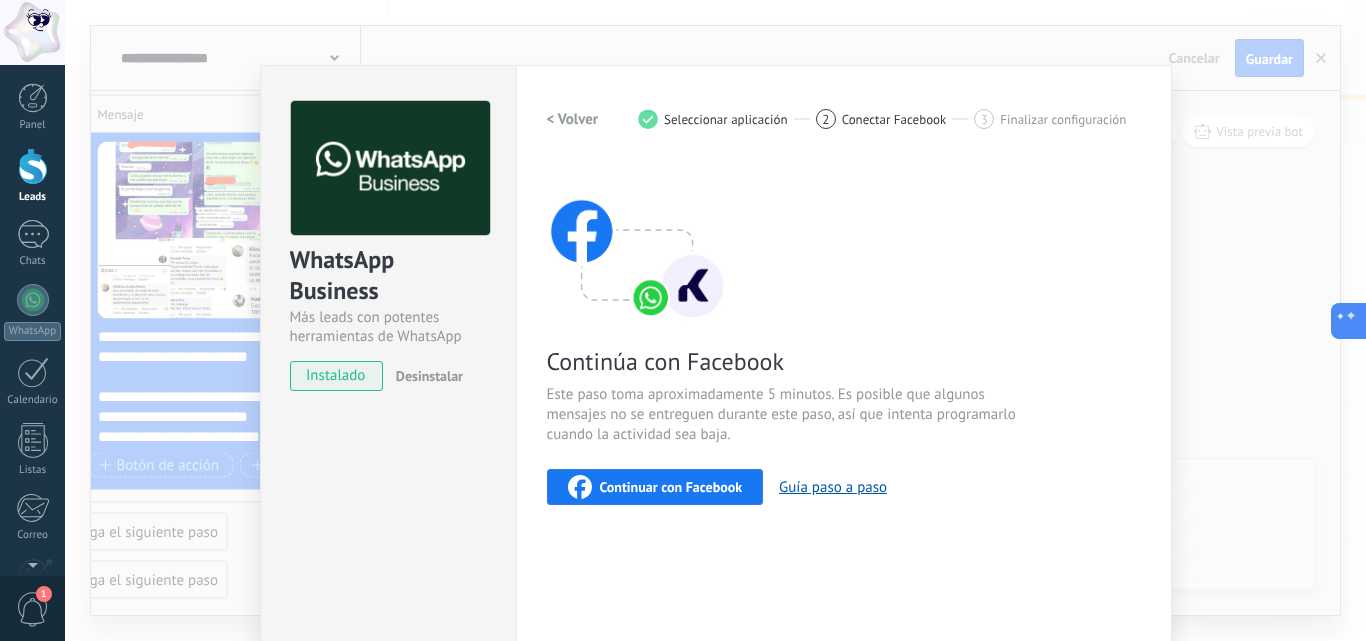click 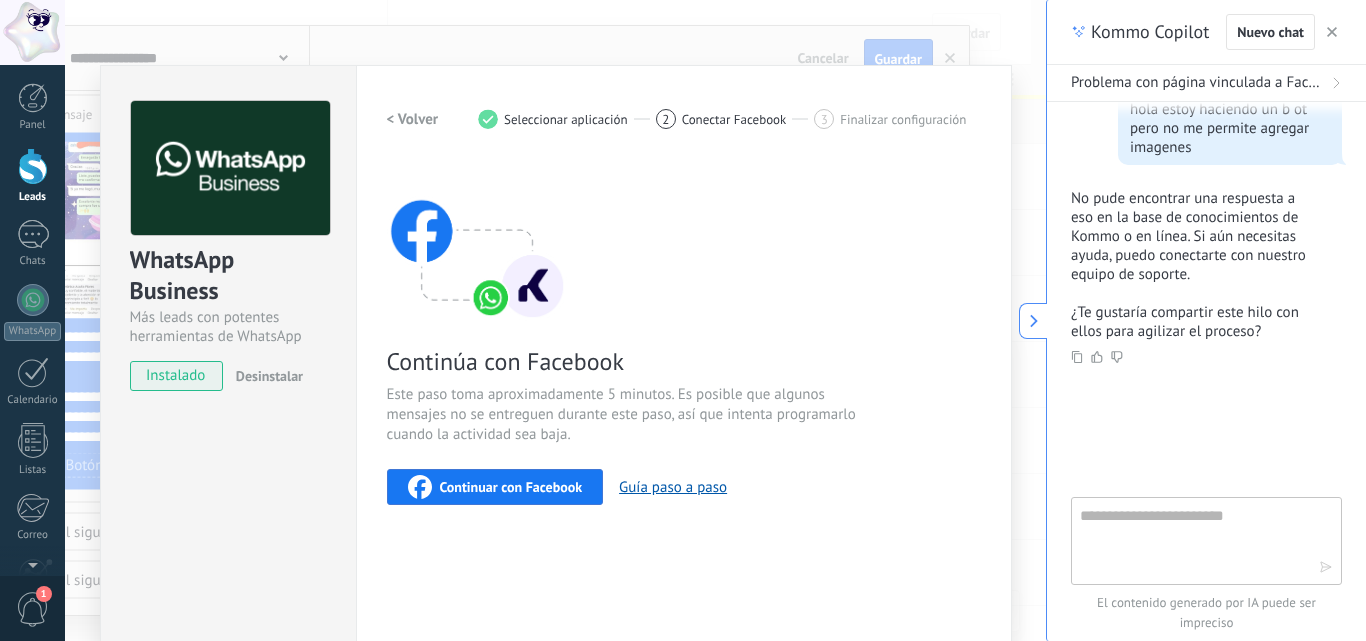 click at bounding box center [1192, 540] 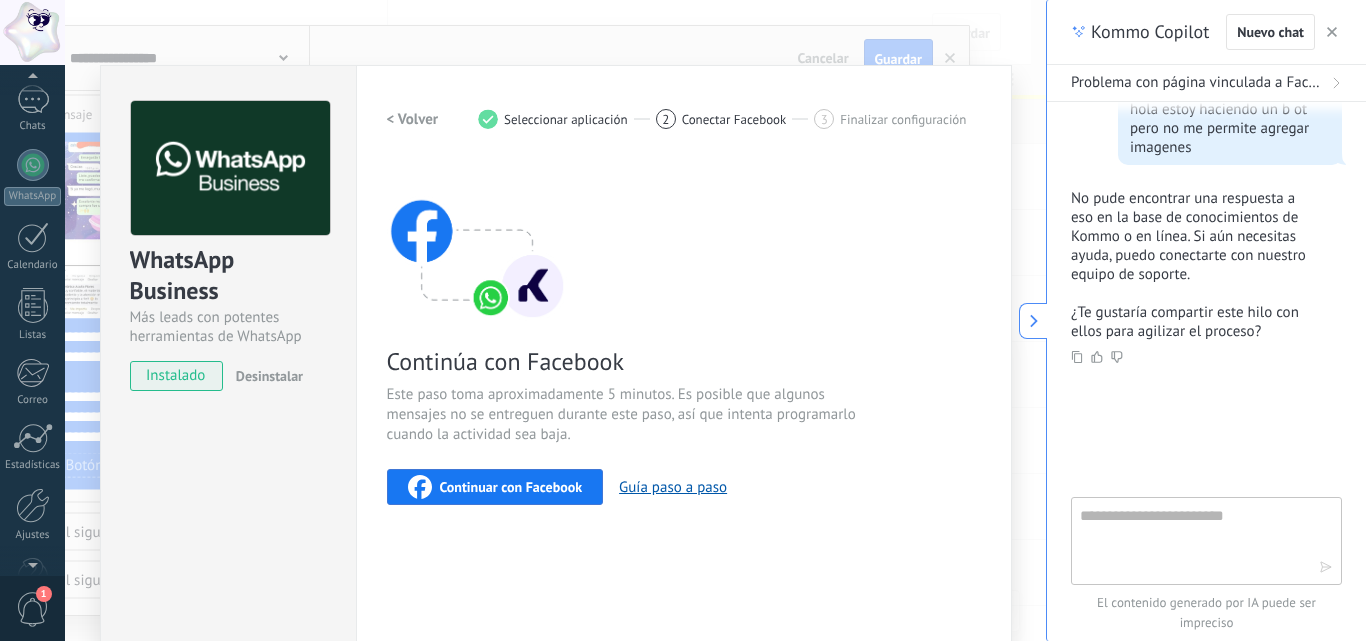 scroll, scrollTop: 165, scrollLeft: 0, axis: vertical 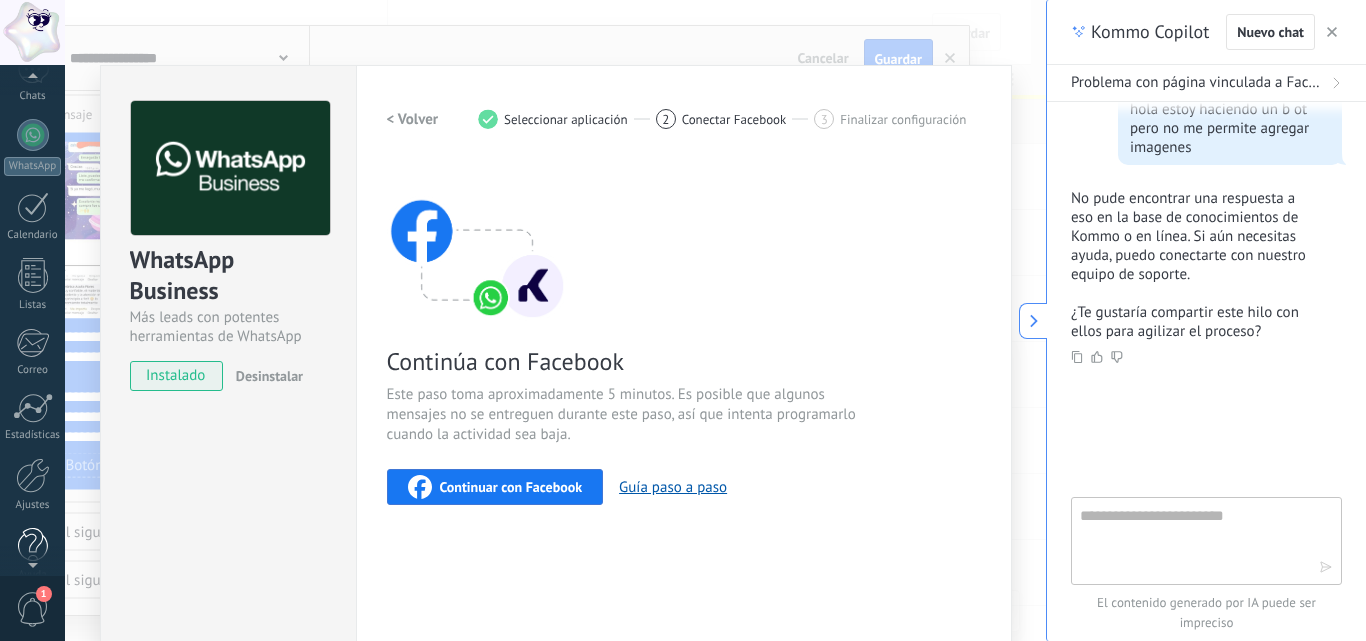 click at bounding box center (33, 545) 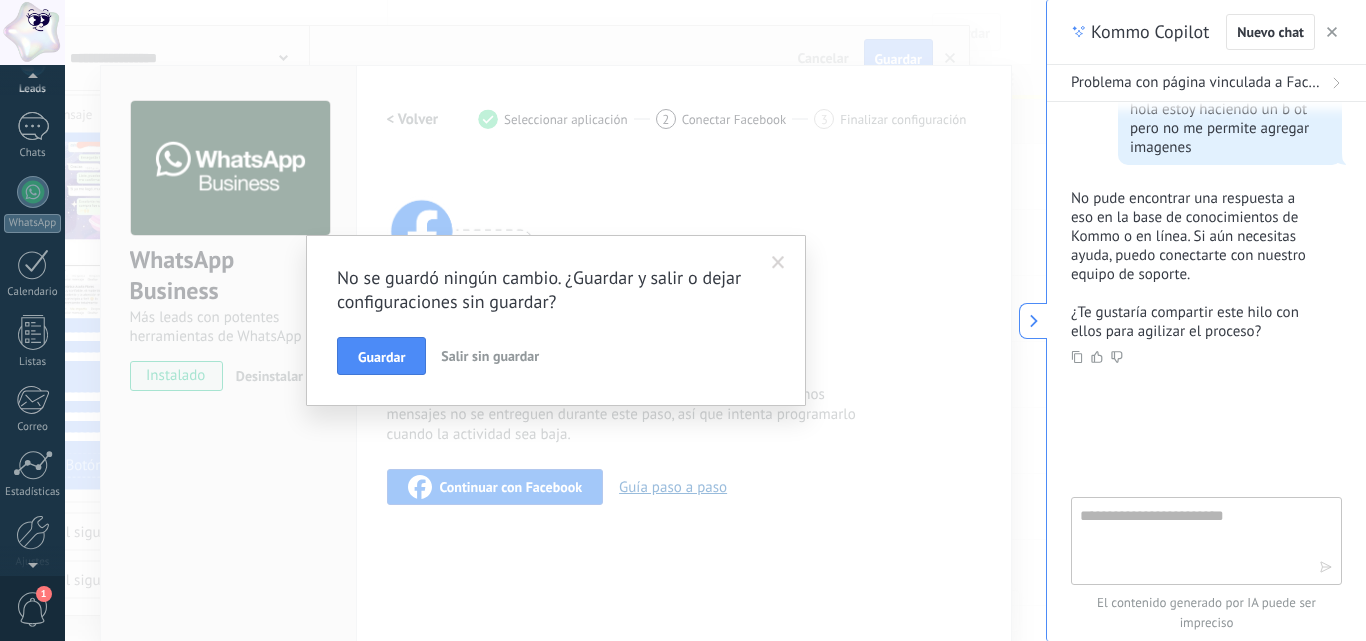 scroll, scrollTop: 191, scrollLeft: 0, axis: vertical 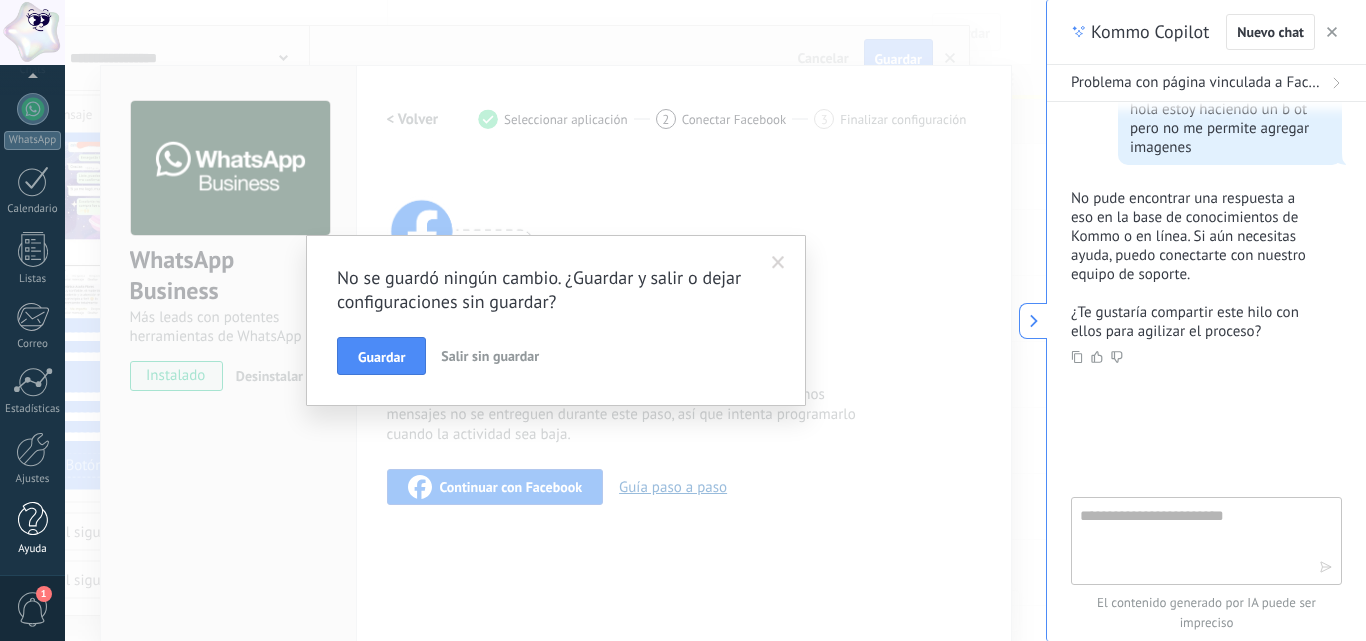 click at bounding box center (33, 519) 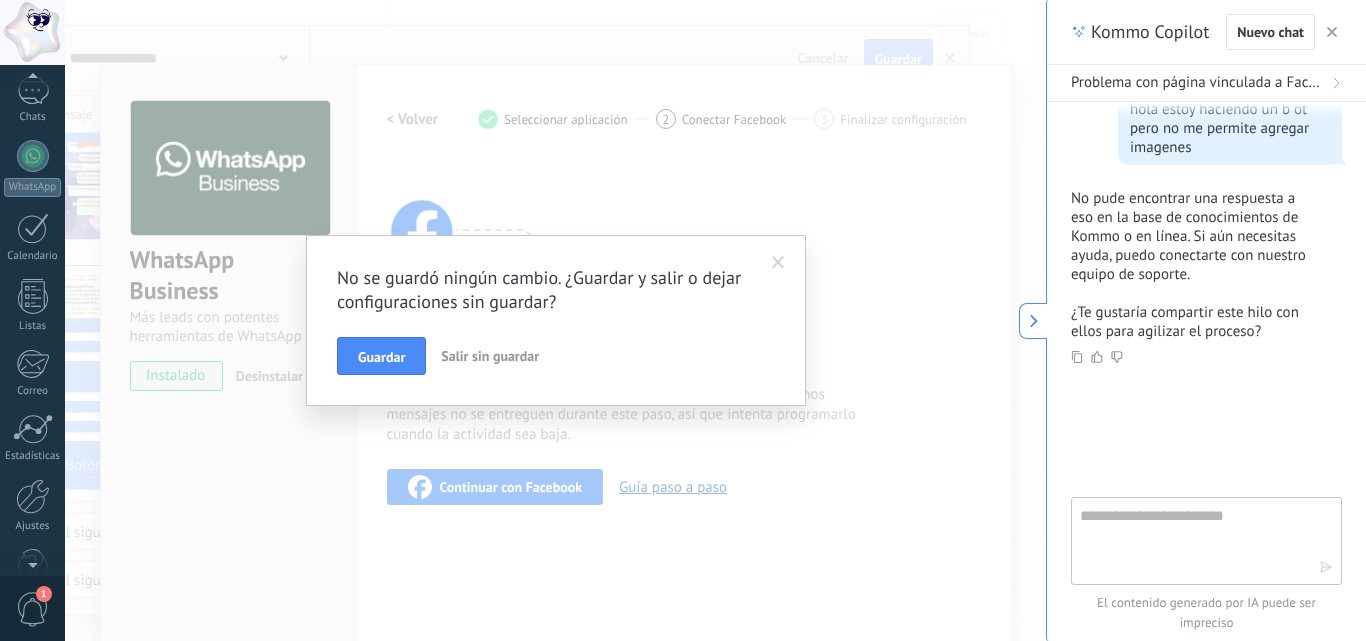 scroll, scrollTop: 191, scrollLeft: 0, axis: vertical 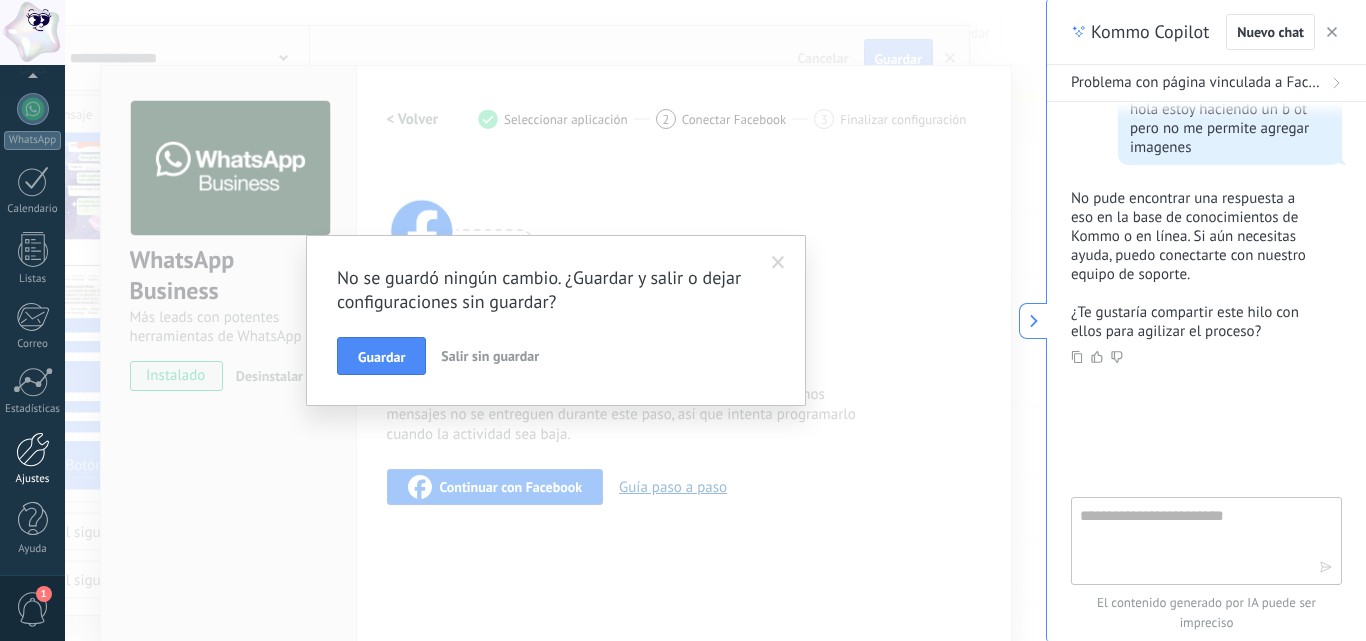 click on "Ajustes" at bounding box center [33, 479] 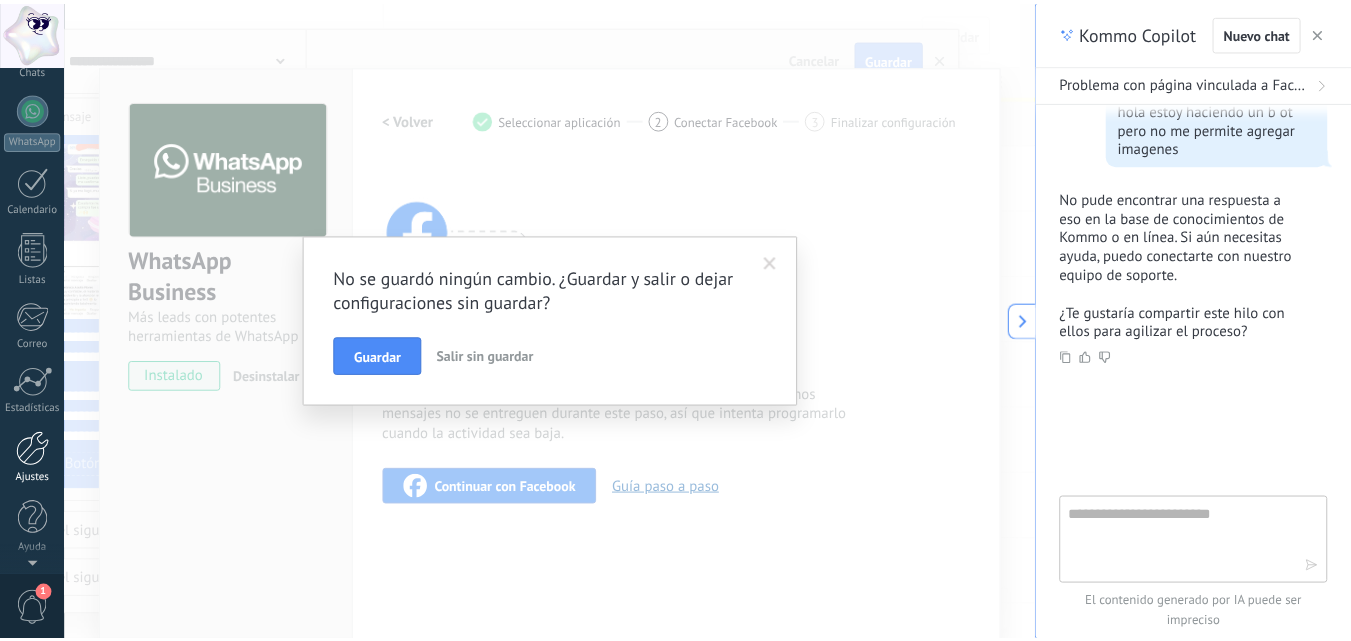 scroll, scrollTop: 0, scrollLeft: 0, axis: both 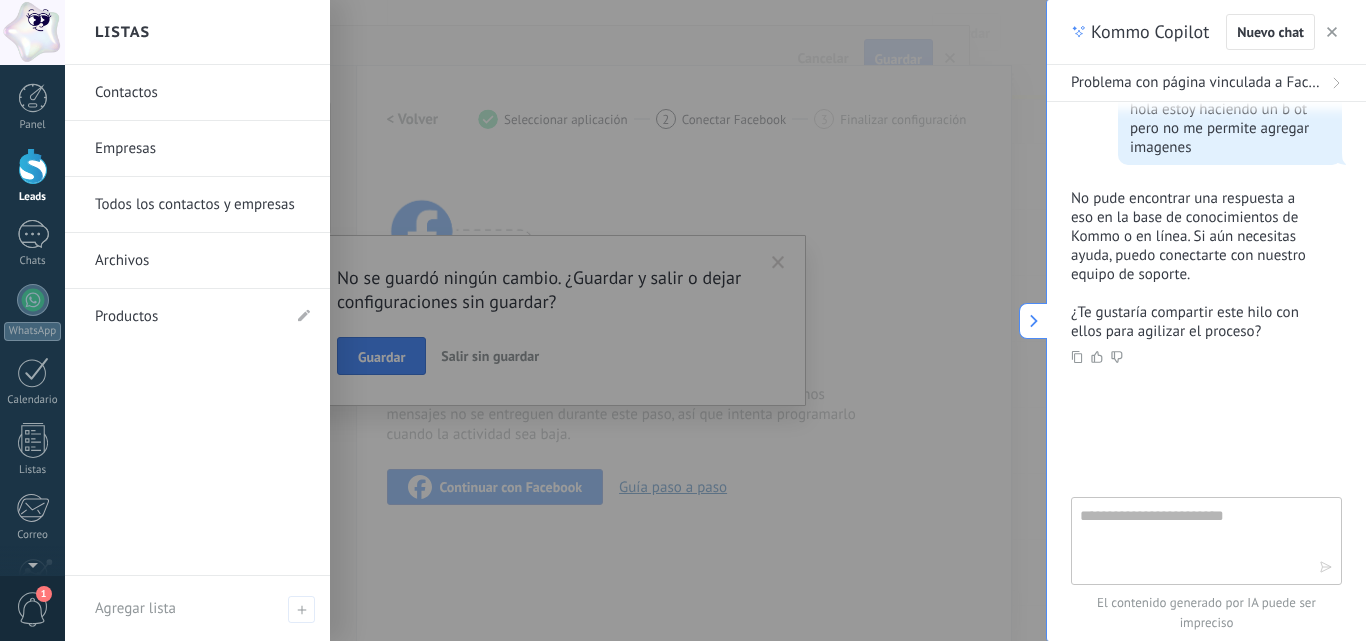 click on "Contactos" at bounding box center (202, 93) 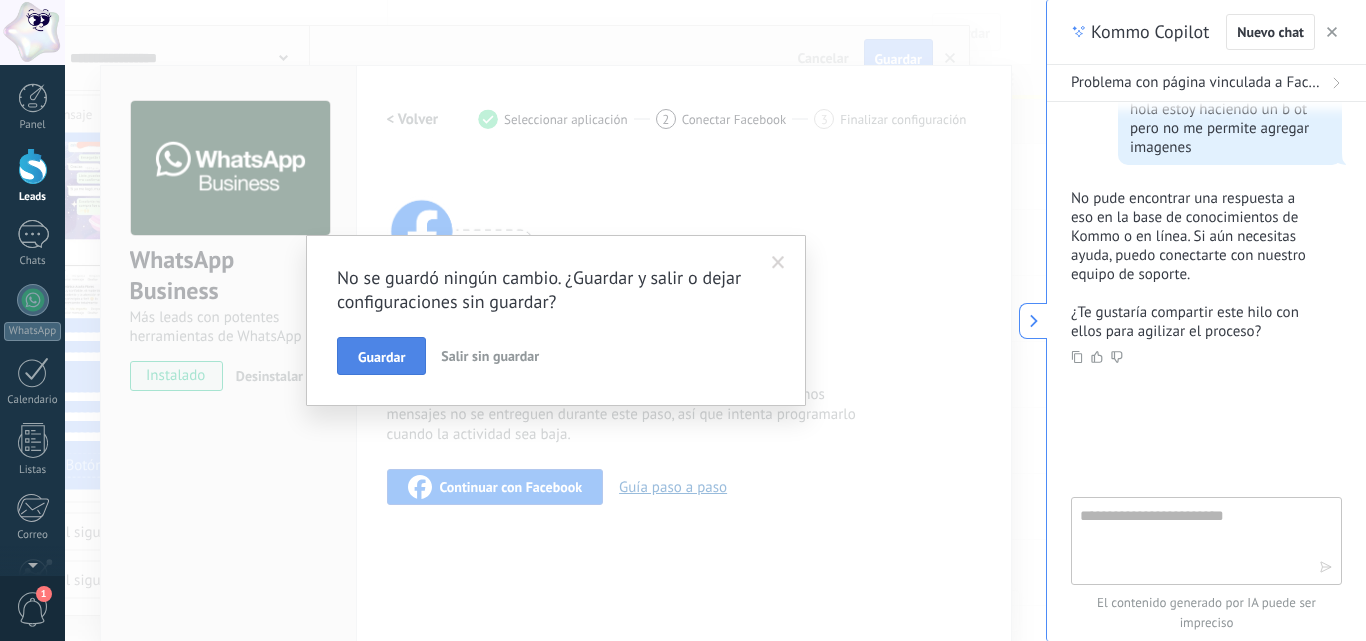 click on "Guardar" at bounding box center (381, 357) 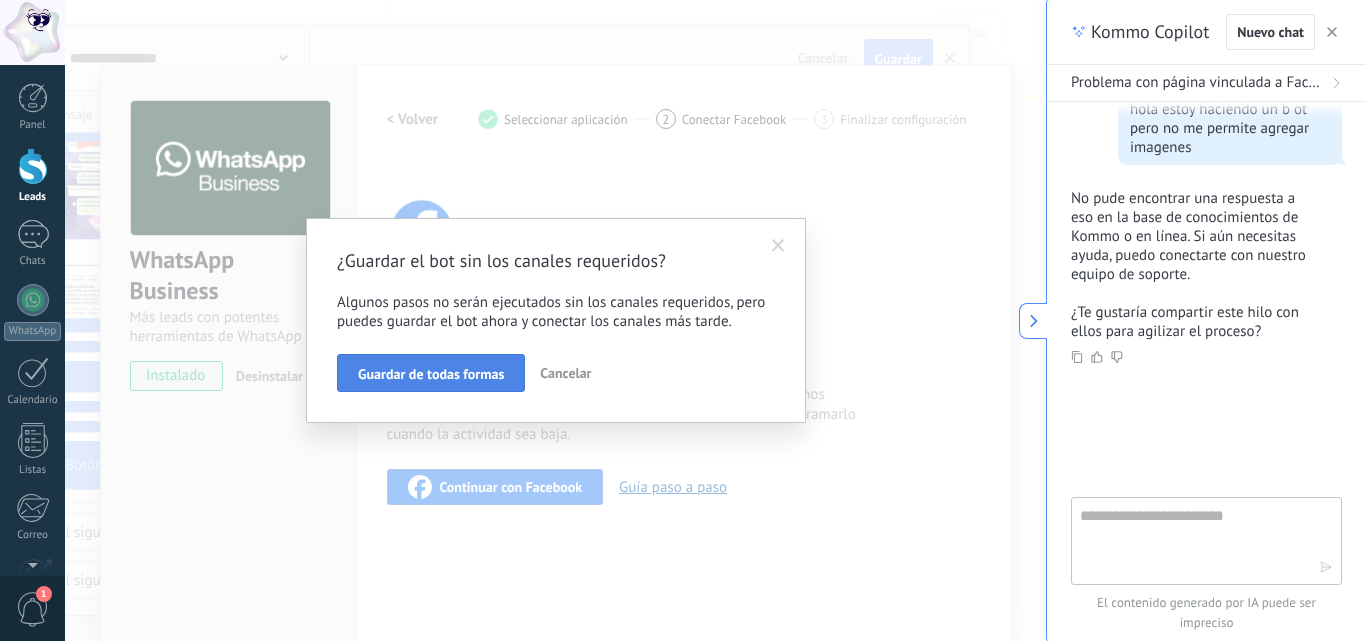 click on "Guardar de todas formas" at bounding box center (431, 374) 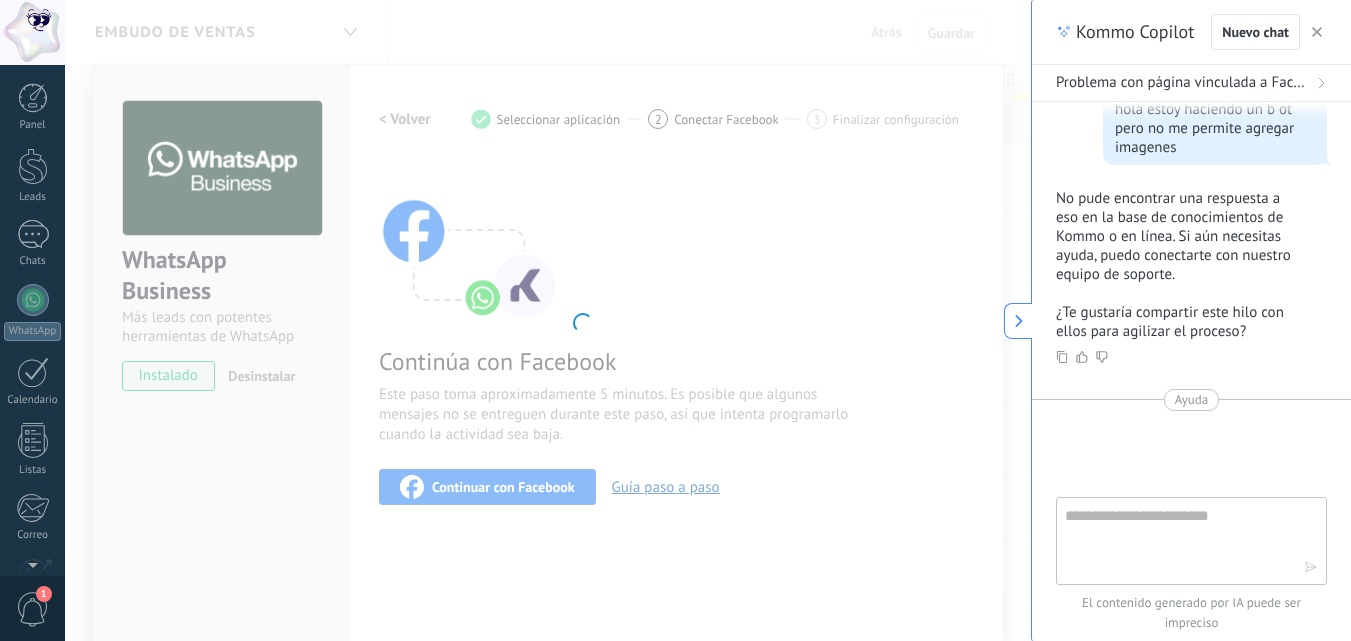 scroll, scrollTop: 423, scrollLeft: 0, axis: vertical 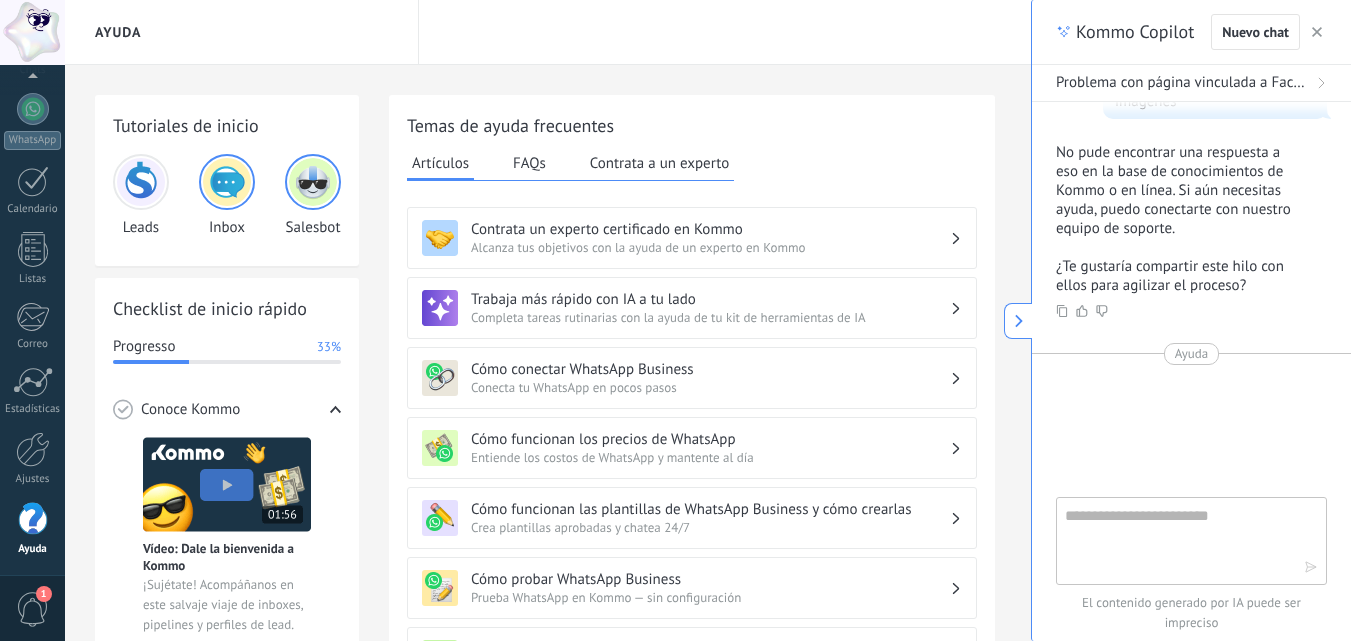 click on "Tutoriales de inicio Leads Inbox Salesbot Checklist de inicio rápido Progresso 33% Conoce Kommo Vídeo: Dale la bienvenida a Kommo ¡Sujétate! Acompáñanos en este salvaje viaje de inboxes, pipelines y perfiles de lead. Conecta apps de chat WhatsApp Conectar Messenger Conectar Instagram Conectar Más canales Ver todos Gana tiempo con plantillas Respuestas más rápidas ¿Sigues escribiendo cada una de tus respuestas? Responde a las FAQ's con plantillas de chat que puedes crear en tan sólo 2 clics. Crear una plantilla Potencia tu chat Deja que un bot lo haga por ti Abraza la pereza: los bots te permiten hacer más con menos trabajo, y eso se traduce en más ventas. Crea un bot Crea un flujo de trabajo Crea un flujo de trabajo Consulta al instante en qué punto de tu proceso de ventas se encuentra cada cliente. Establece tu pipeline Invita a tus compañeros ¡Todo es mejor con un equipo! Colabora en los chats, distribuye la responsabilidad y haz un seguimiento de los objetivos. Enviar invitación Artículos" at bounding box center (672, 704) 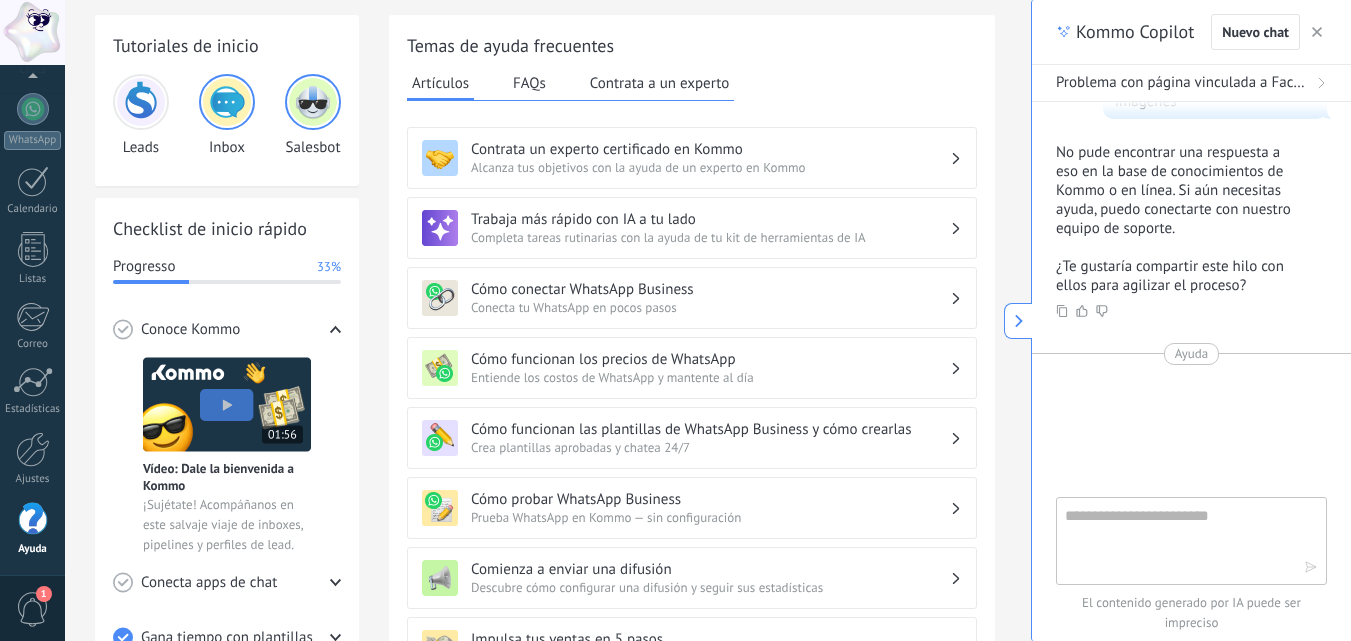 scroll, scrollTop: 100, scrollLeft: 0, axis: vertical 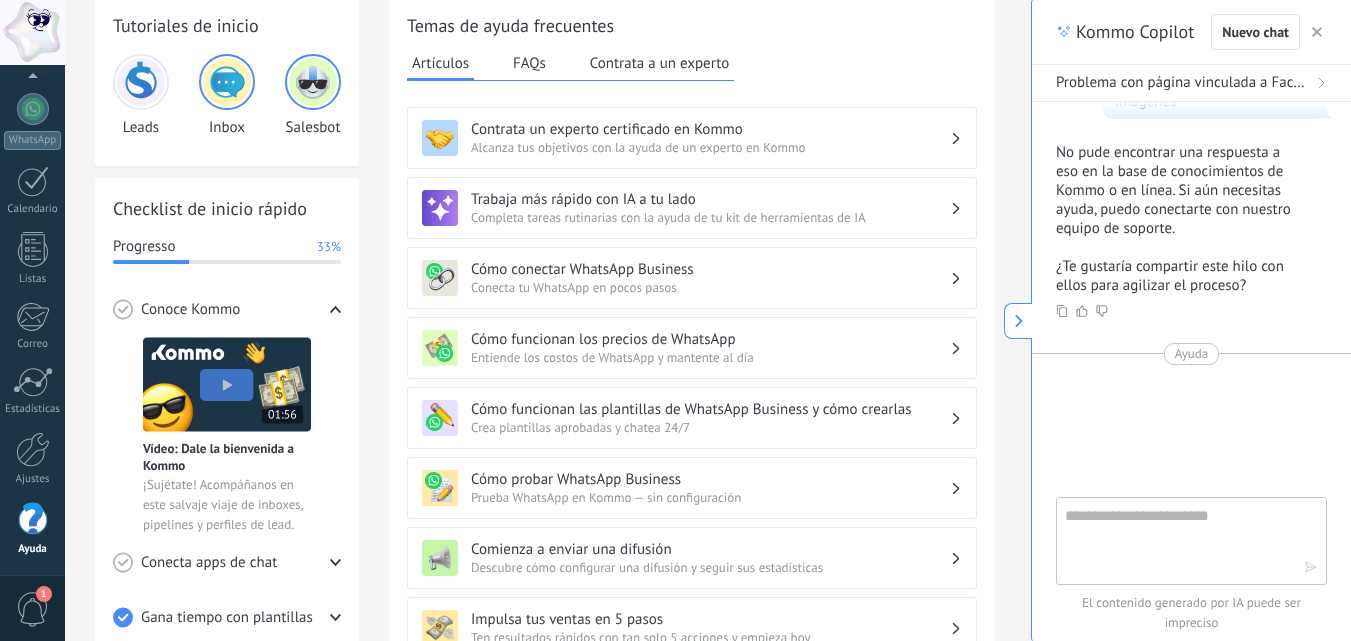 click on "Conecta tu WhatsApp en pocos pasos" at bounding box center [710, 287] 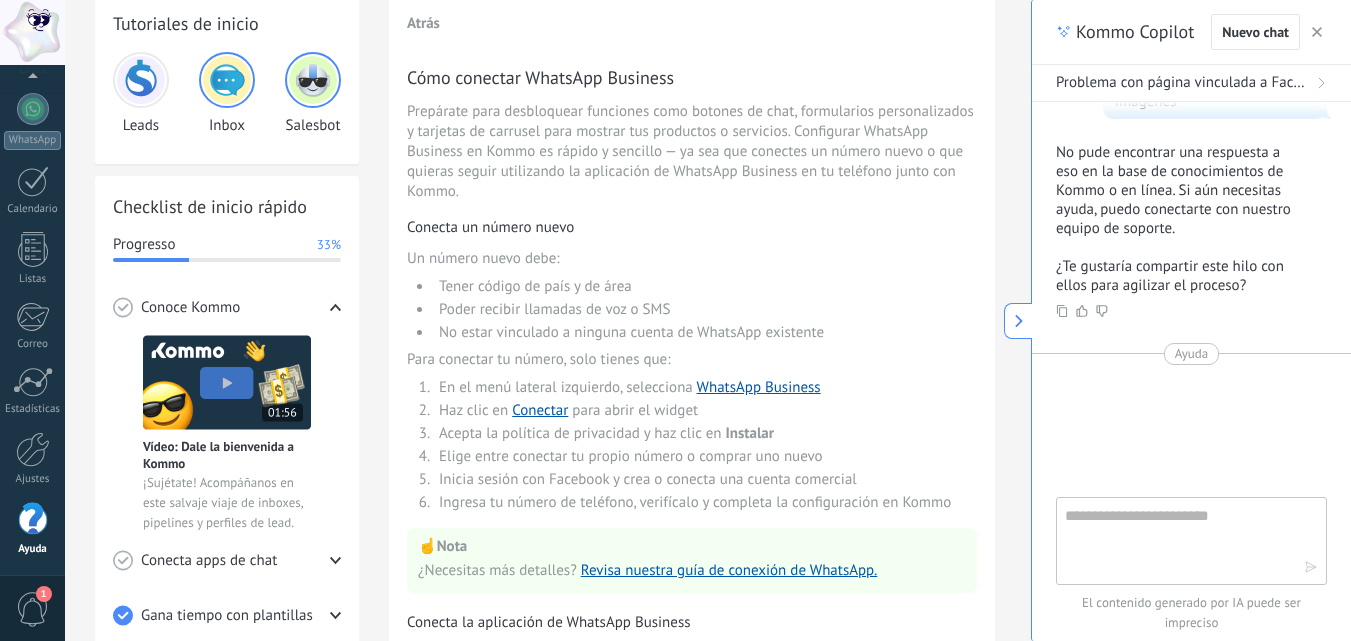 scroll, scrollTop: 100, scrollLeft: 0, axis: vertical 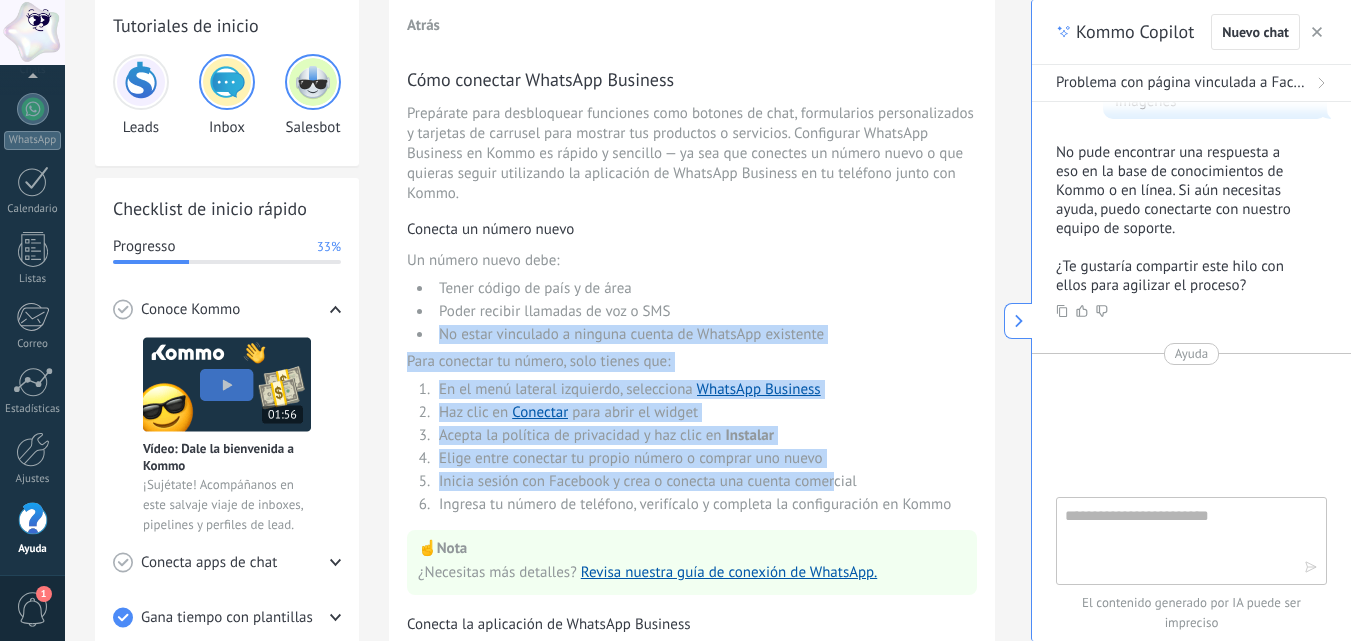 drag, startPoint x: 836, startPoint y: 488, endPoint x: 794, endPoint y: 310, distance: 182.88794 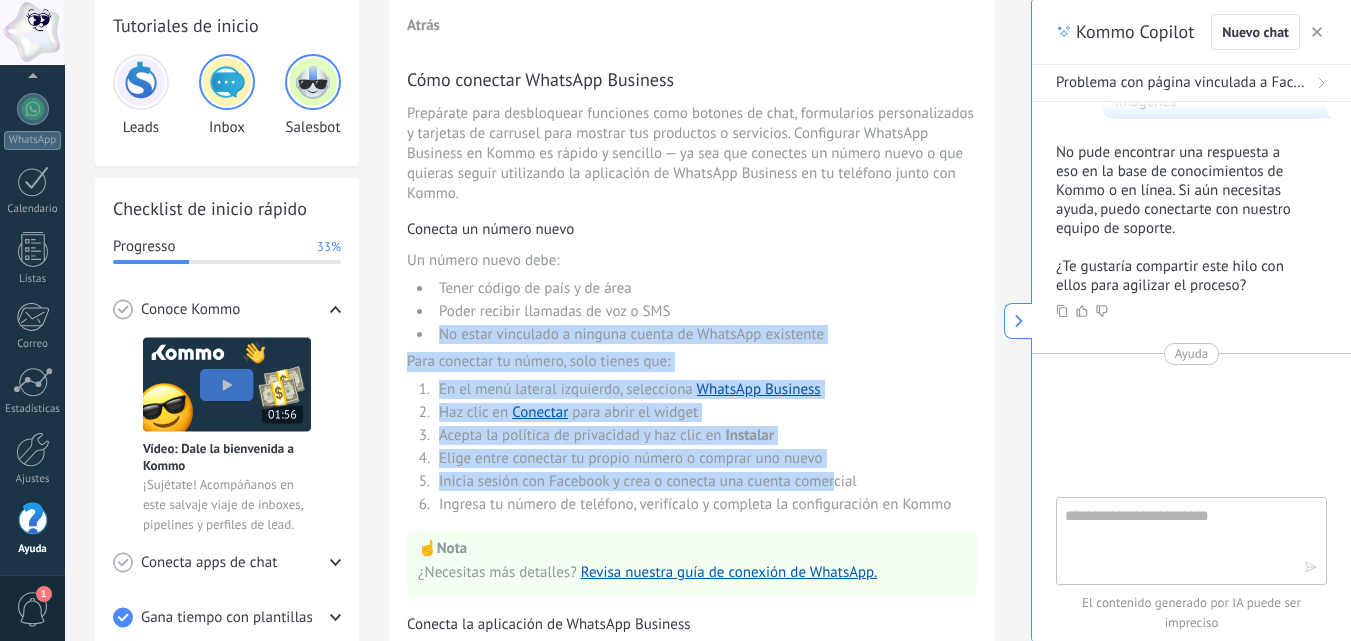 click on "Cómo conectar WhatsApp Business Prepárate para desbloquear funciones como botones de chat, formularios personalizados y tarjetas de carrusel para mostrar tus productos o servicios. Configurar WhatsApp Business en Kommo es rápido y sencillo — ya sea que conectes un número nuevo o que quieras seguir utilizando la aplicación de WhatsApp Business en tu teléfono junto con Kommo. Conecta un número nuevo Un número nuevo debe: Tener código de país y de área Poder recibir llamadas de voz o SMS No estar vinculado a ninguna cuenta de WhatsApp existente Para conectar tu número, solo tienes que: En el menú lateral izquierdo, selecciona   WhatsApp Business Haz clic en   Conectar   para abrir el widget Acepta la política de privacidad y haz clic en   Instalar Elige entre conectar tu propio número o comprar uno nuevo Inicia sesión con Facebook y crea o conecta una cuenta comercial Ingresa tu número de teléfono, verifícalo y completa la configuración en Kommo ☝️  Nota ¿Necesitas más detalles?" at bounding box center (692, 554) 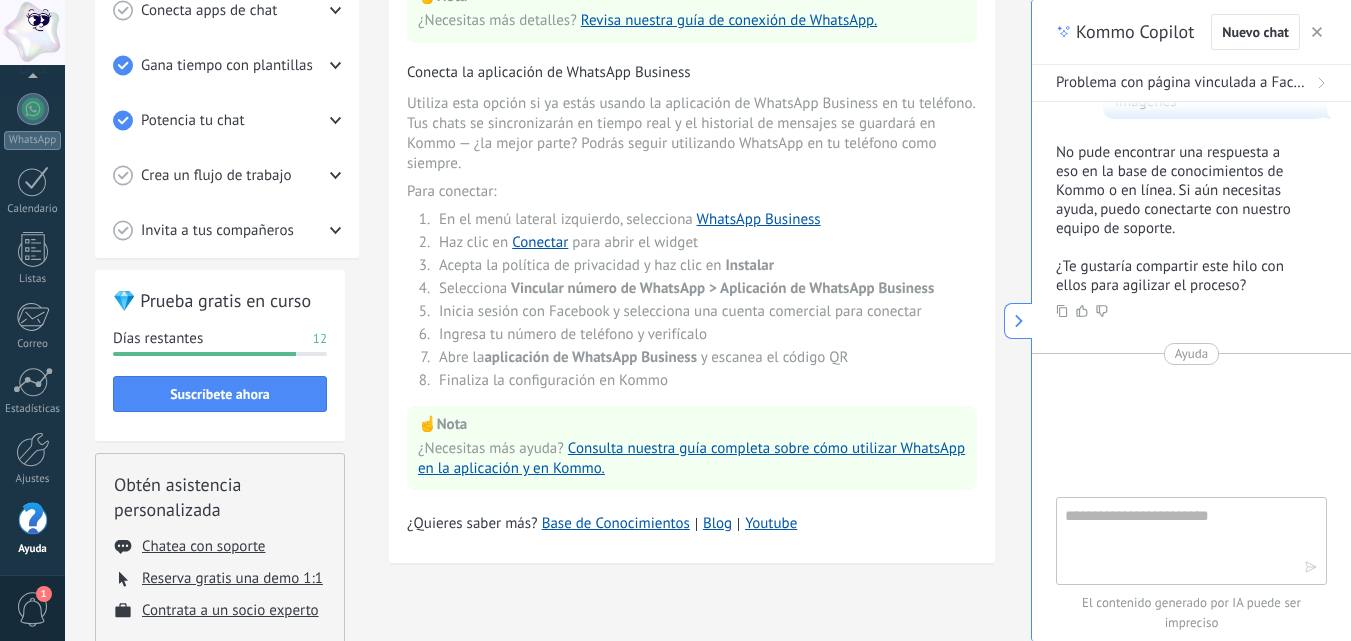 scroll, scrollTop: 655, scrollLeft: 0, axis: vertical 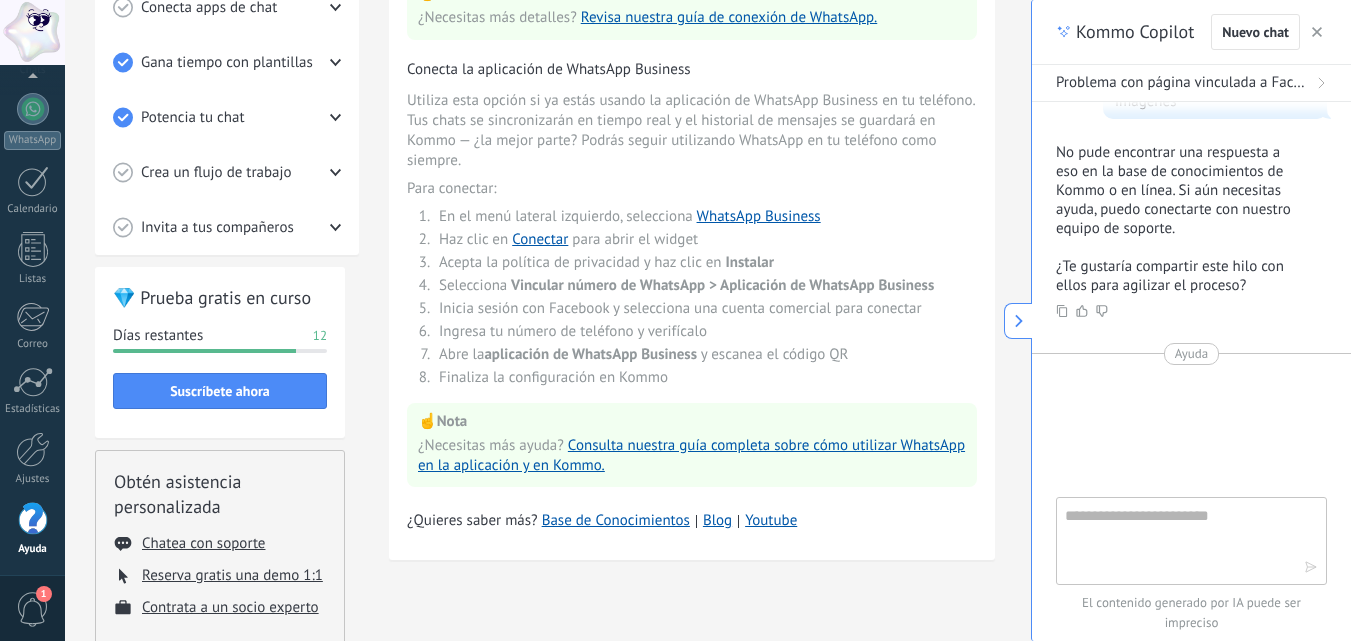 click 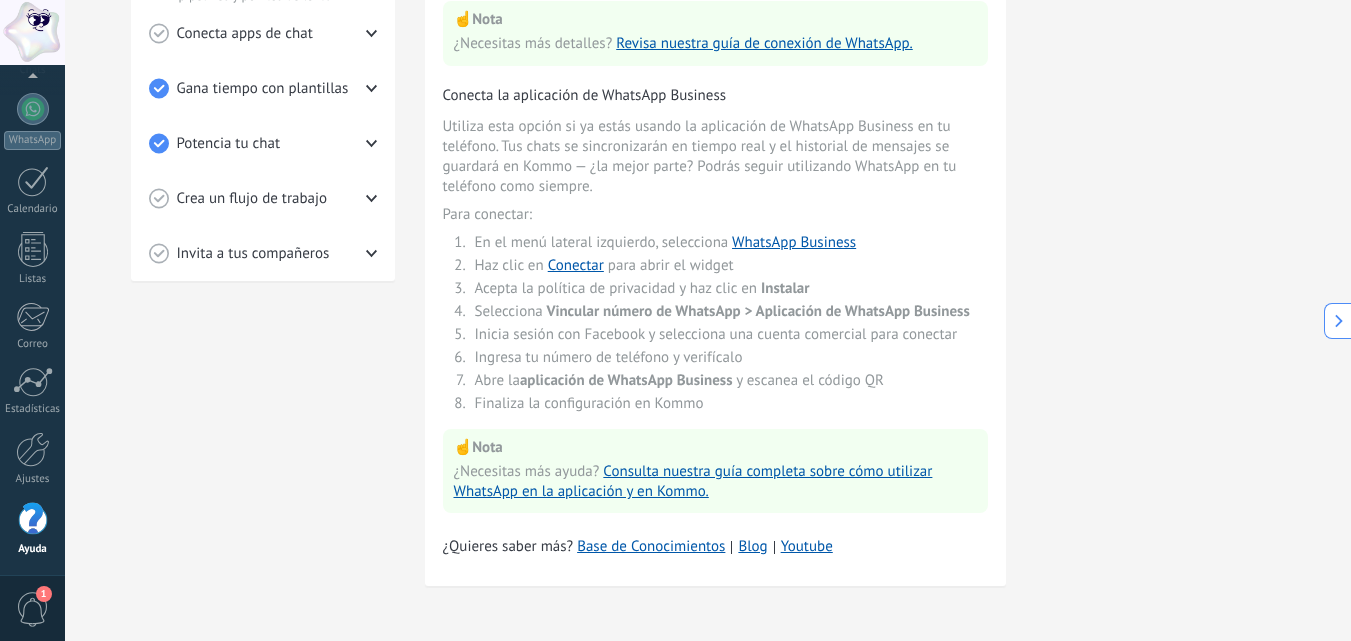 scroll, scrollTop: 631, scrollLeft: 0, axis: vertical 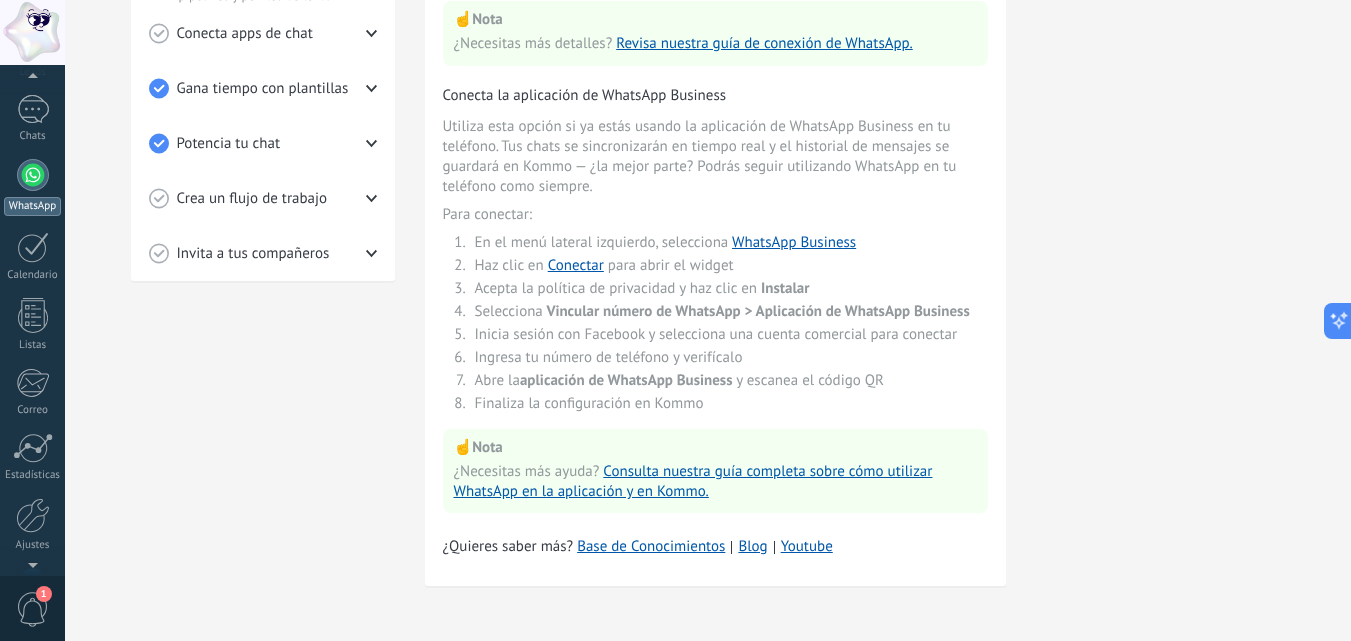click at bounding box center [33, 175] 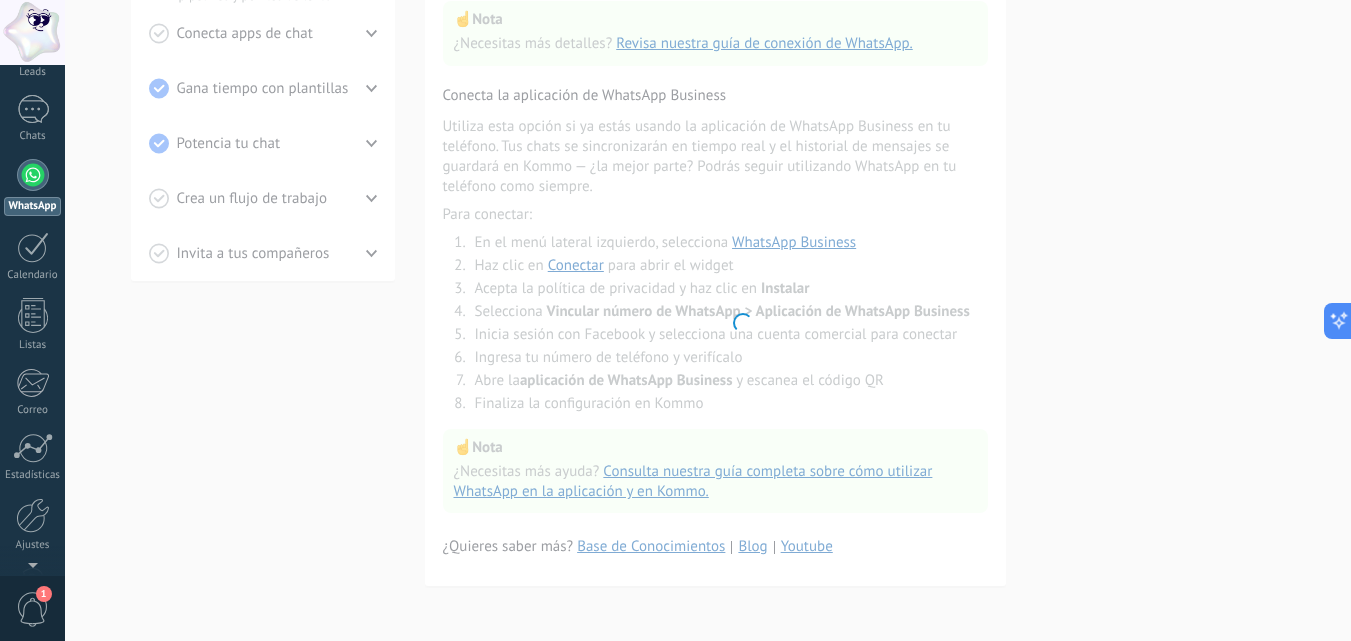 scroll, scrollTop: 0, scrollLeft: 0, axis: both 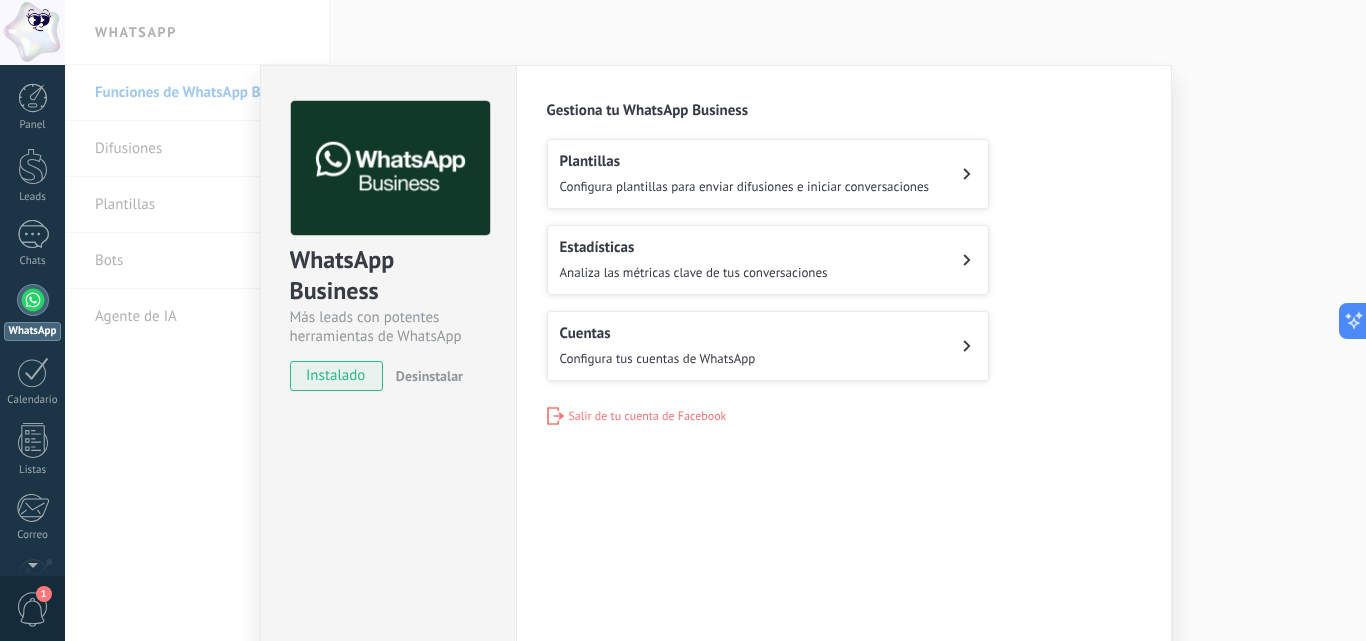 click on "Cuentas Configura tus cuentas de WhatsApp" at bounding box center [658, 346] 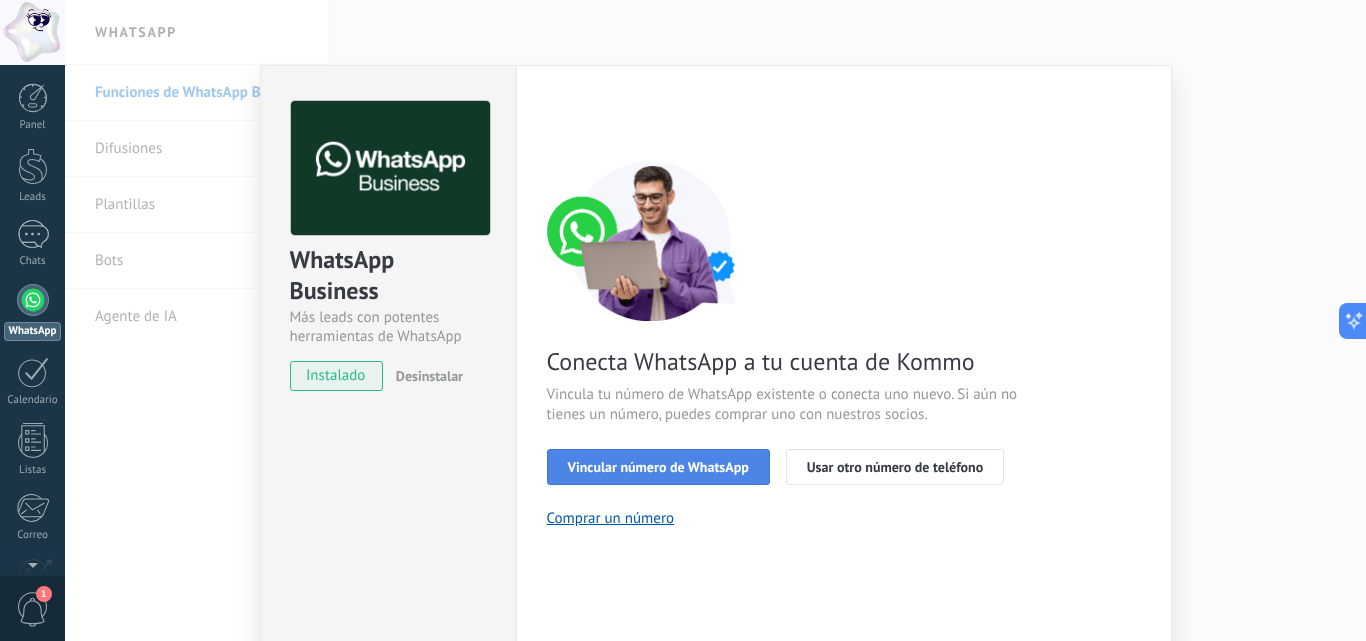 click on "Vincular número de WhatsApp" at bounding box center (658, 467) 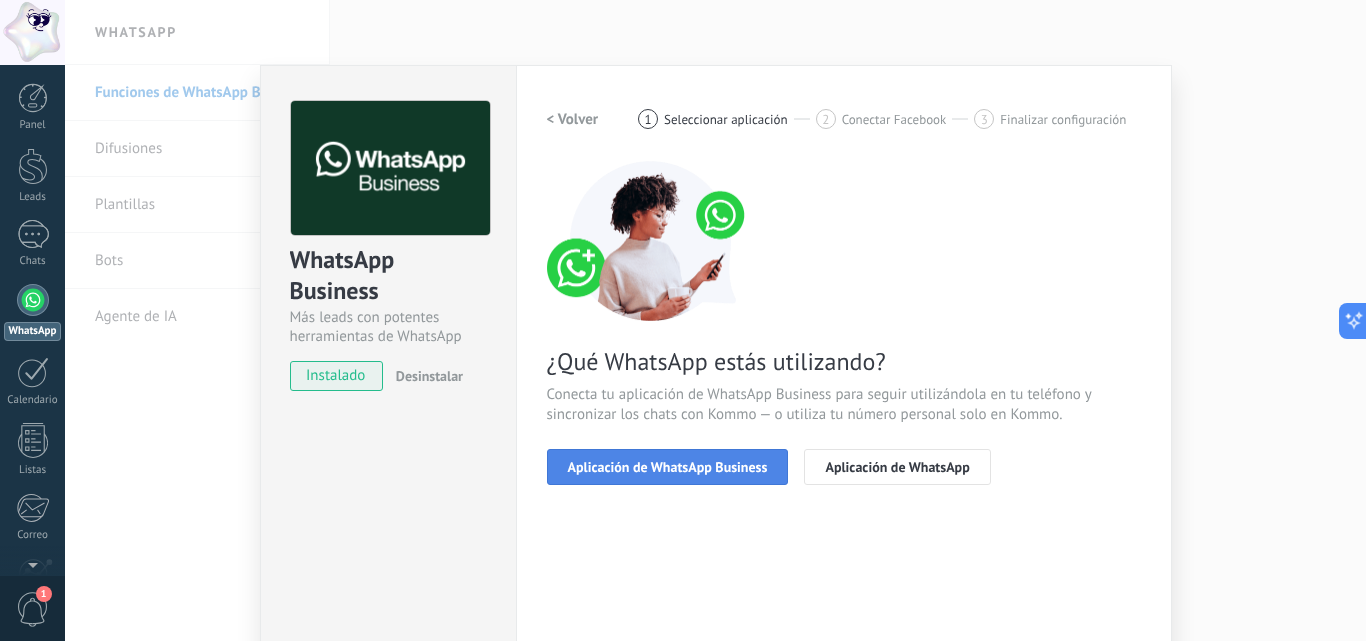 click on "Aplicación de WhatsApp Business" at bounding box center (668, 467) 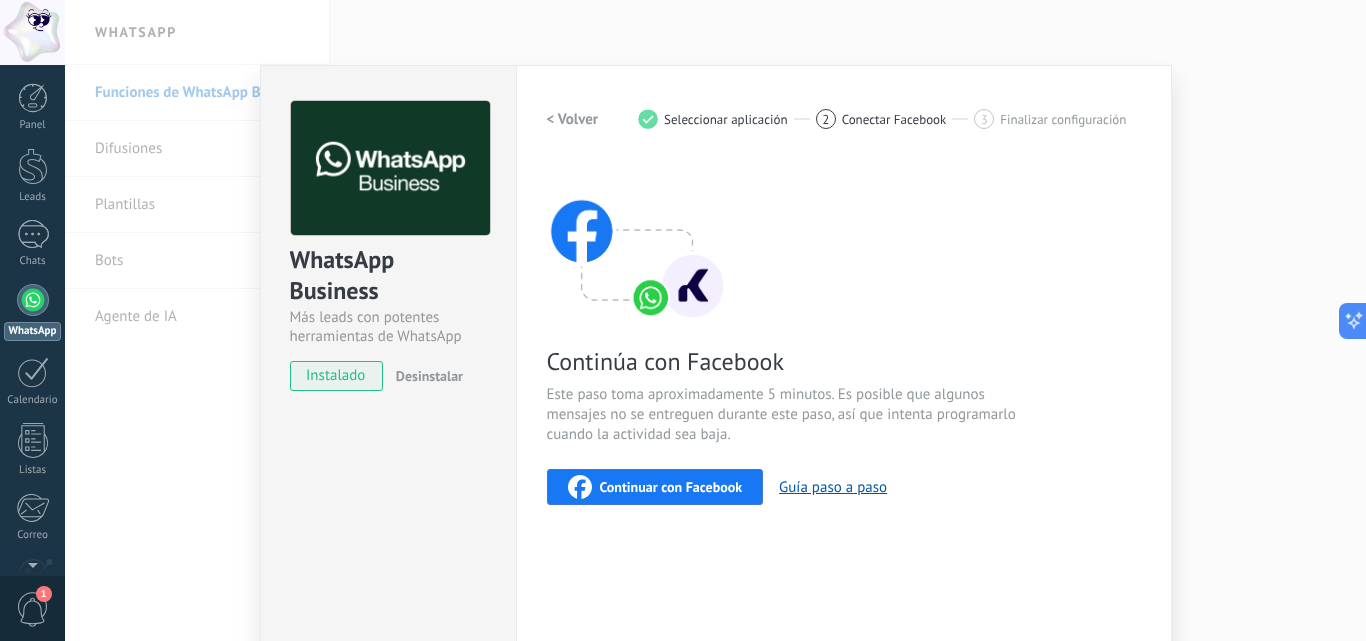click on "Continuar con Facebook" at bounding box center (655, 487) 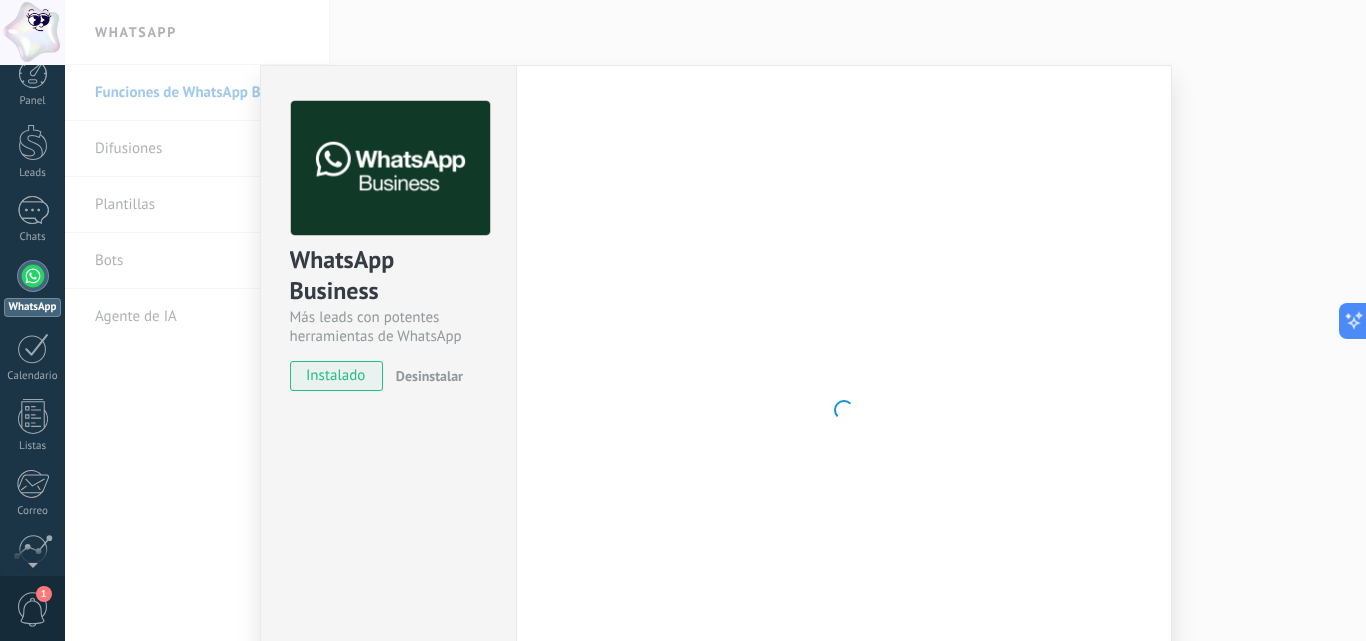 scroll, scrollTop: 0, scrollLeft: 0, axis: both 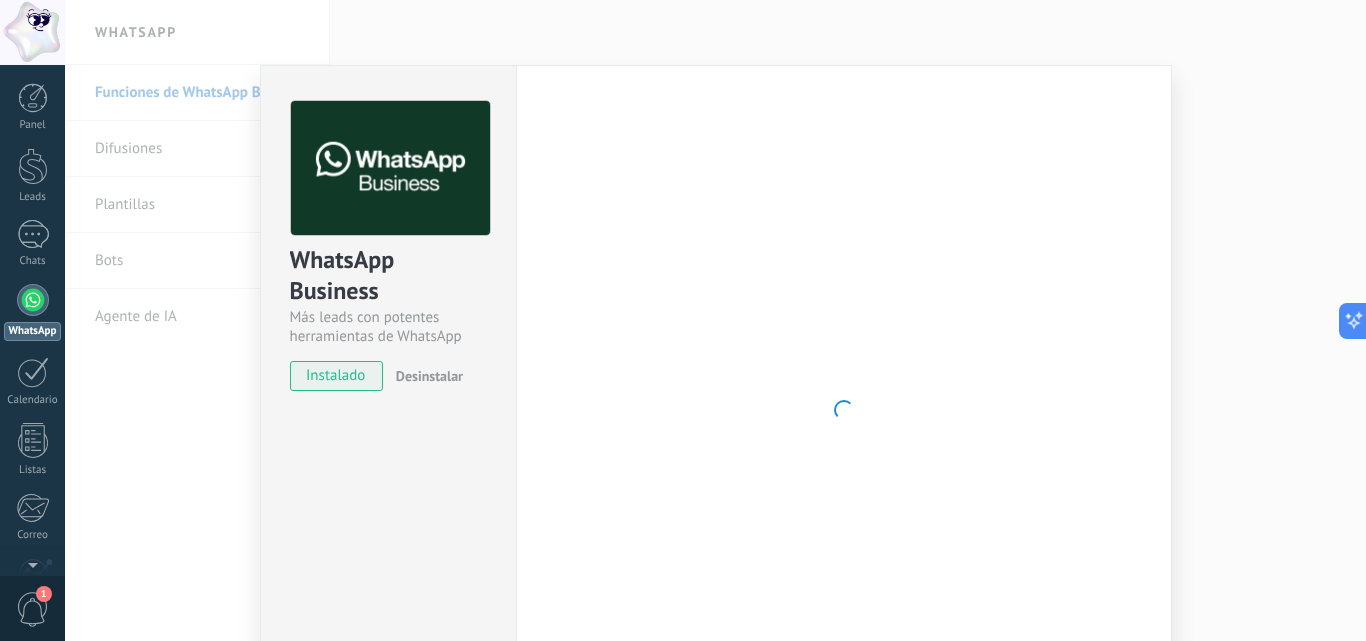 click on "1" at bounding box center [33, 609] 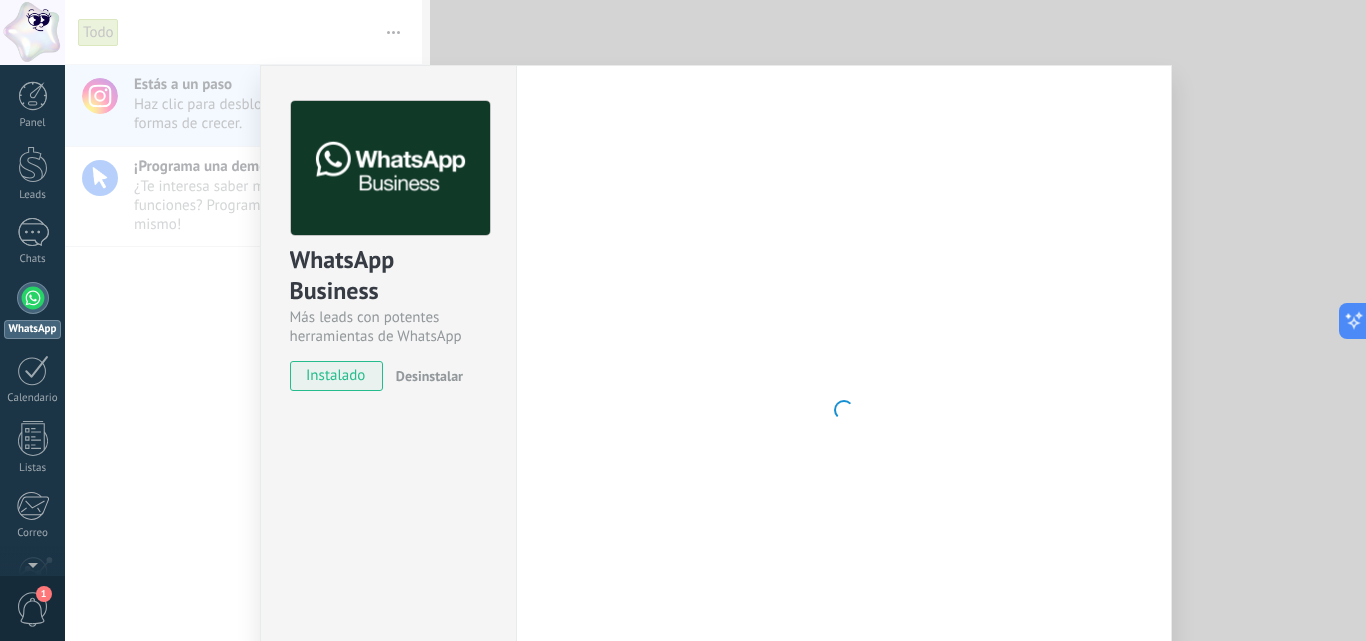 scroll, scrollTop: 0, scrollLeft: 0, axis: both 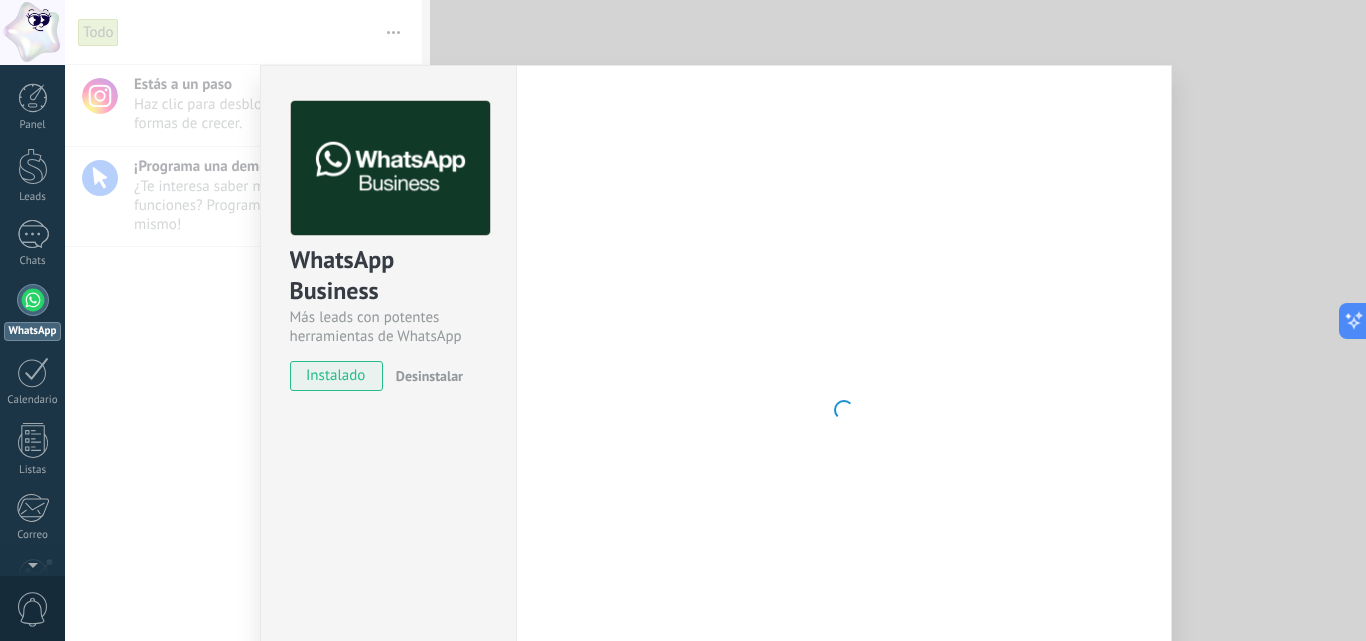 drag, startPoint x: 607, startPoint y: 98, endPoint x: 1111, endPoint y: 174, distance: 509.69794 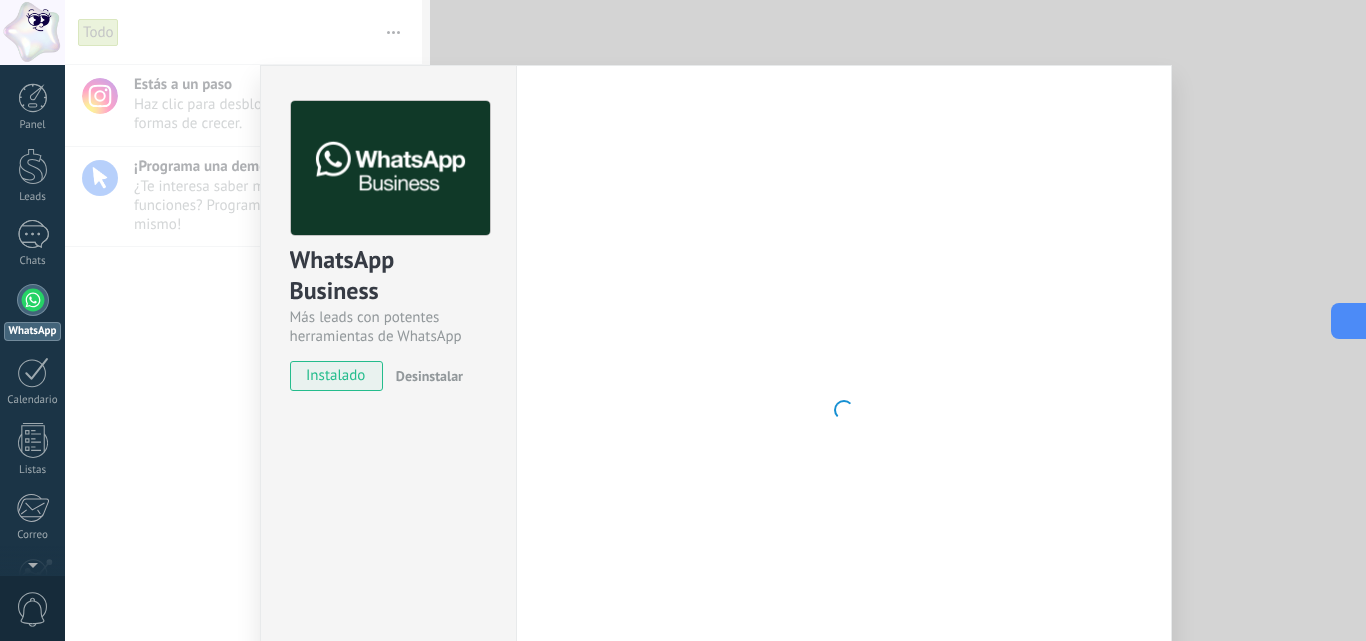 click at bounding box center (1349, 321) 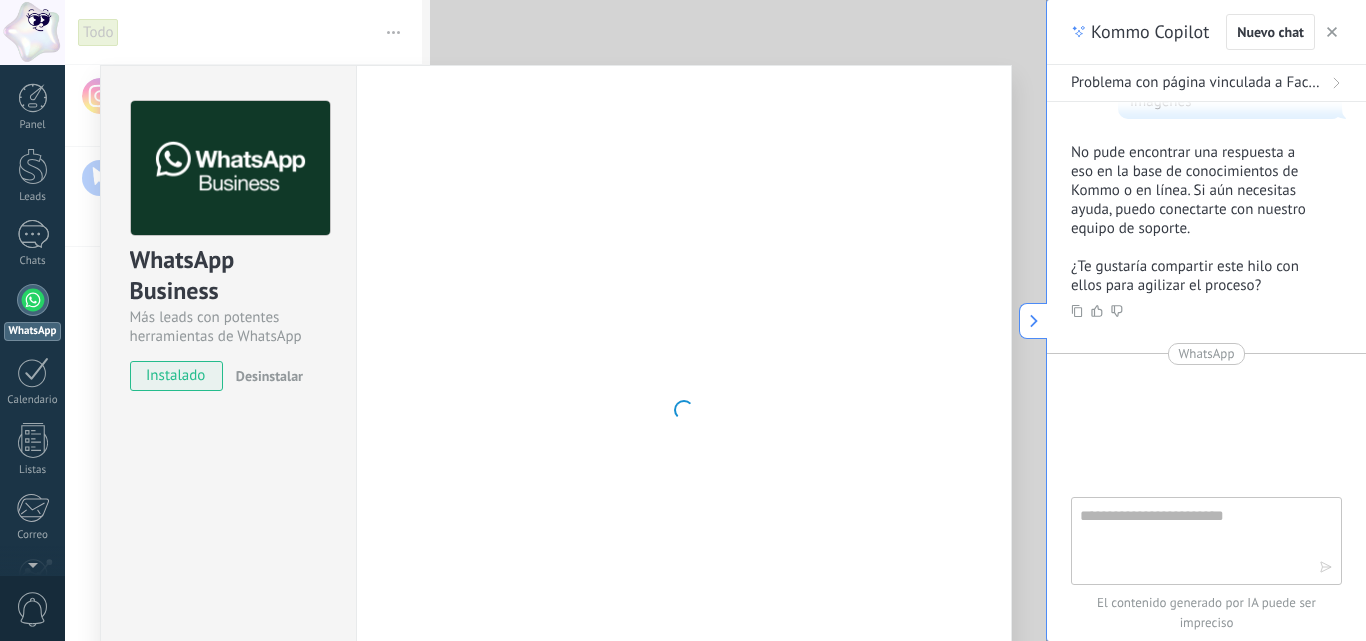 type 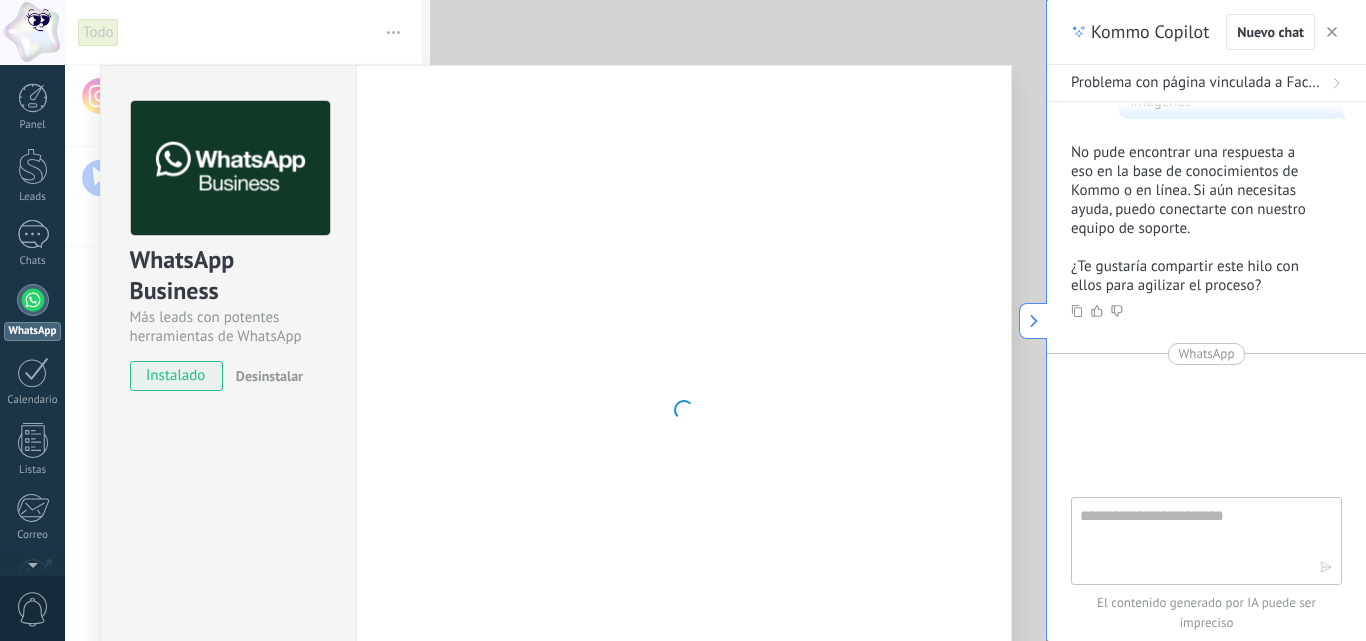 click at bounding box center [1192, 540] 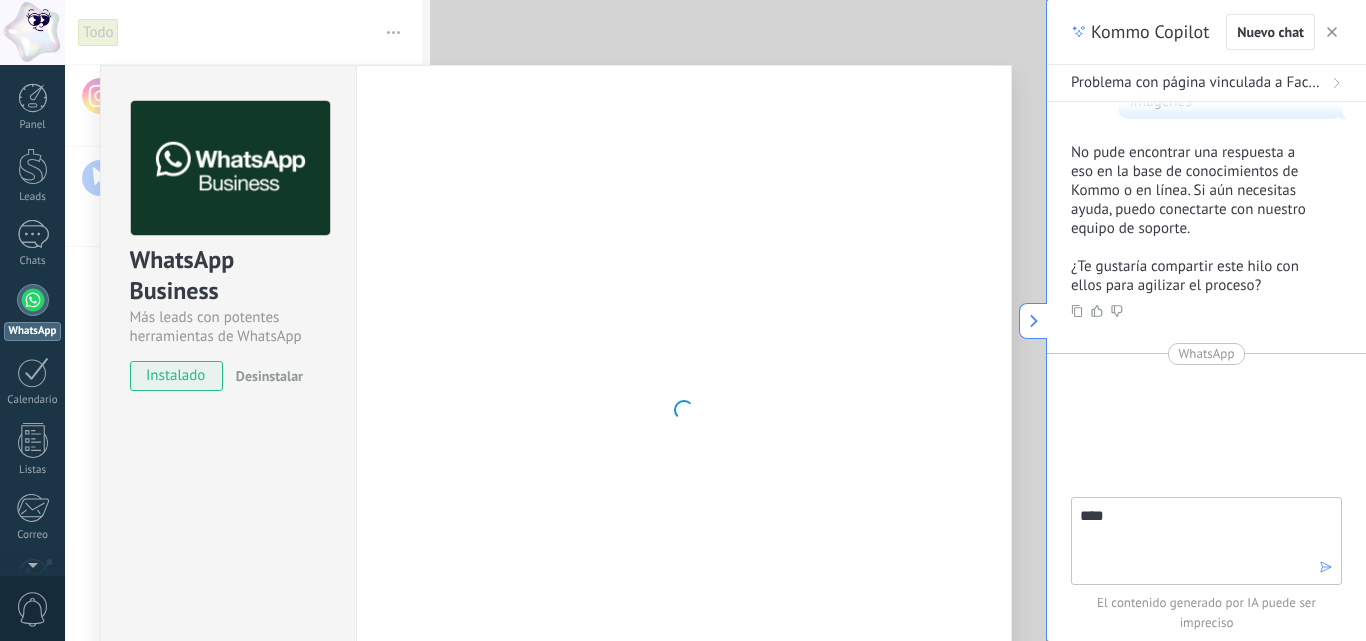 type on "*****" 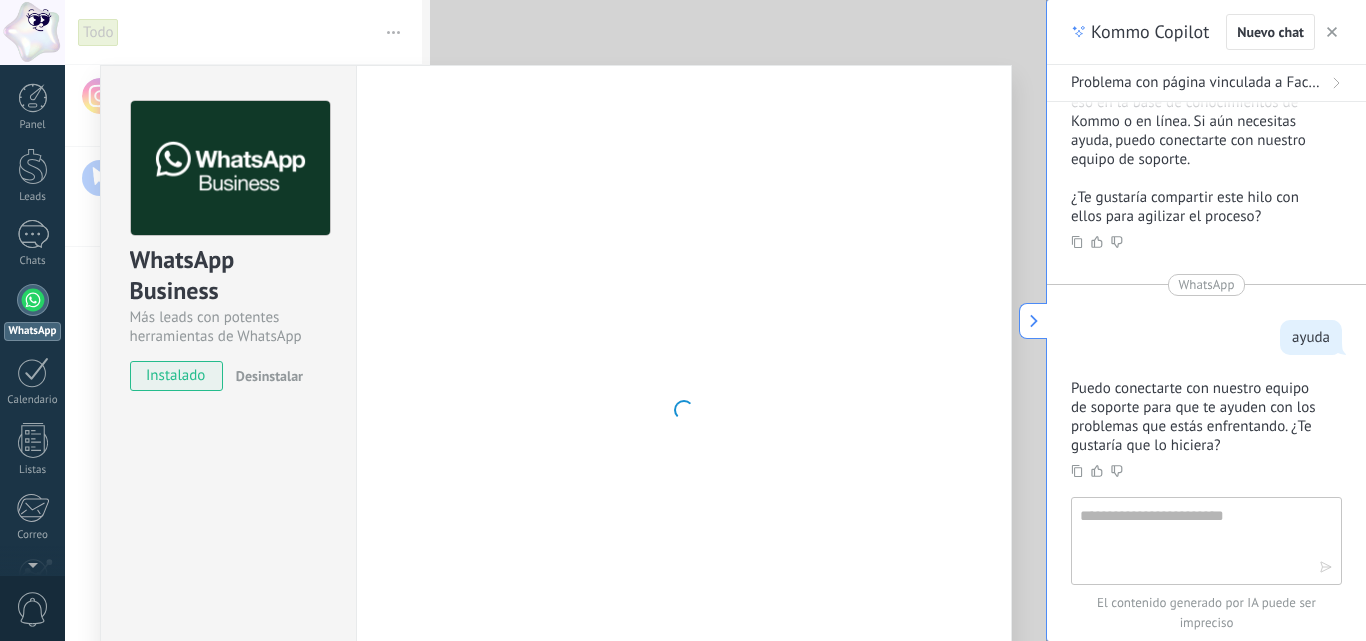 scroll, scrollTop: 606, scrollLeft: 0, axis: vertical 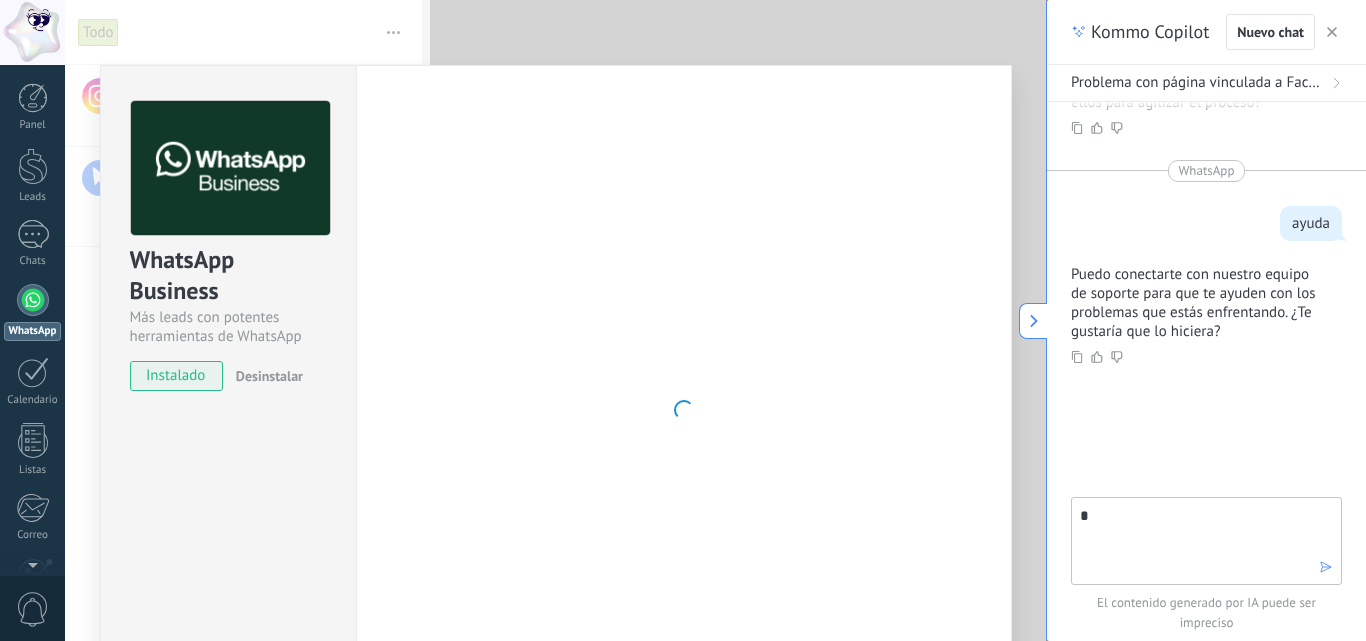 type on "**" 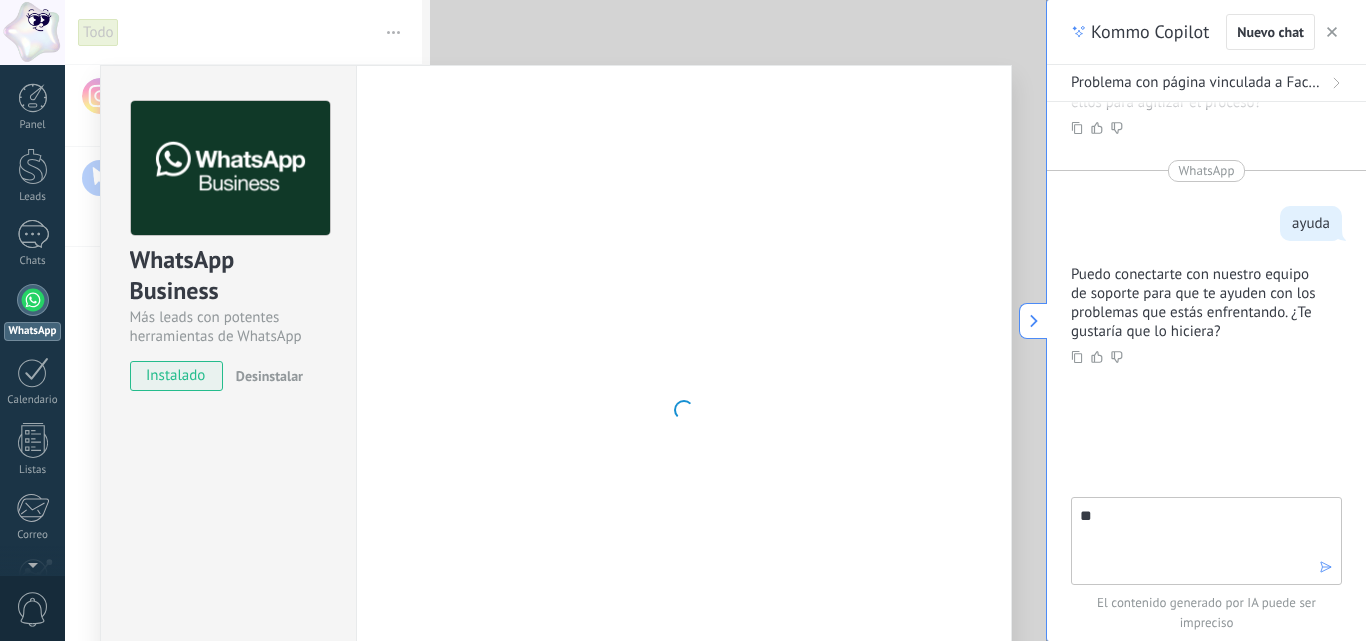 type 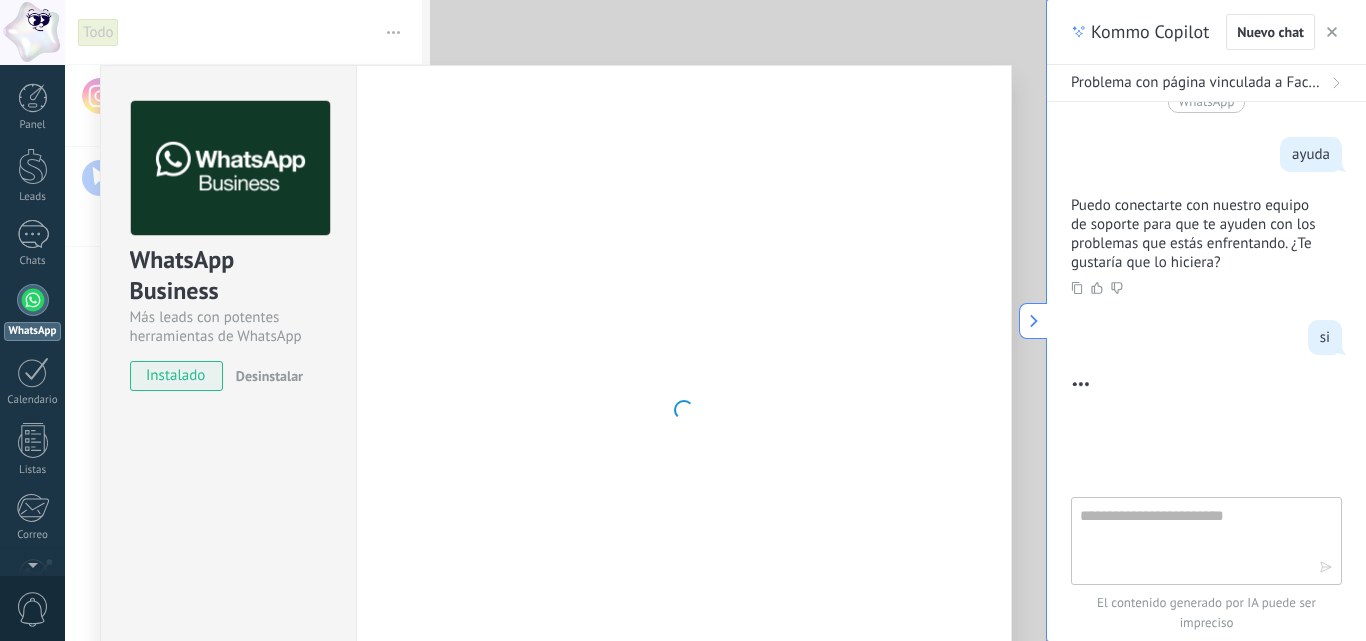 scroll, scrollTop: 814, scrollLeft: 0, axis: vertical 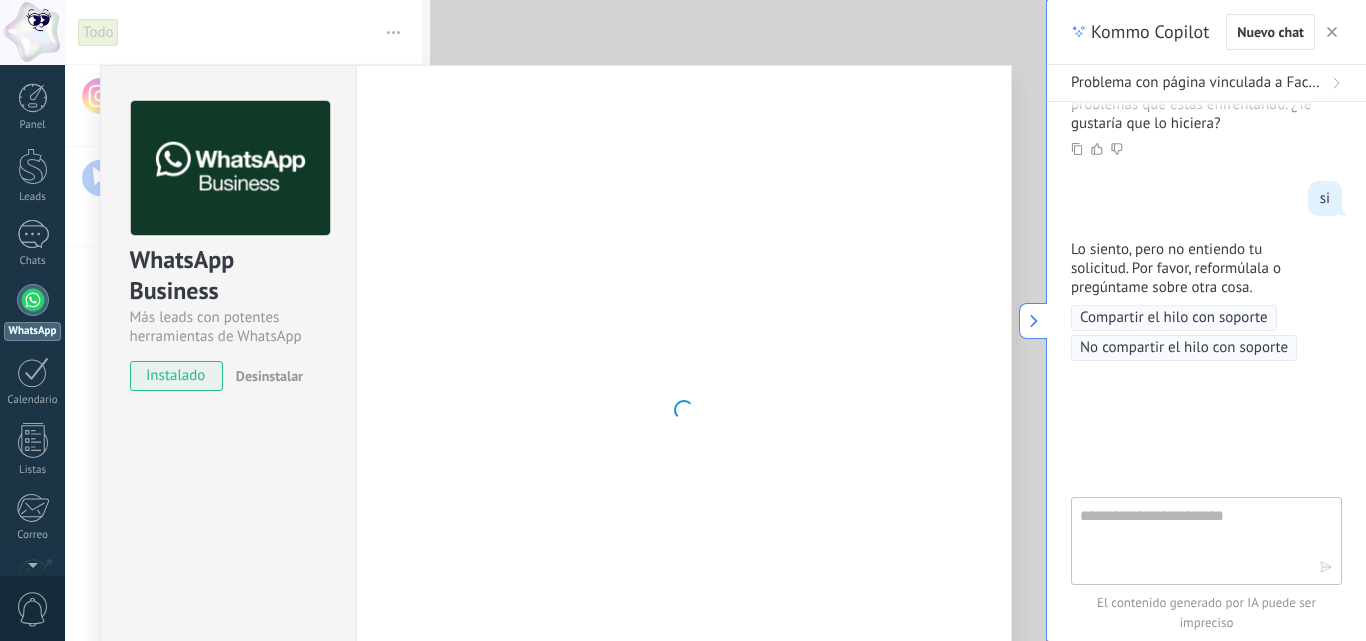 click on "Compartir el hilo con soporte" at bounding box center [1174, 318] 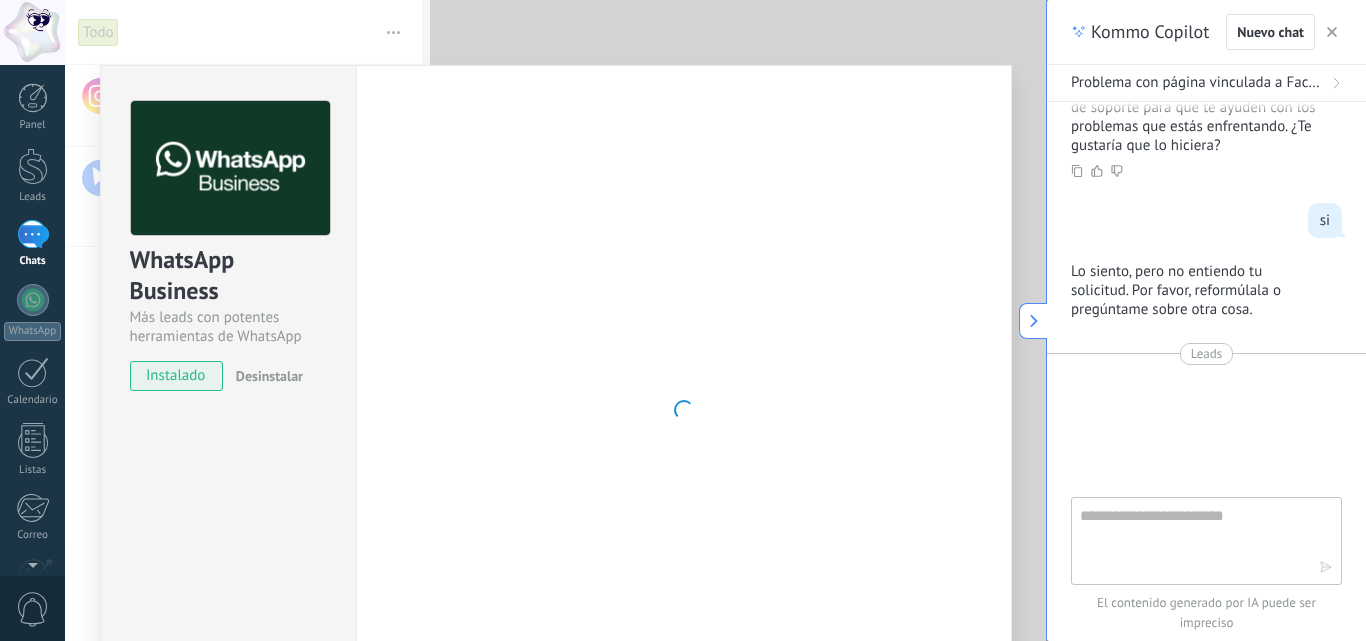 scroll, scrollTop: 792, scrollLeft: 0, axis: vertical 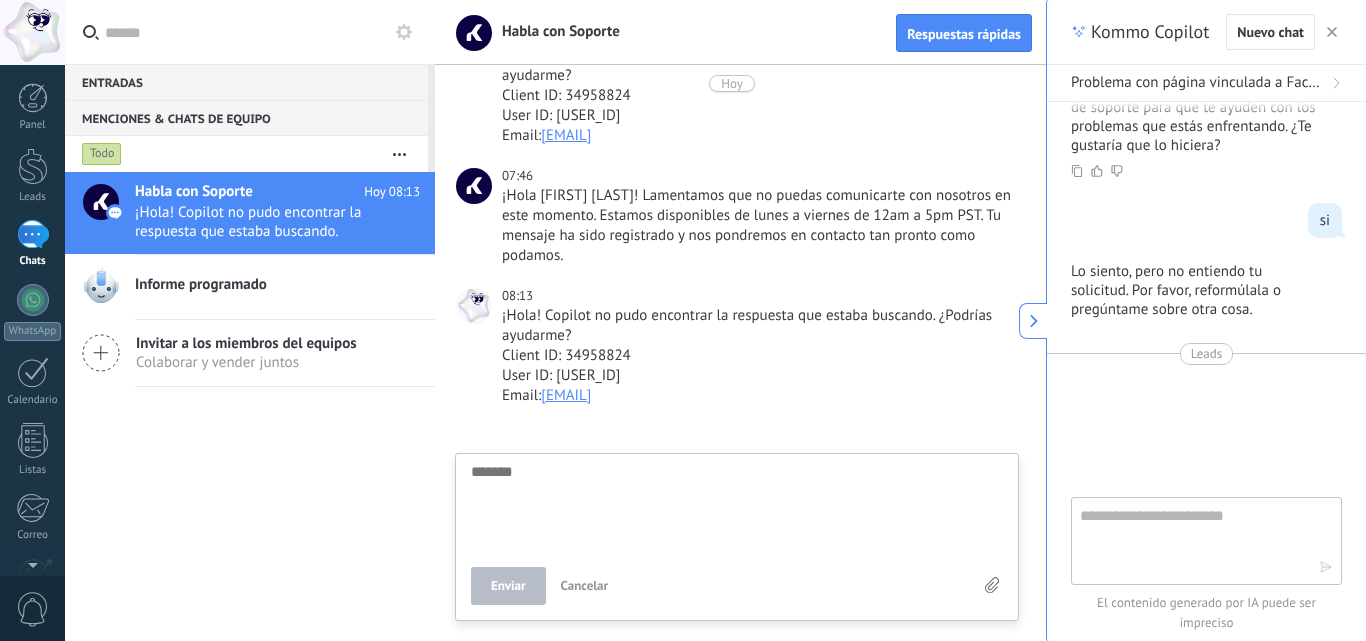 click on "Informe programado" at bounding box center [277, 285] 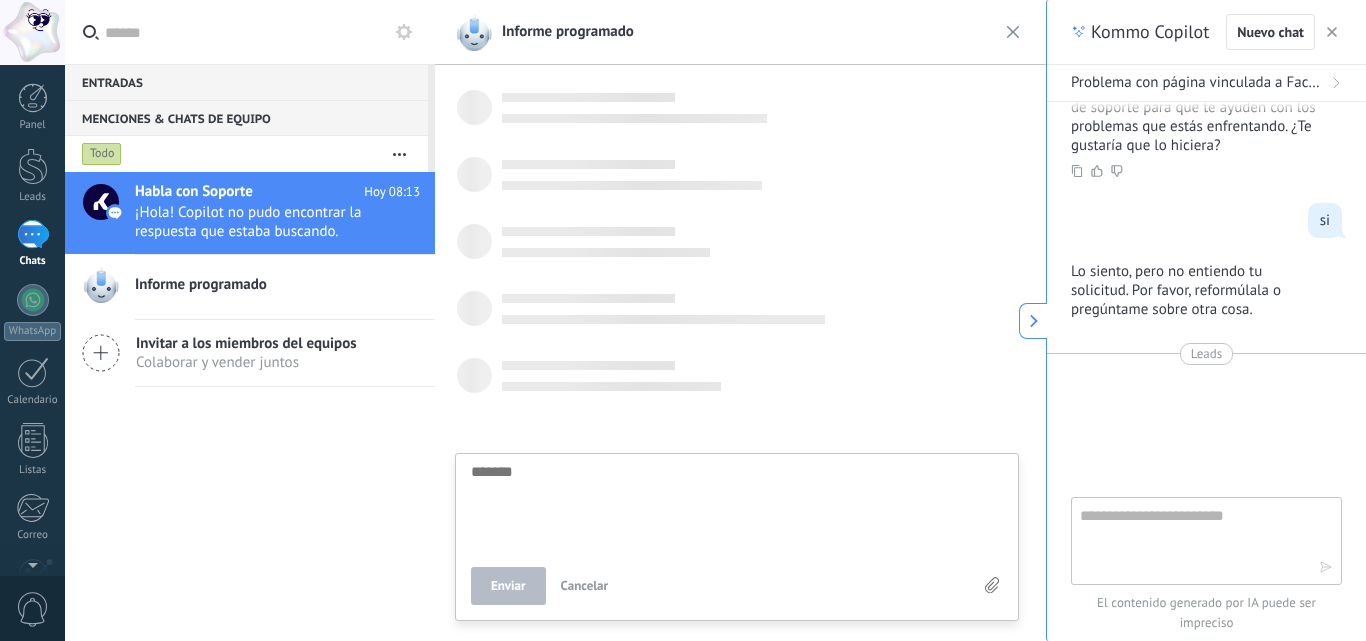 scroll, scrollTop: 19, scrollLeft: 0, axis: vertical 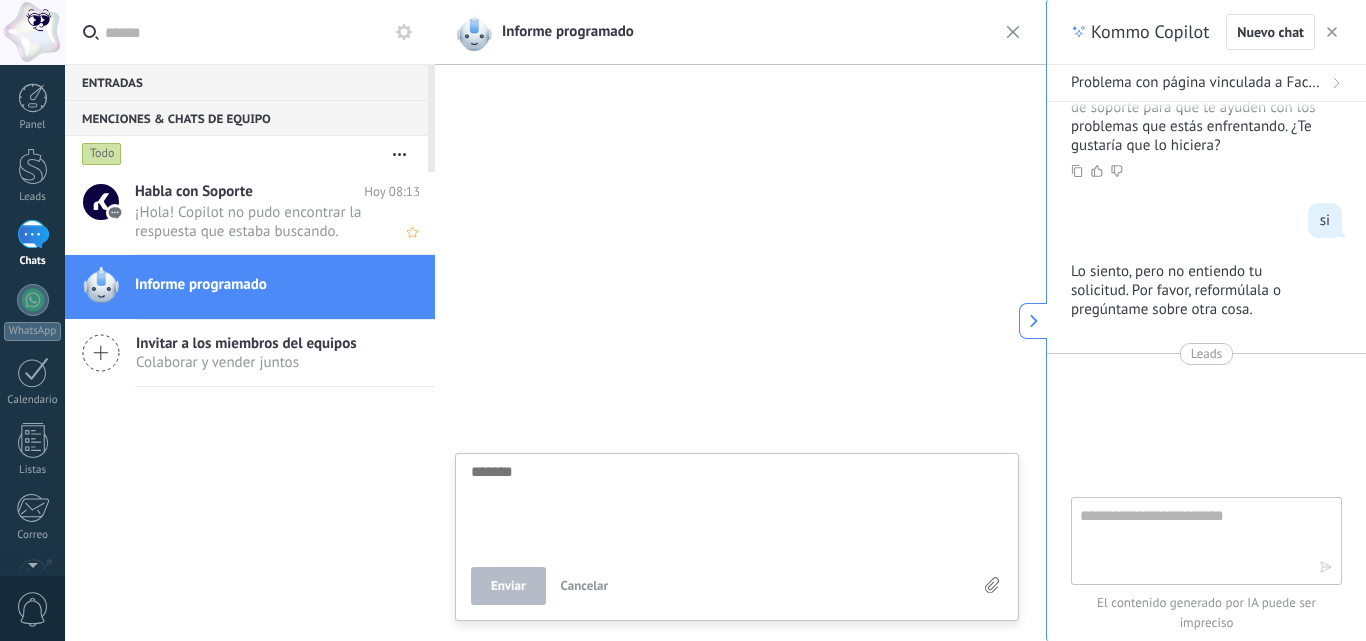 click on "¡Hola! Copilot no pudo encontrar la respuesta que estaba buscando. ¿Podrías ayudarme?
Client ID: [CLIENT_ID]
User ID: [USER_ID]
Email: [EMAIL]" at bounding box center [258, 222] 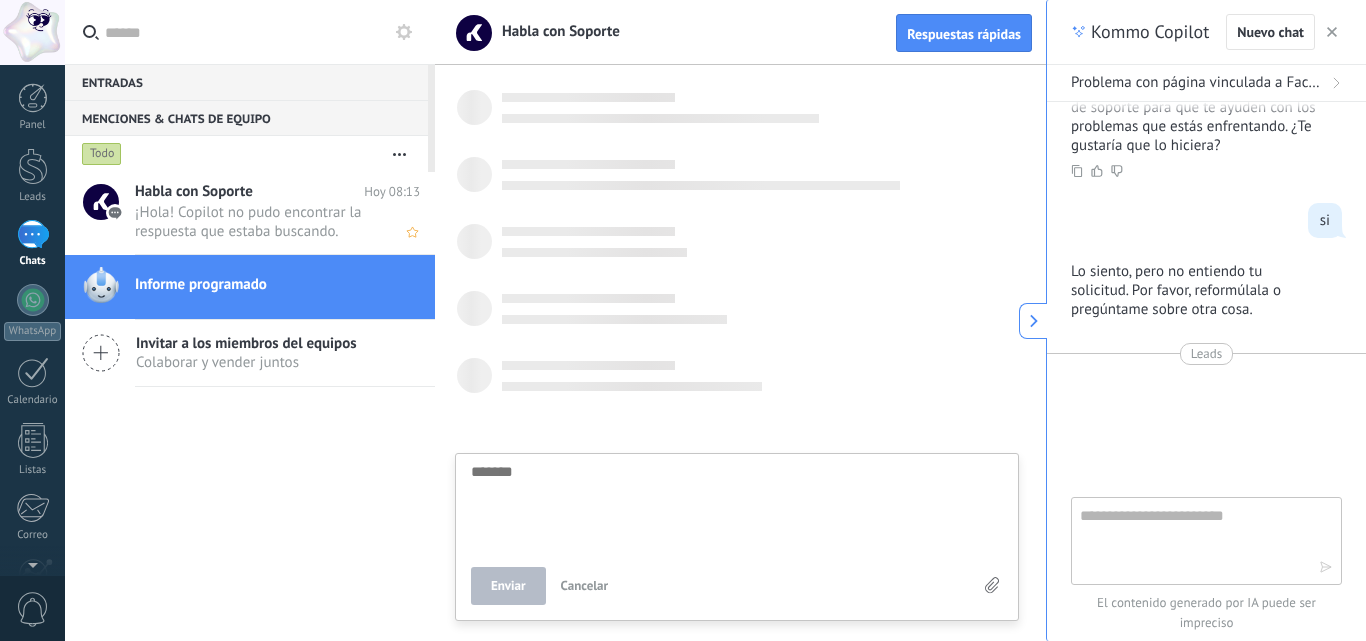 scroll, scrollTop: 19, scrollLeft: 0, axis: vertical 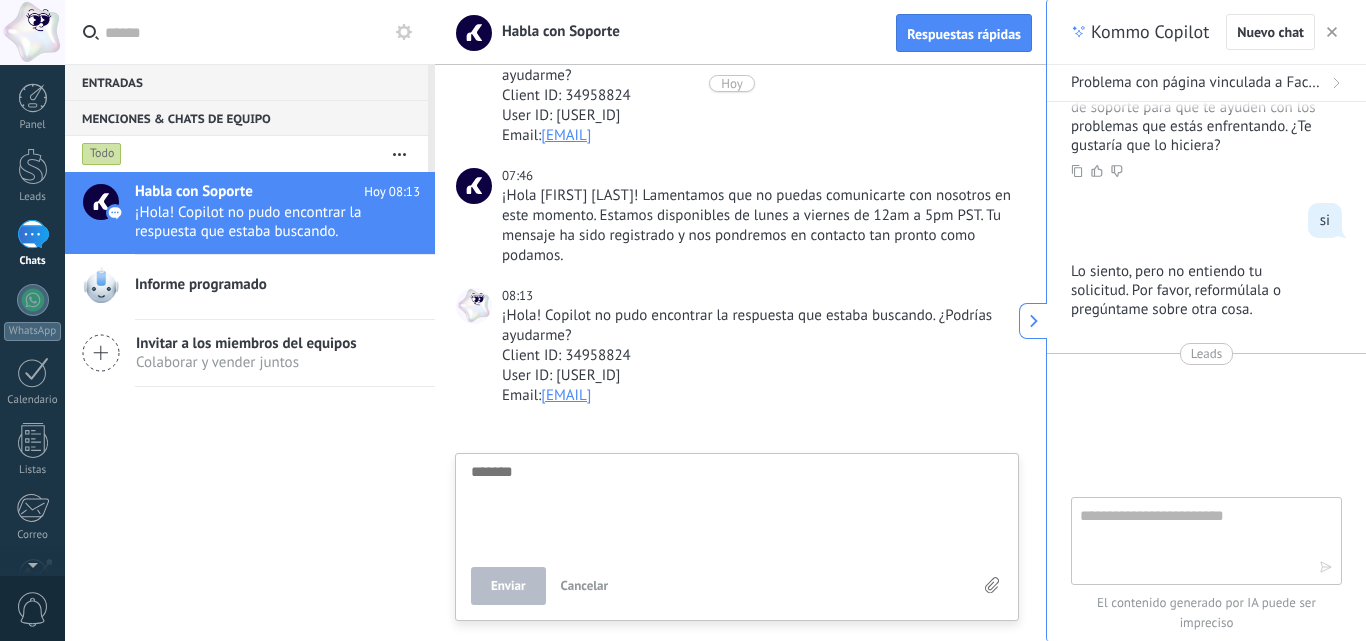 click 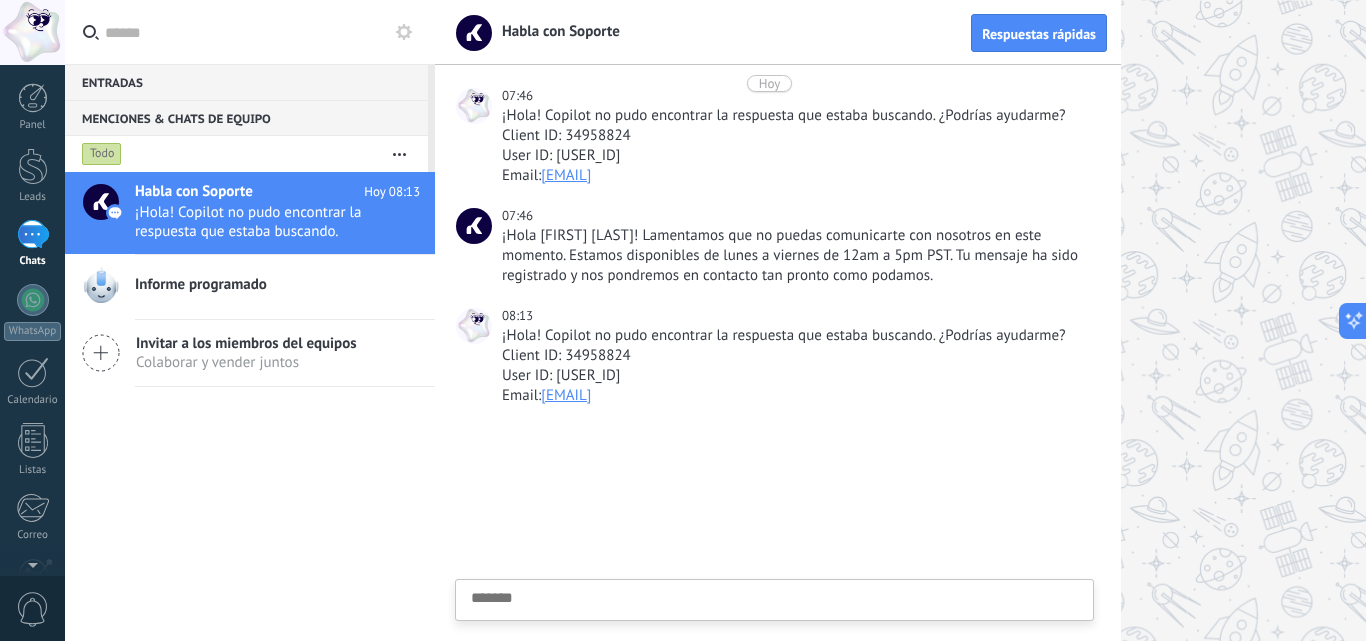 scroll, scrollTop: 247, scrollLeft: 0, axis: vertical 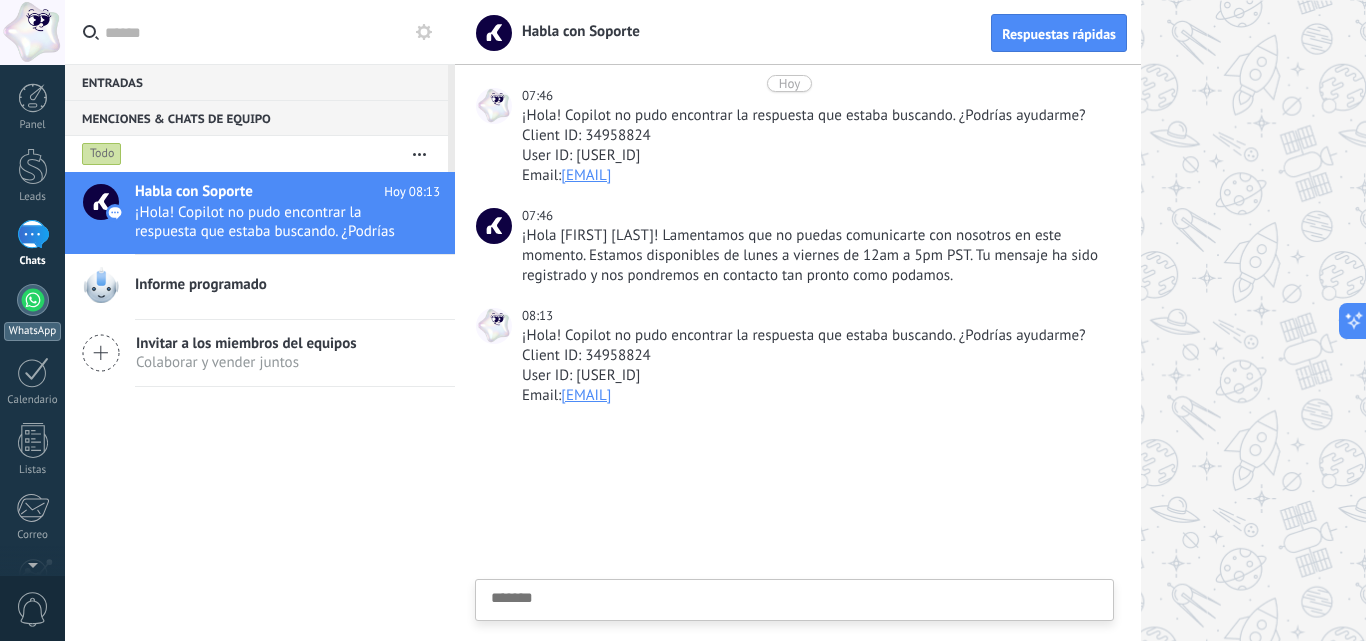 click on "WhatsApp" at bounding box center [32, 312] 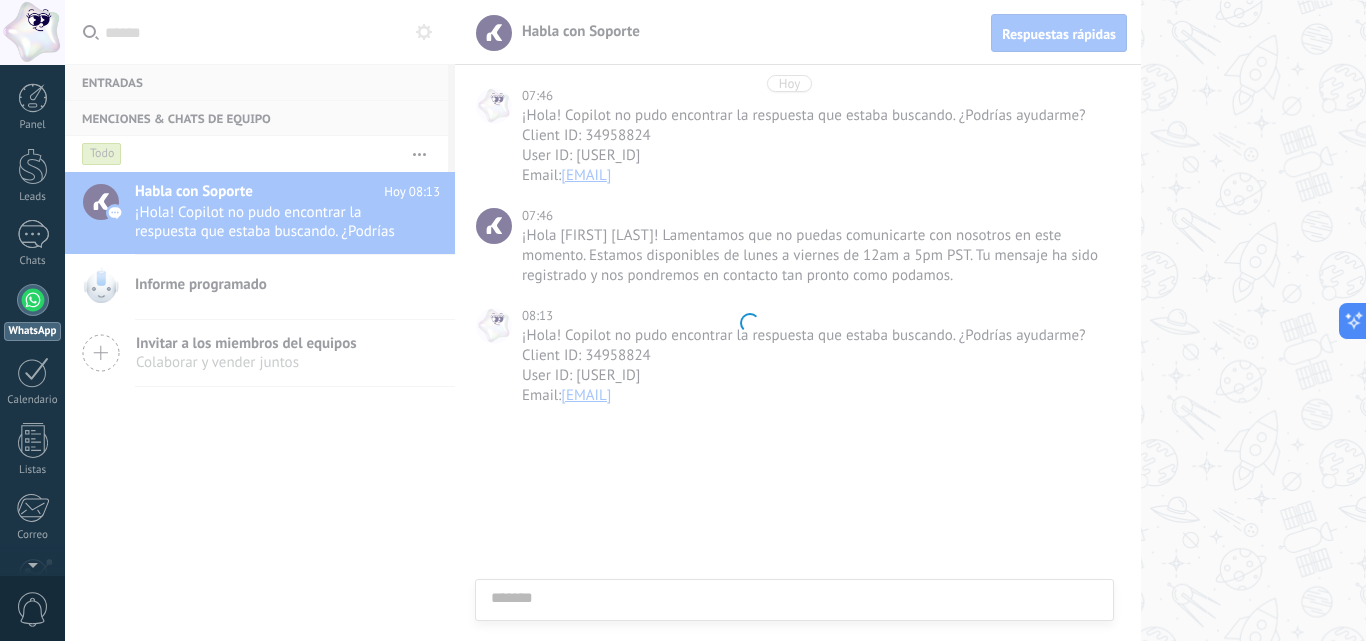 scroll, scrollTop: 746, scrollLeft: 0, axis: vertical 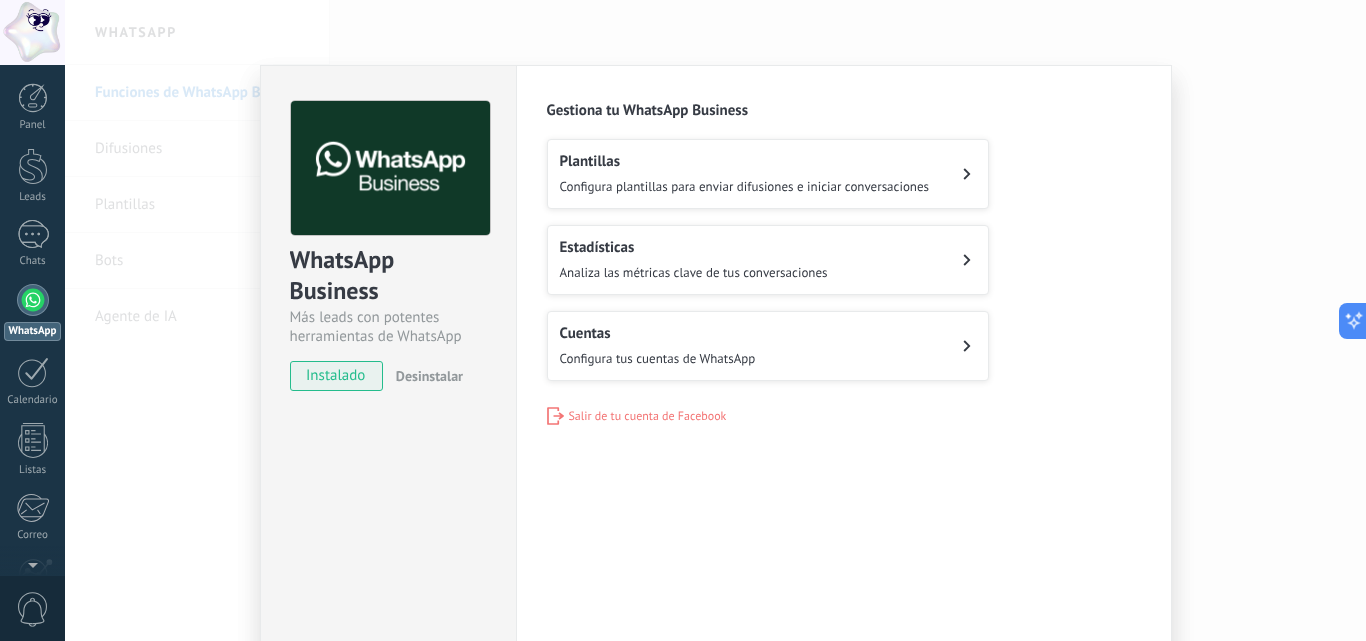 click on "Cuentas Configura tus cuentas de WhatsApp" at bounding box center (658, 346) 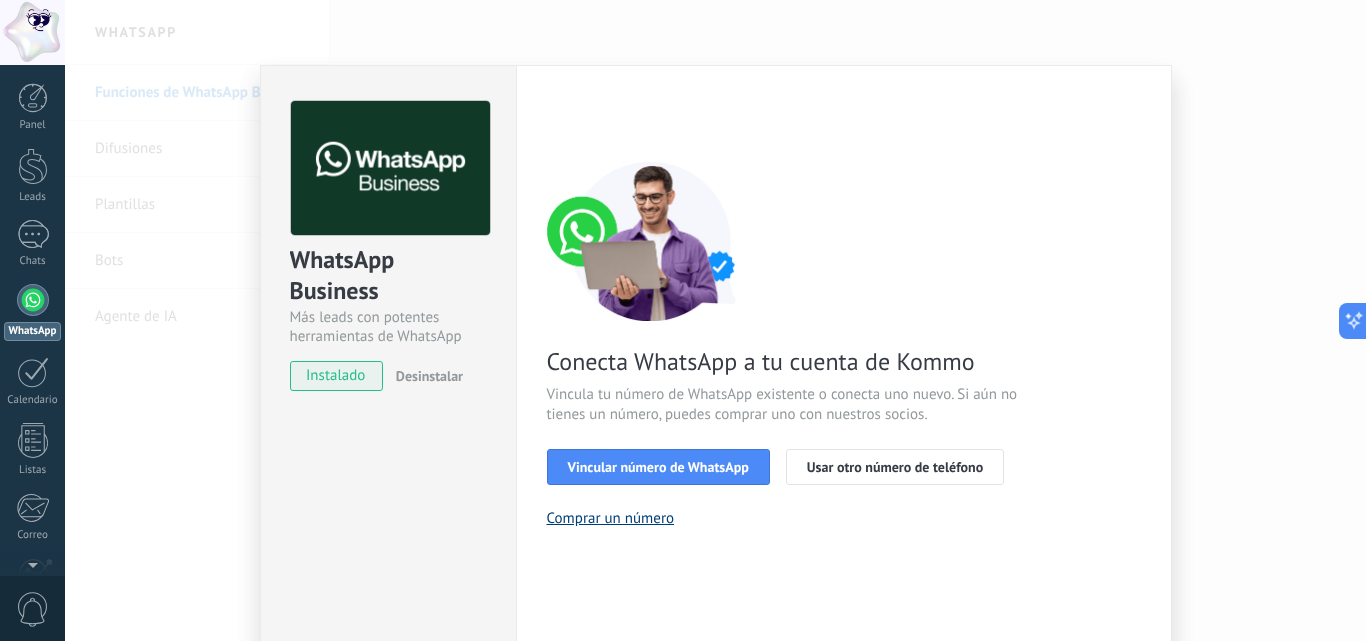 click on "Comprar un número" at bounding box center [611, 518] 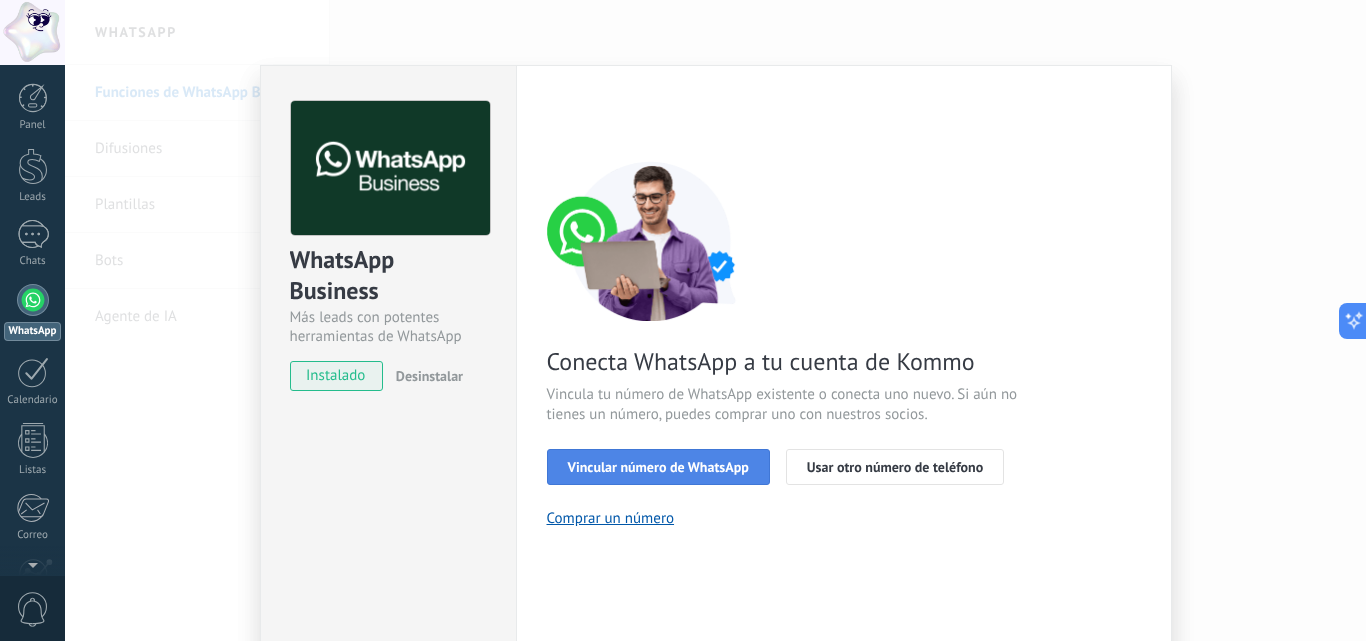 click on "Vincular número de WhatsApp" at bounding box center (658, 467) 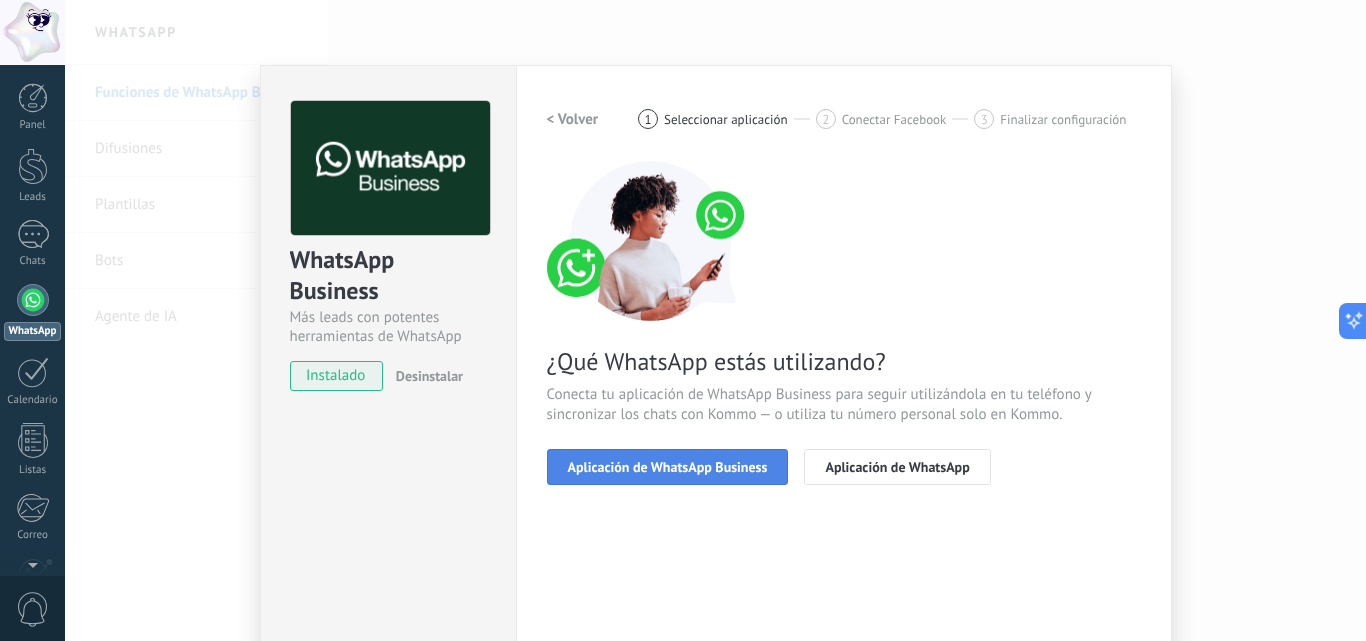 click on "Aplicación de WhatsApp Business" at bounding box center [668, 467] 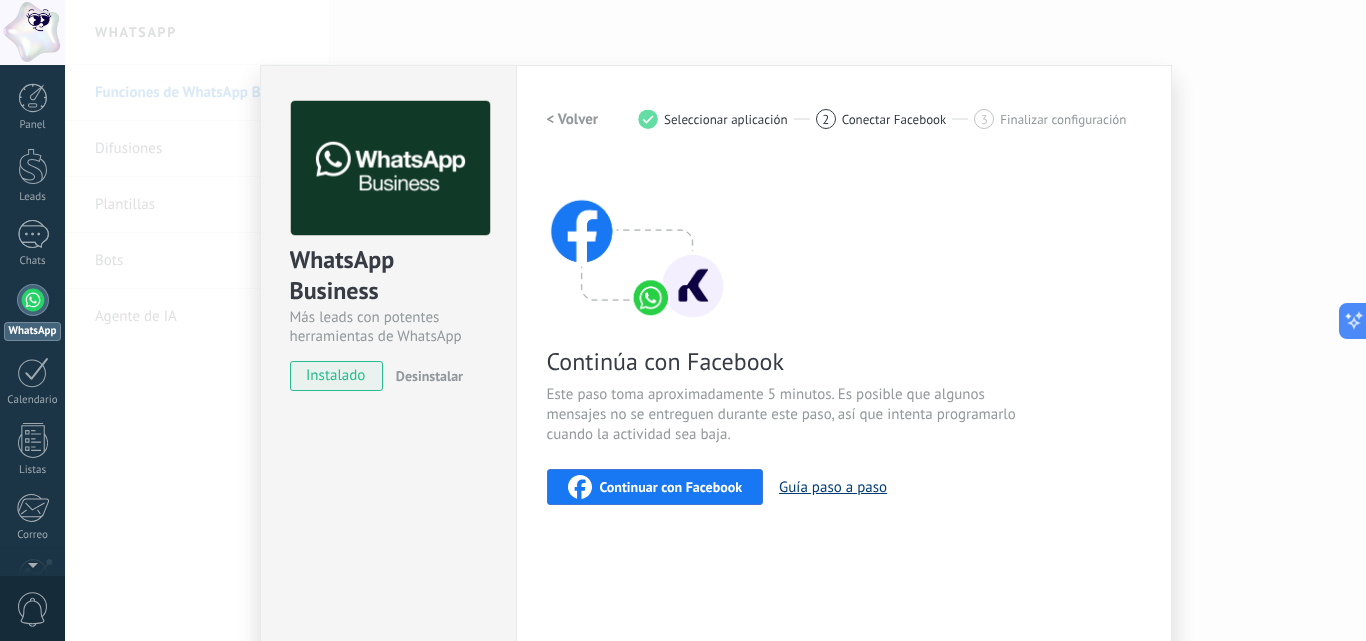 click on "Guía paso a paso" at bounding box center [833, 487] 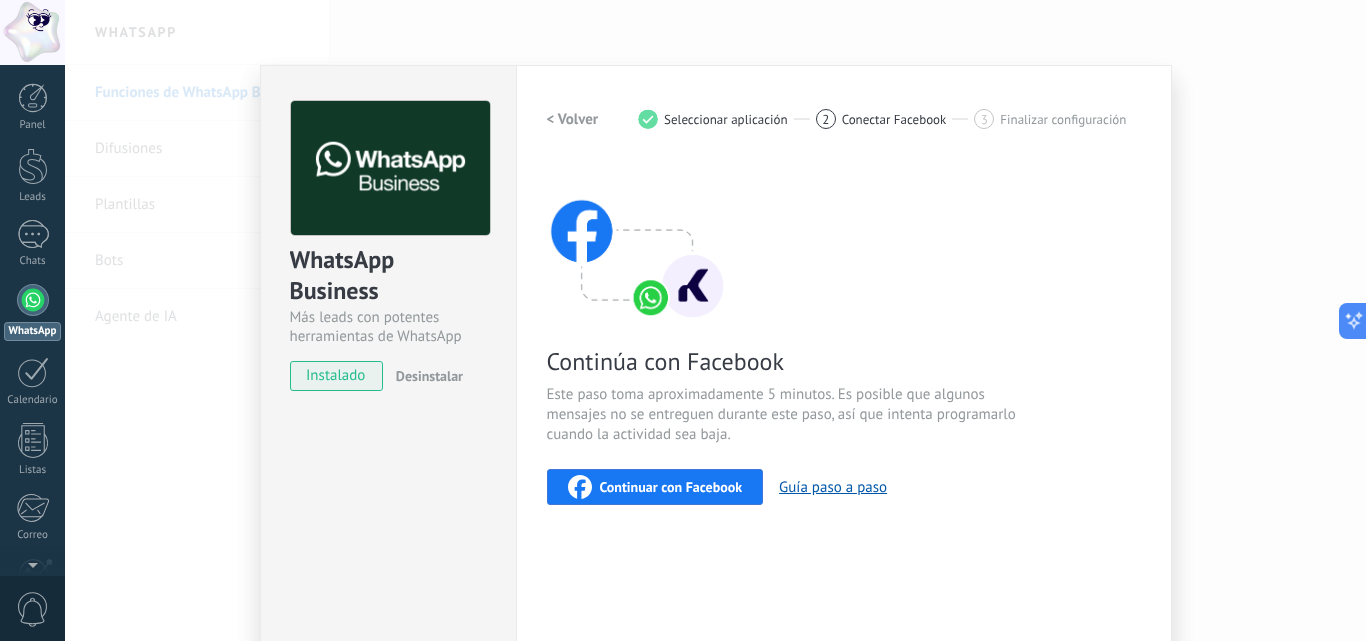 click on "Continuar con Facebook" at bounding box center [655, 487] 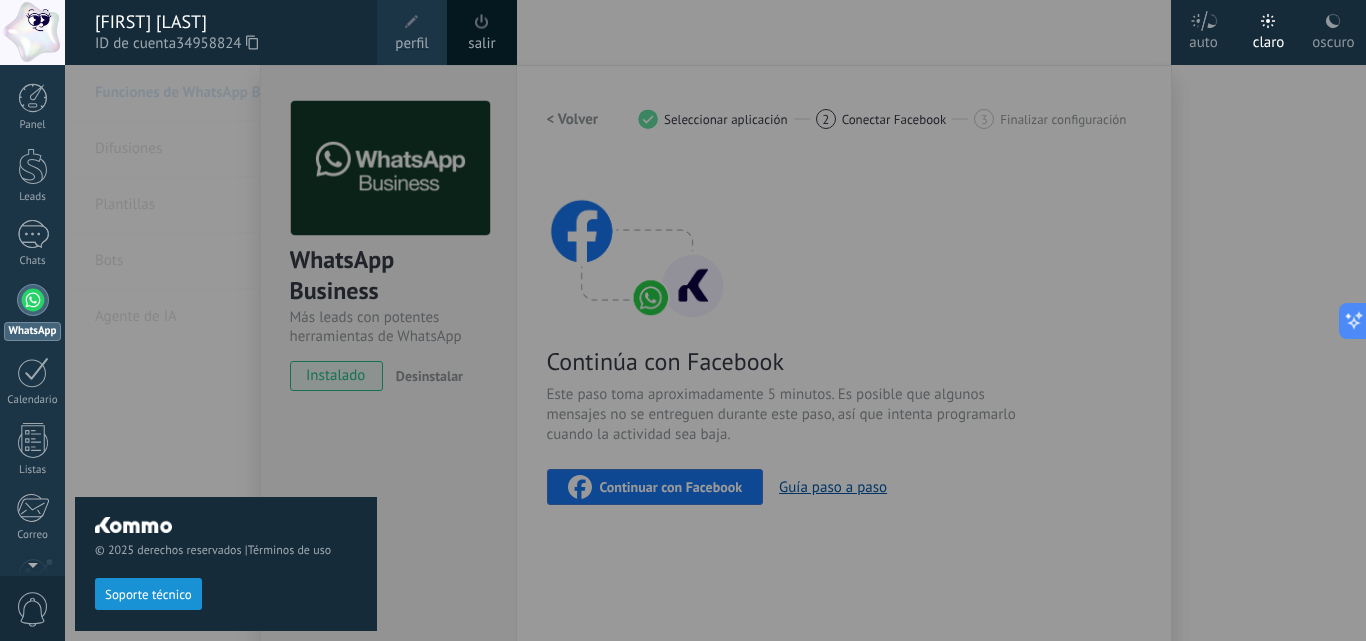 click on "salir" at bounding box center (481, 44) 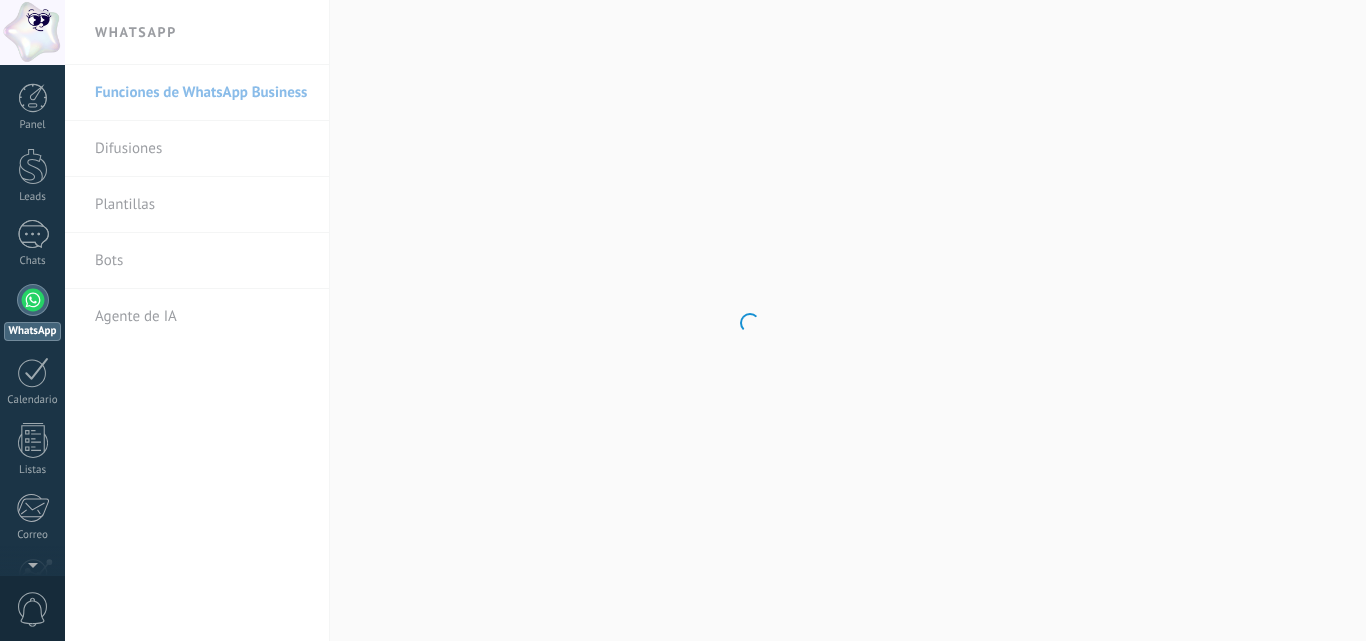 scroll, scrollTop: 0, scrollLeft: 0, axis: both 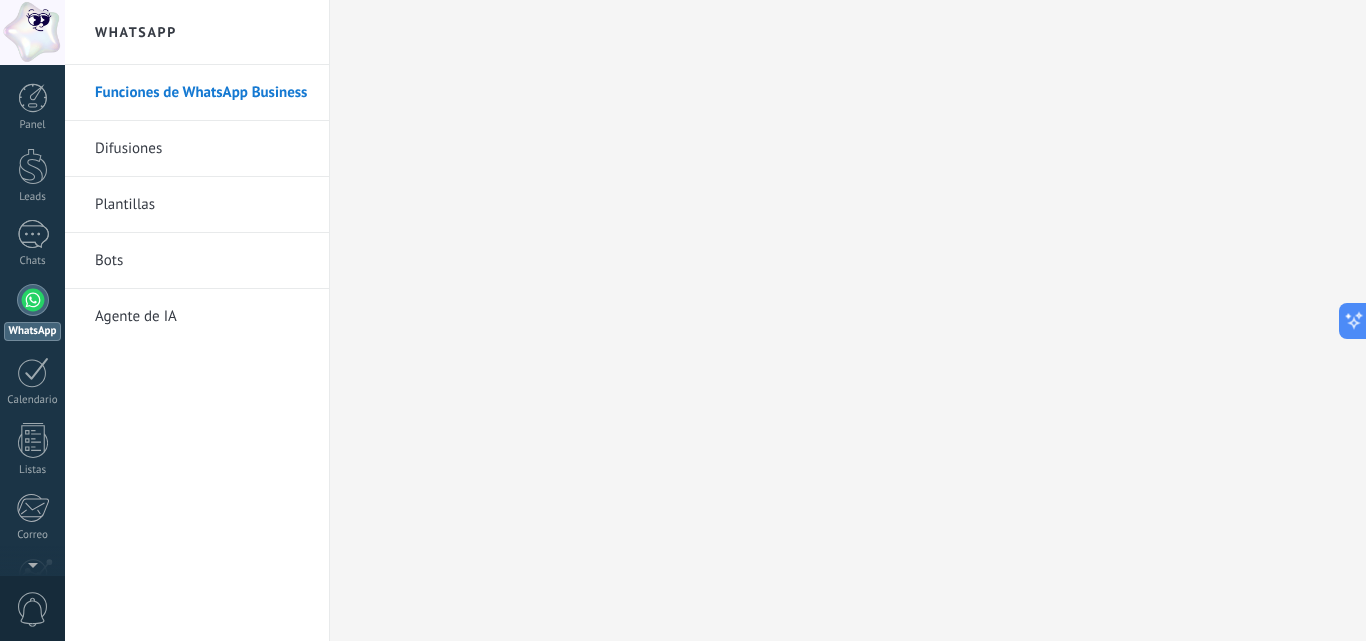 click at bounding box center (33, 300) 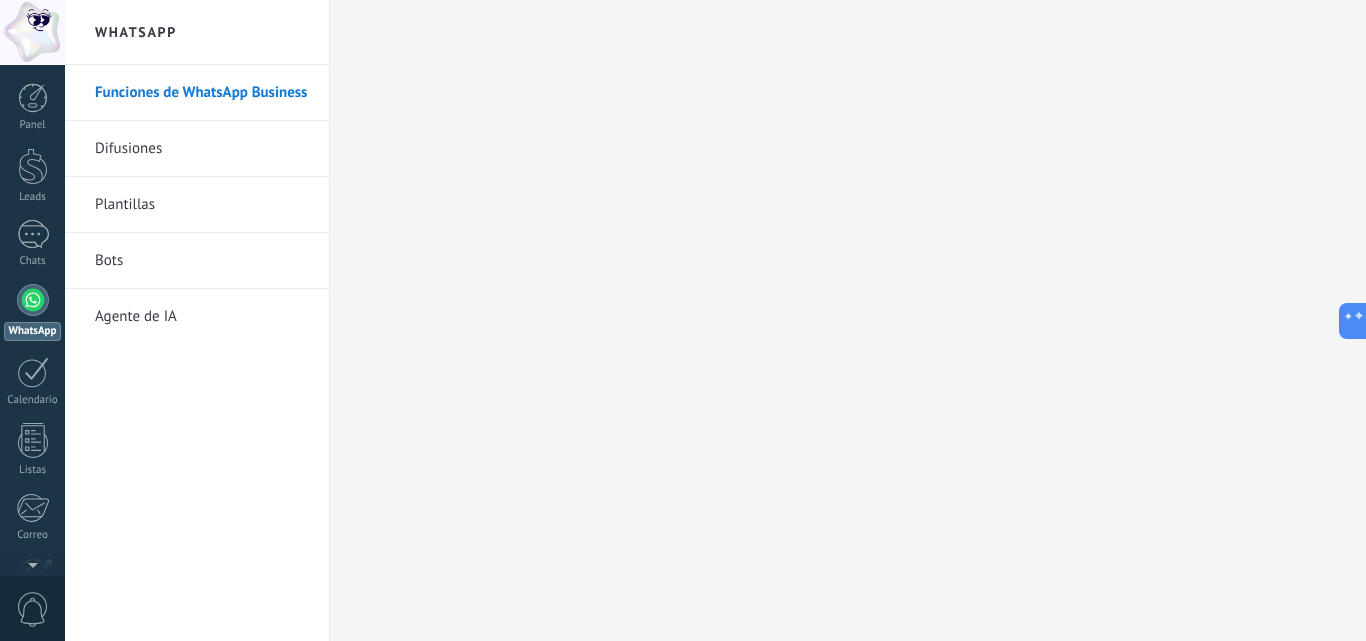 click at bounding box center [33, 300] 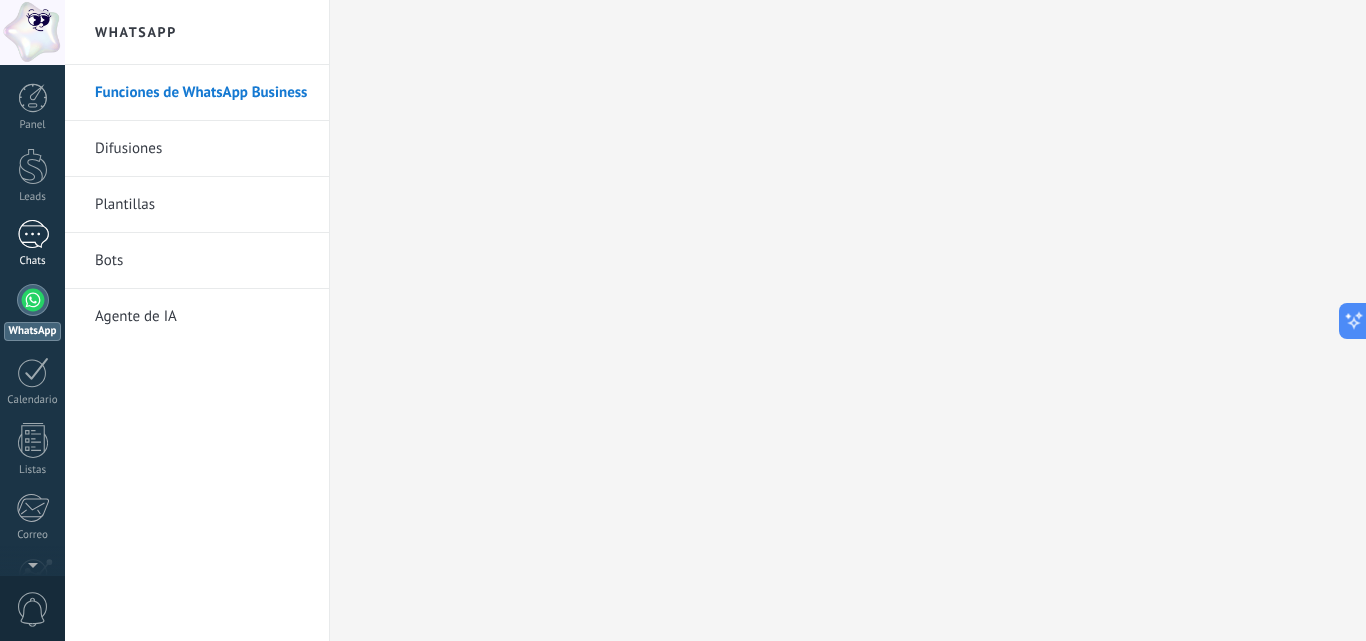click at bounding box center (33, 234) 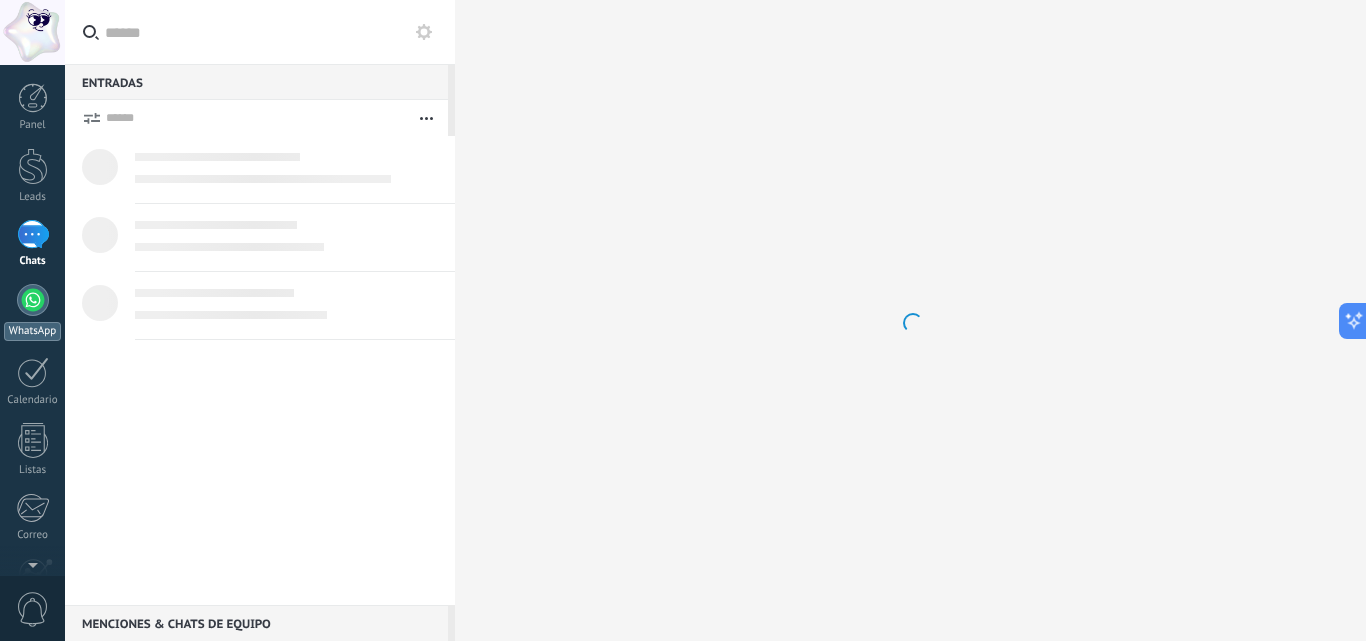 click at bounding box center (33, 300) 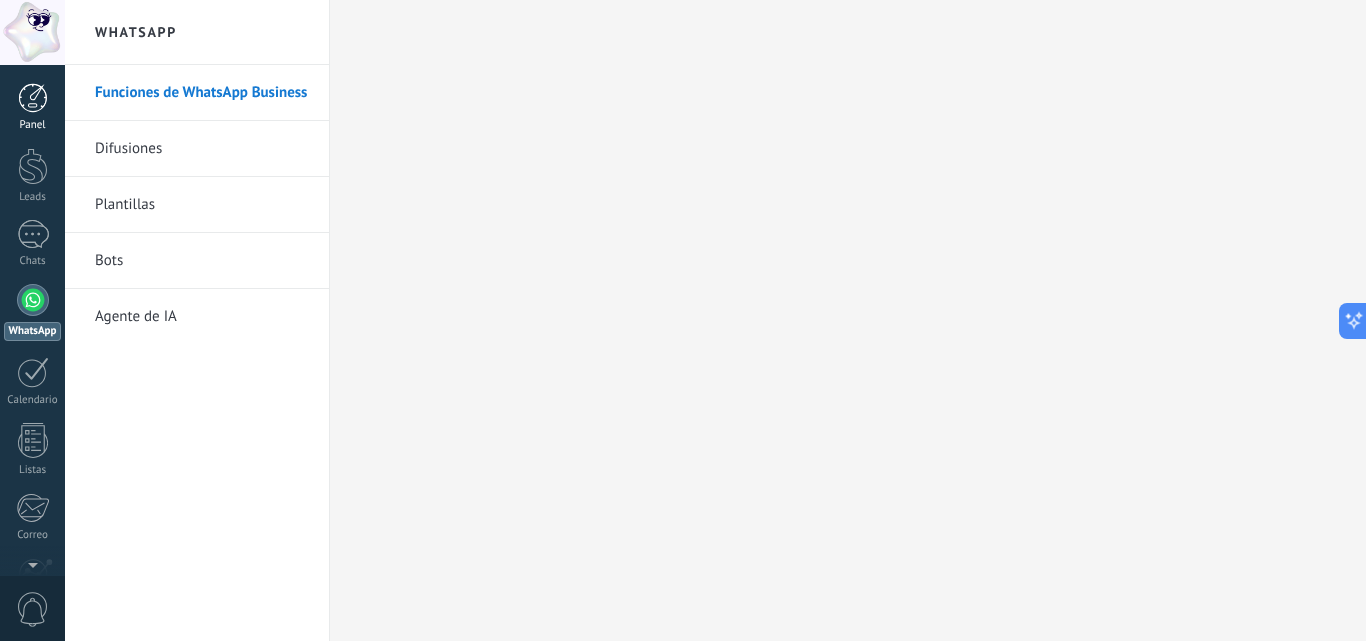 click at bounding box center (33, 98) 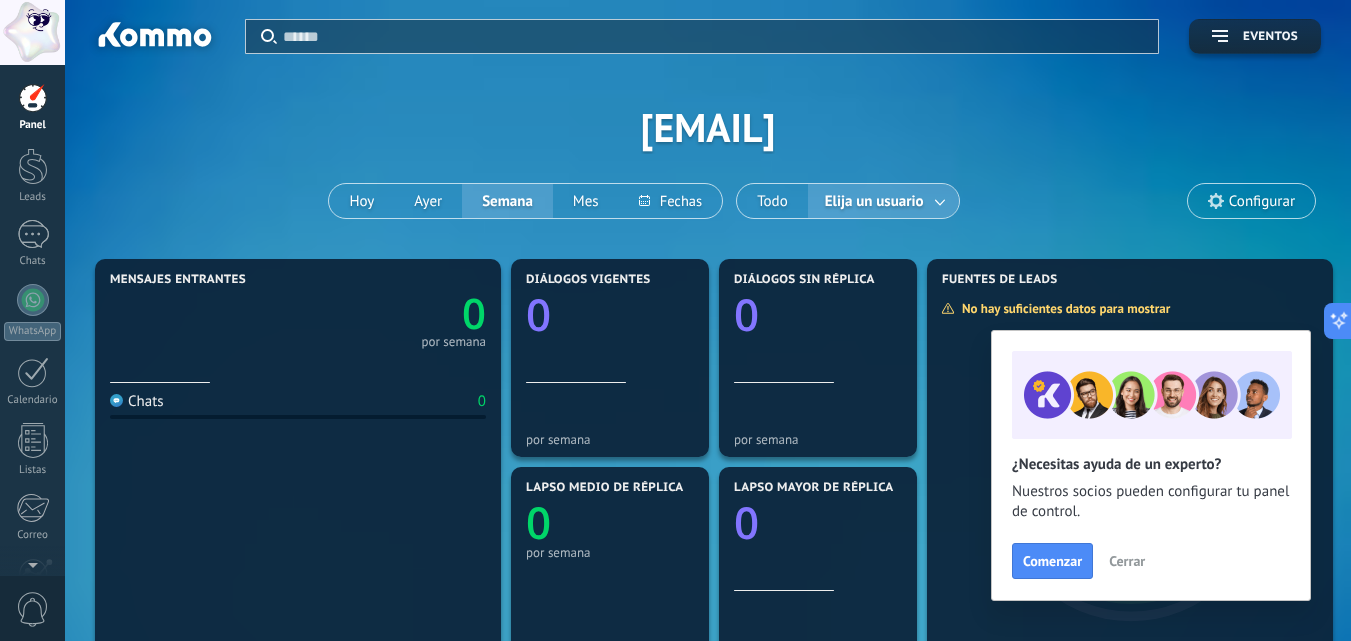click on "Configurar" at bounding box center [1251, 201] 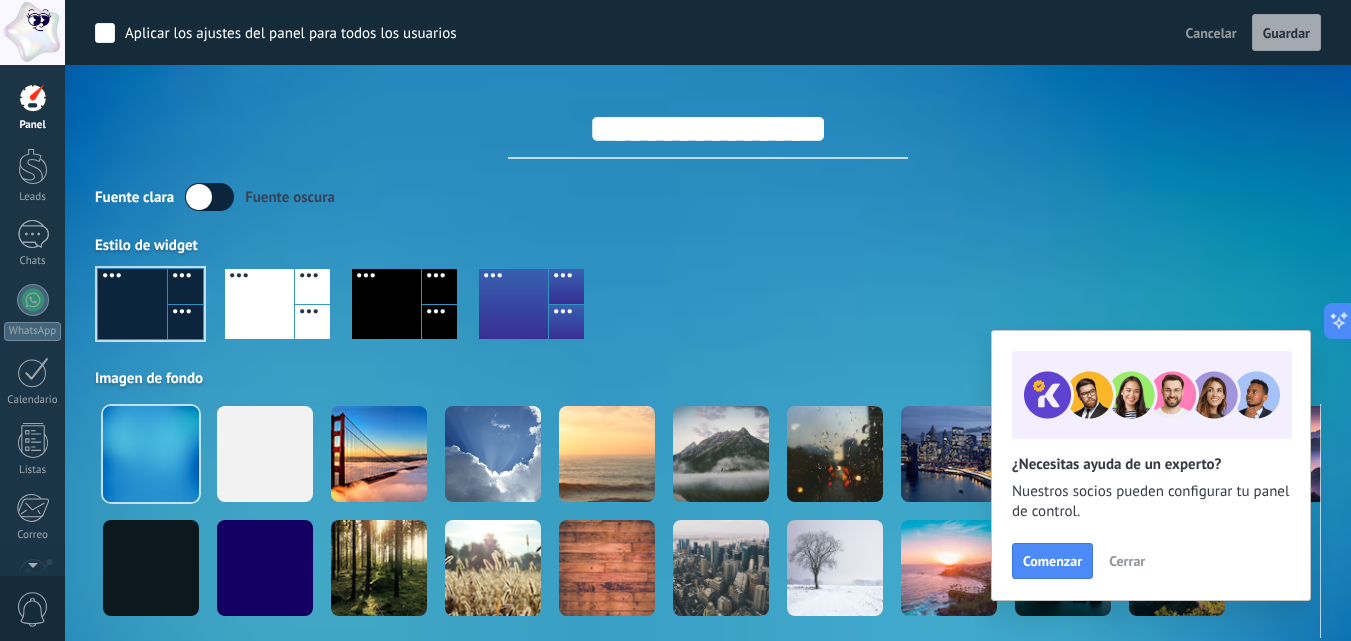click on "Panel" at bounding box center (33, 125) 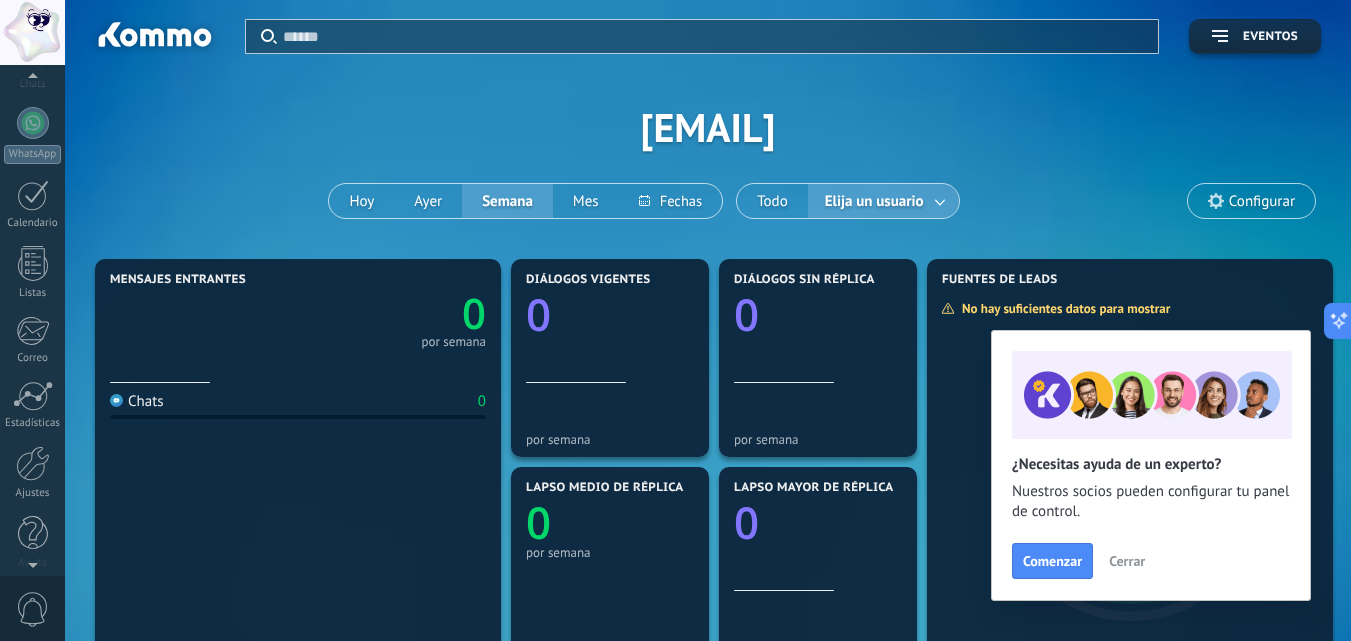 scroll, scrollTop: 191, scrollLeft: 0, axis: vertical 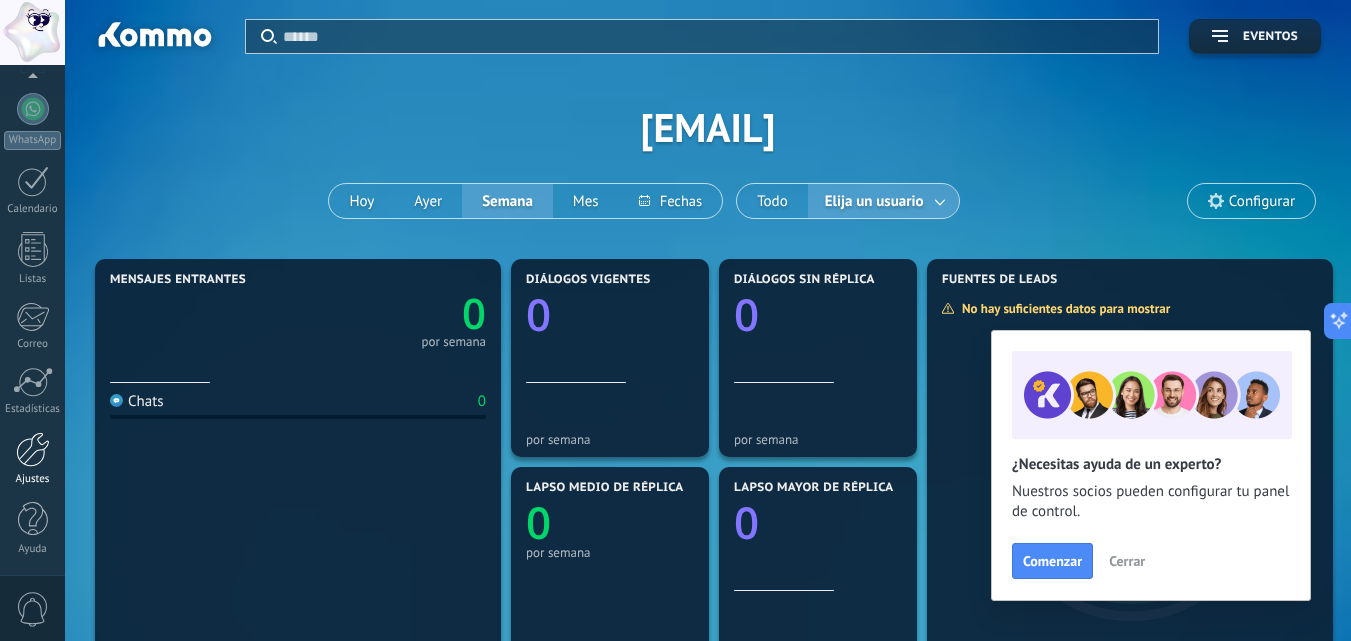 click on "Ajustes" at bounding box center (32, 459) 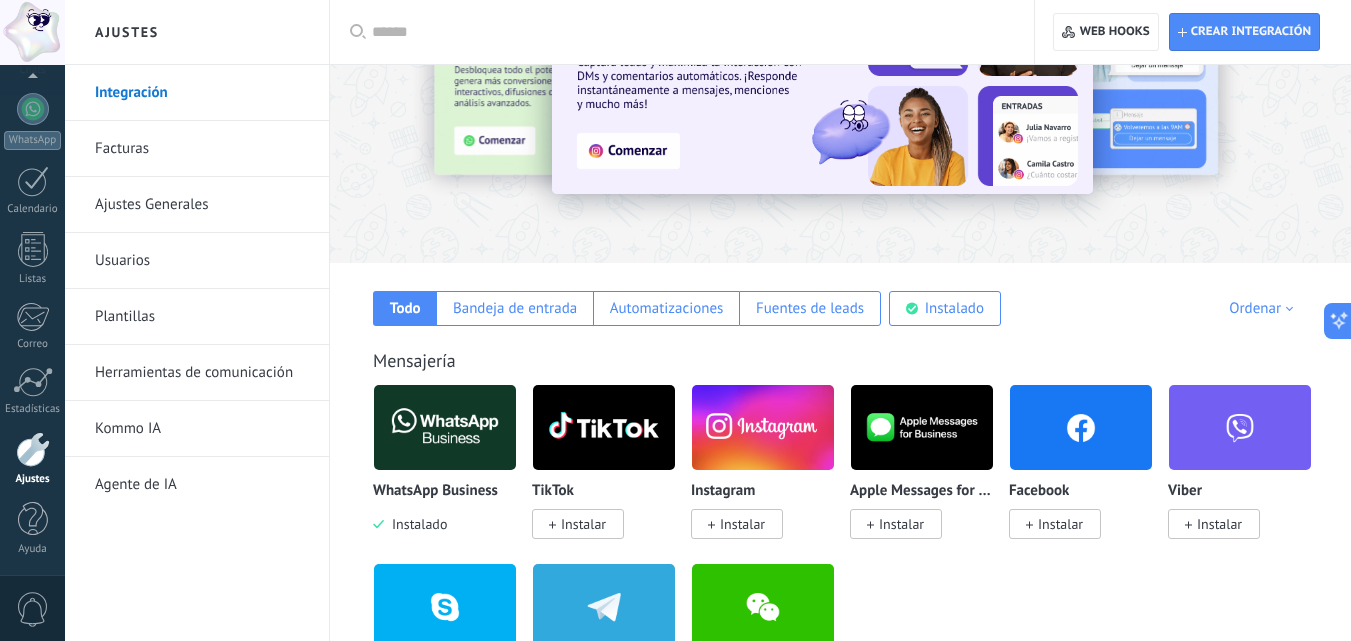 scroll, scrollTop: 100, scrollLeft: 0, axis: vertical 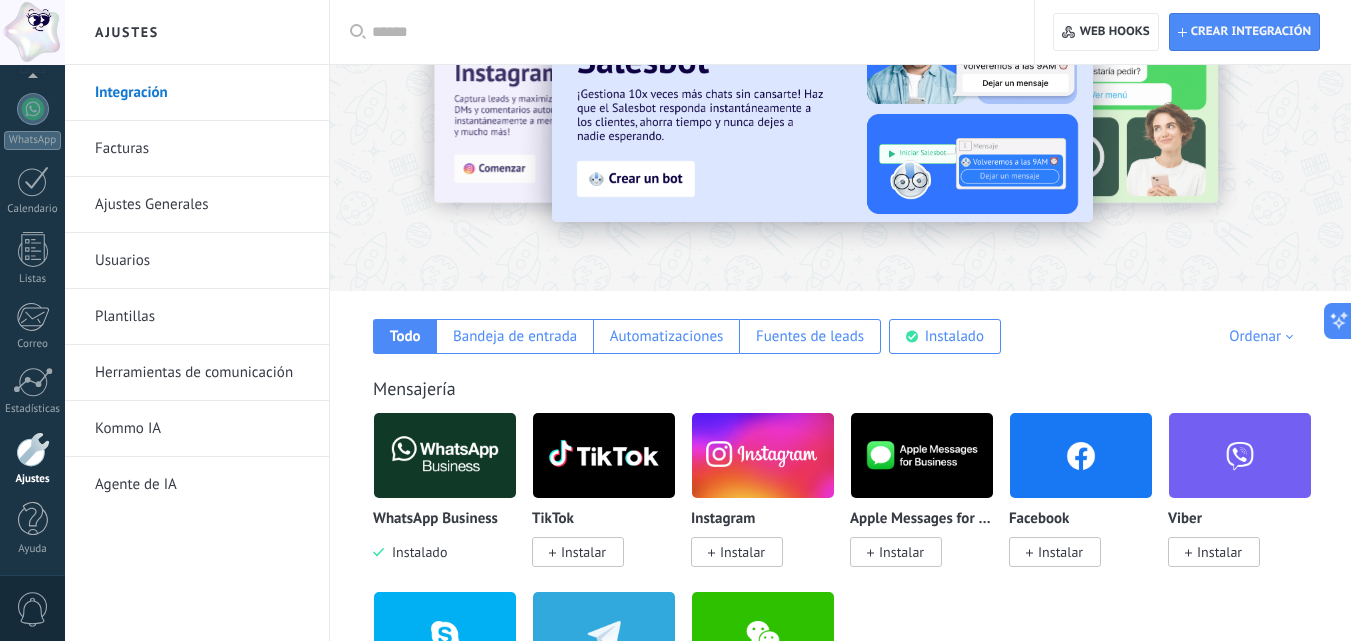 click on "Instalado" at bounding box center (415, 552) 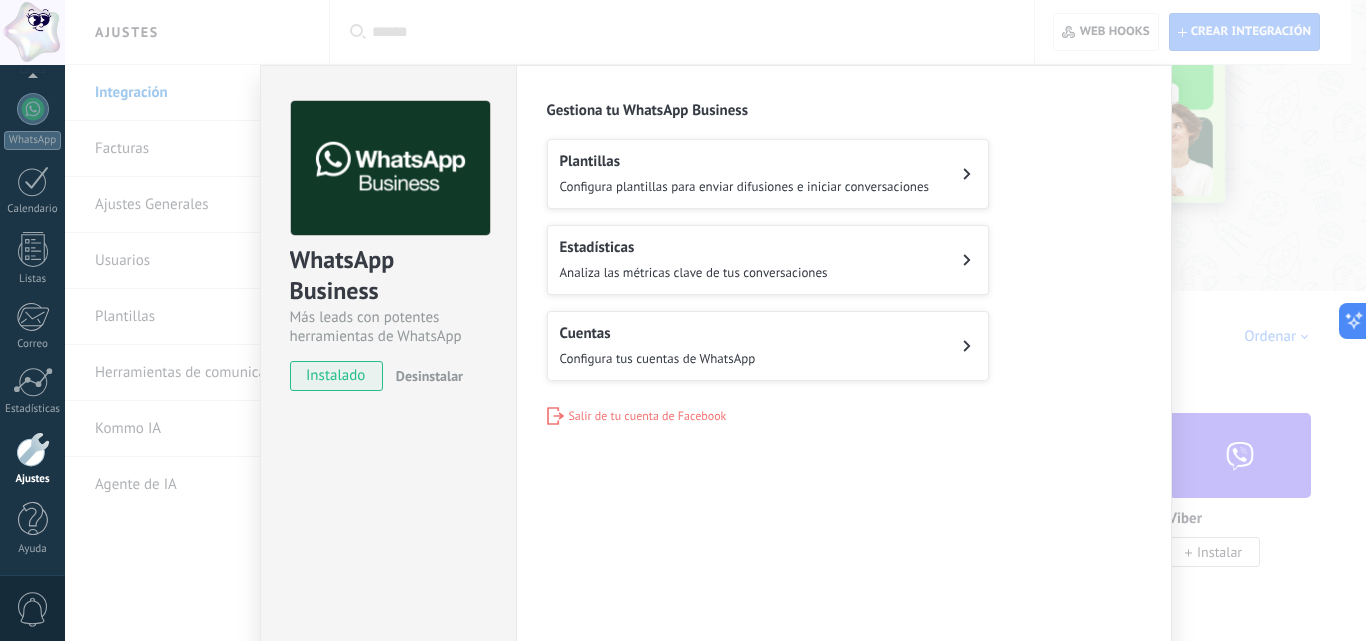 click on "Desinstalar" at bounding box center [429, 376] 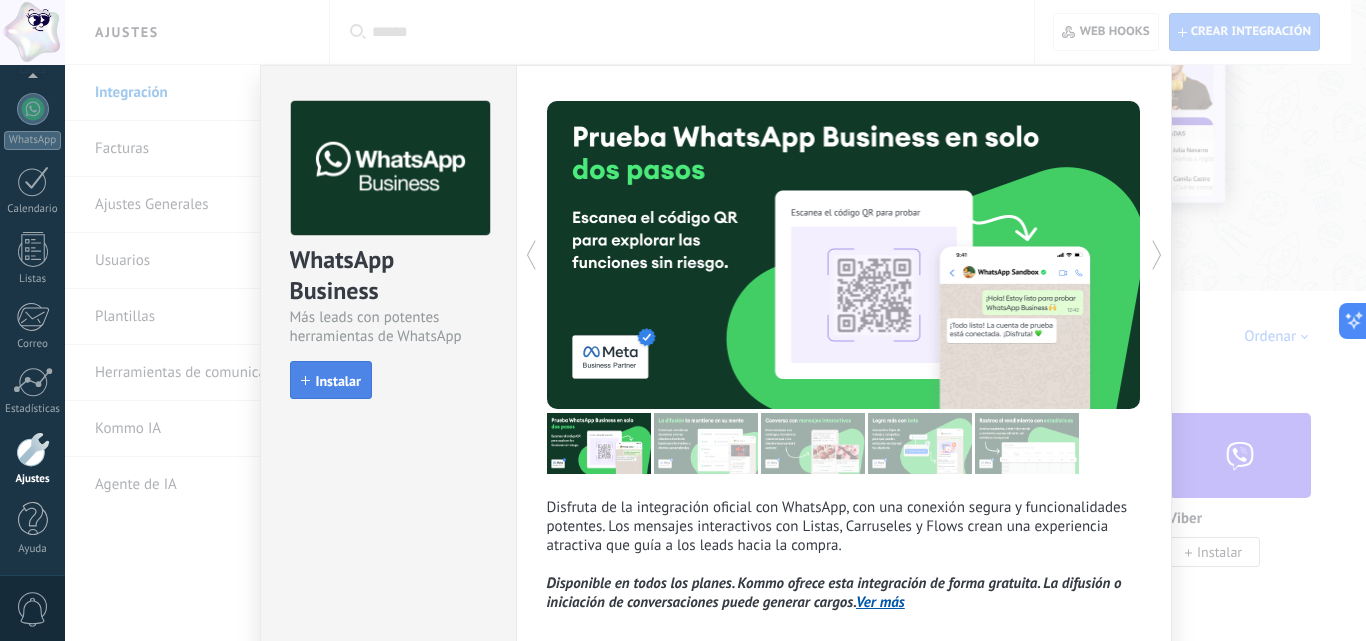 click on "Instalar" at bounding box center [331, 380] 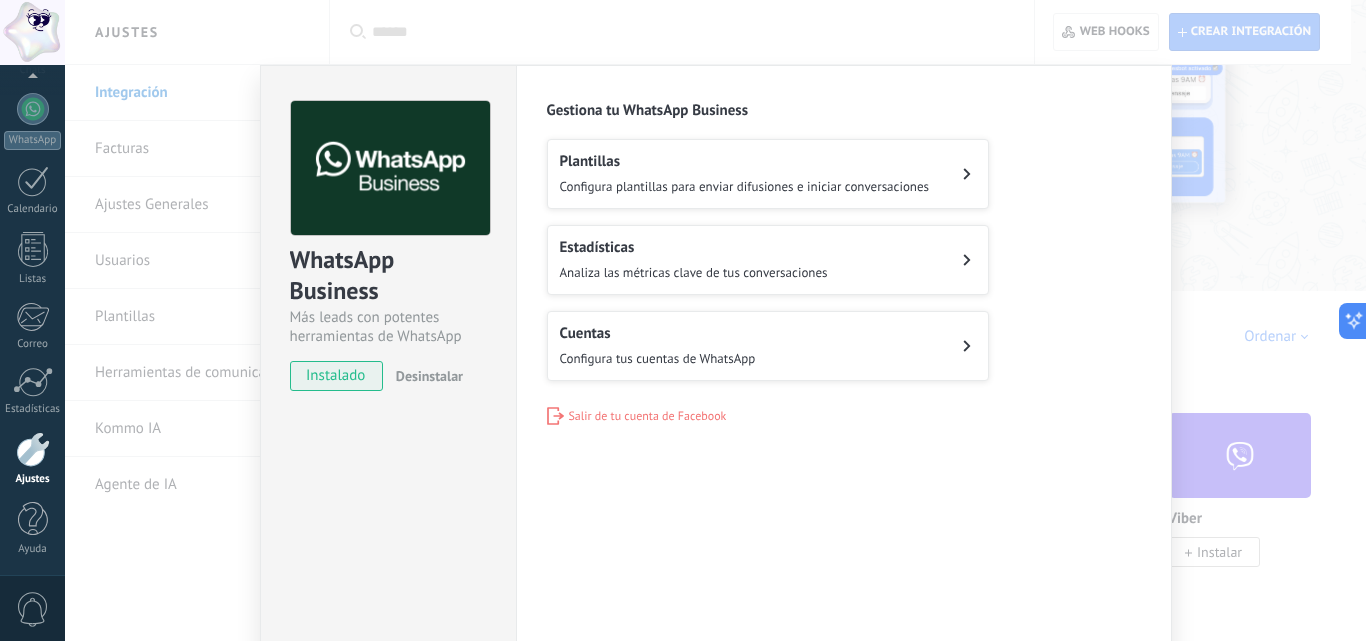 click on "Salir de tu cuenta de Facebook" at bounding box center [648, 416] 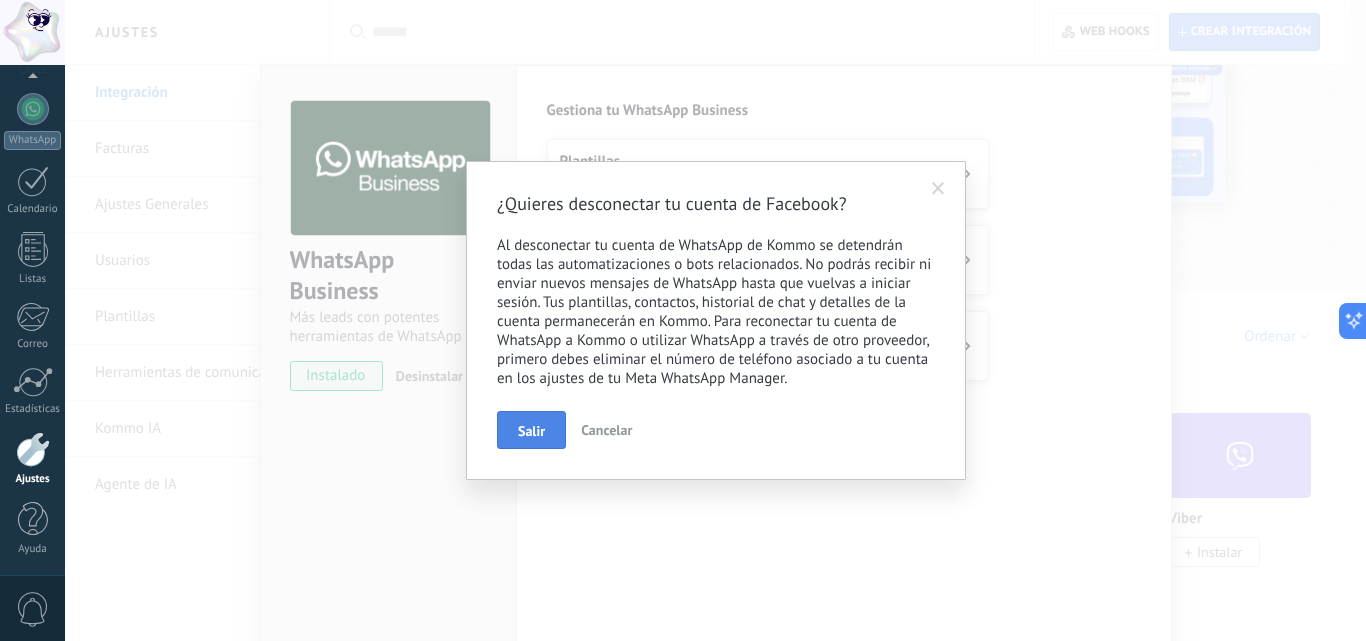 click on "Salir" at bounding box center [531, 431] 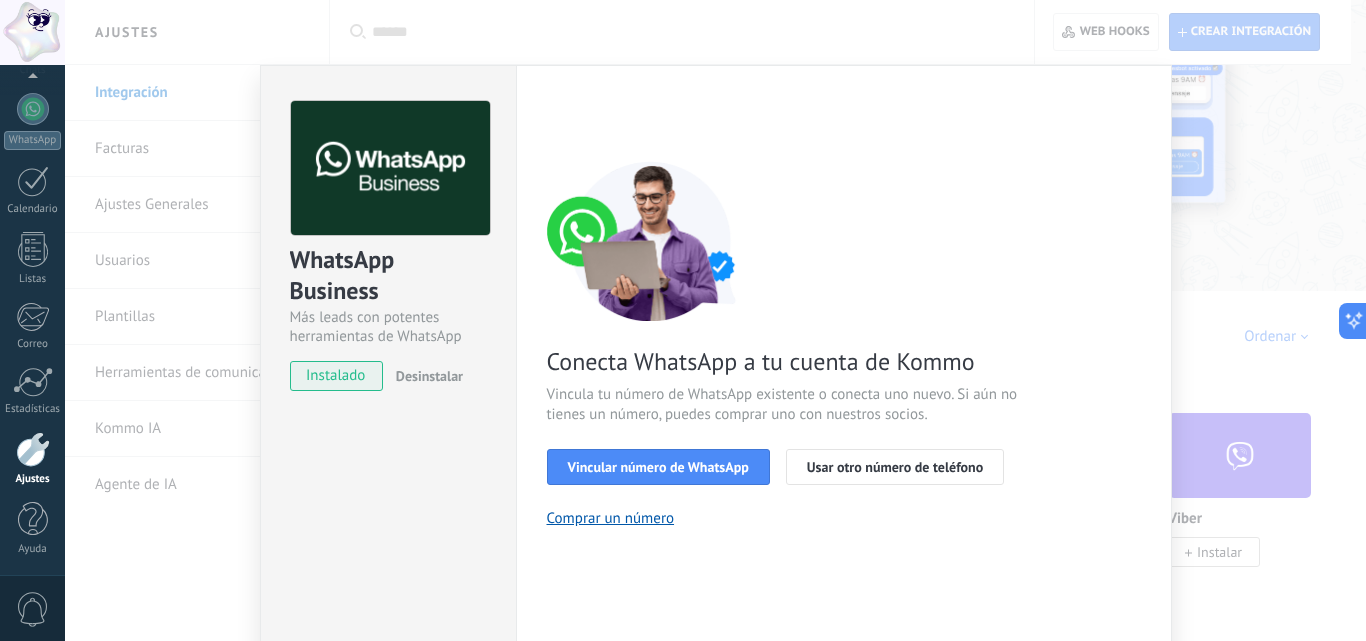 click on "Desinstalar" at bounding box center [429, 376] 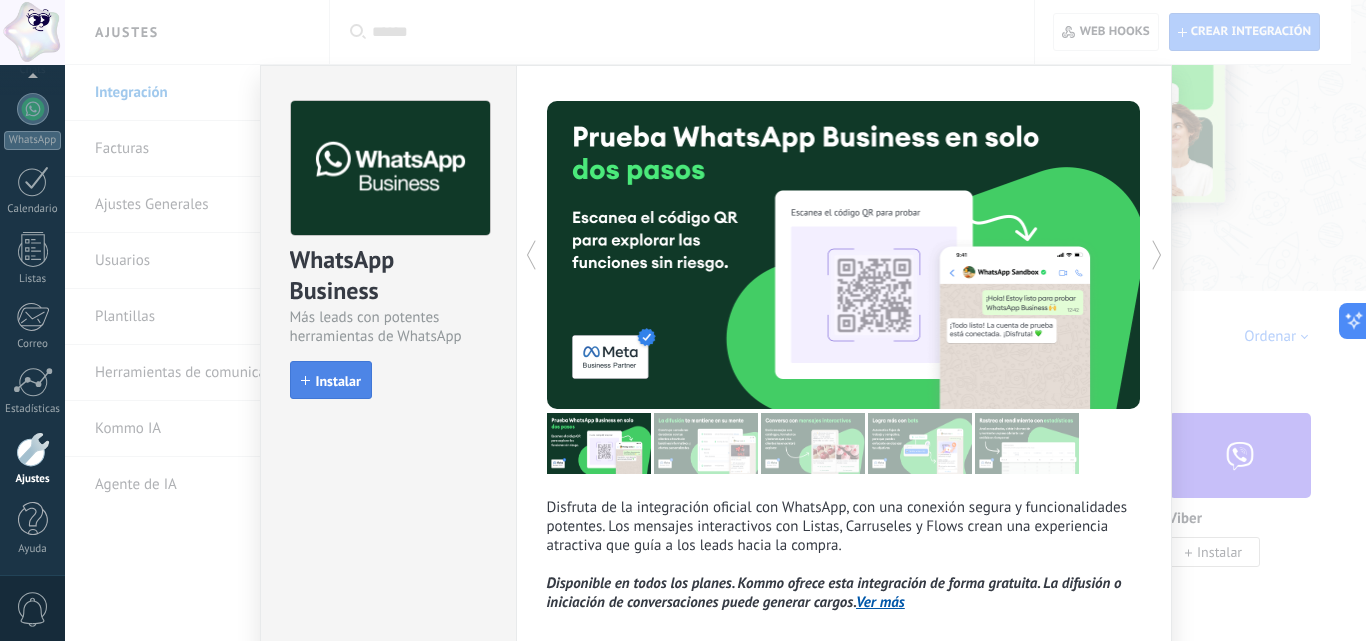 click on "Instalar" at bounding box center (338, 381) 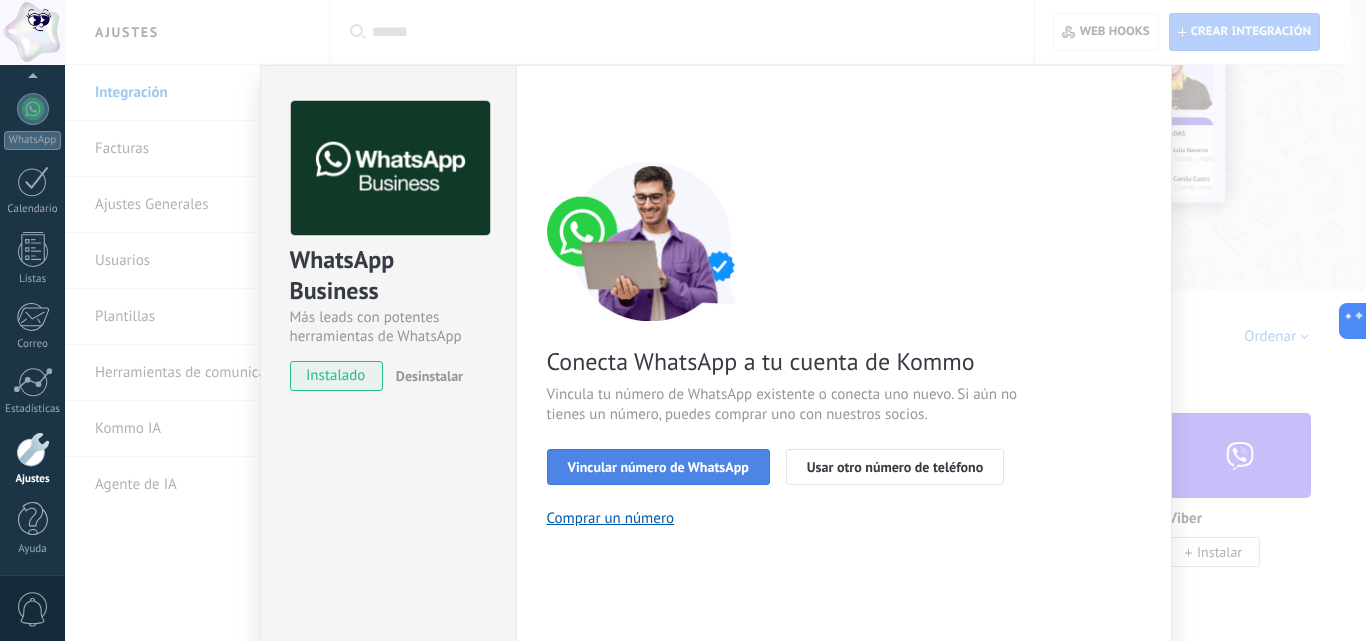 click on "Vincular número de WhatsApp" at bounding box center [658, 467] 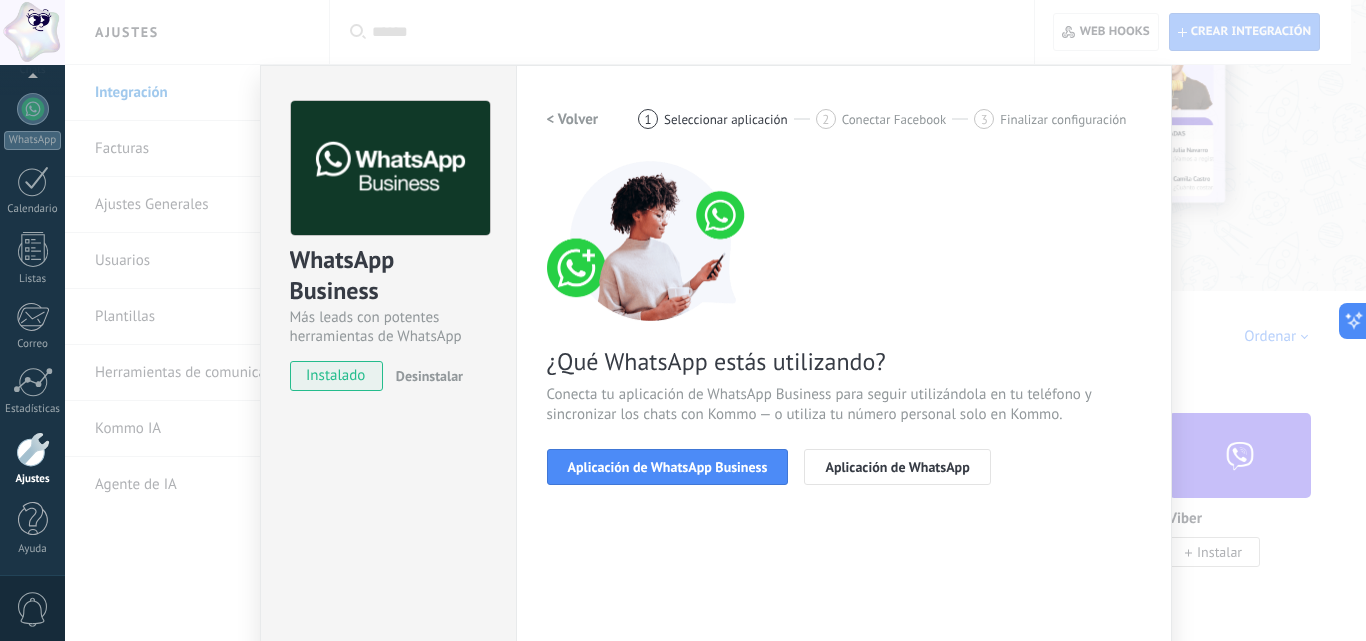 click on "Aplicación de WhatsApp Business" at bounding box center (668, 467) 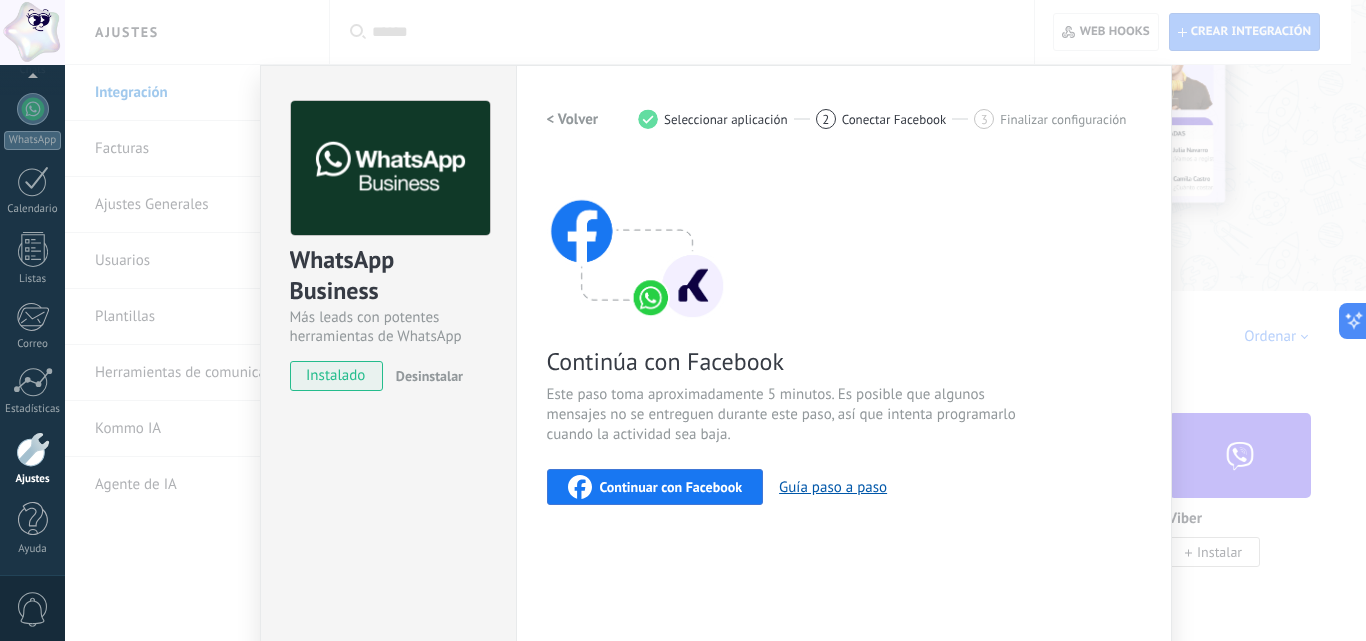 click on "Continuar con Facebook" at bounding box center (671, 487) 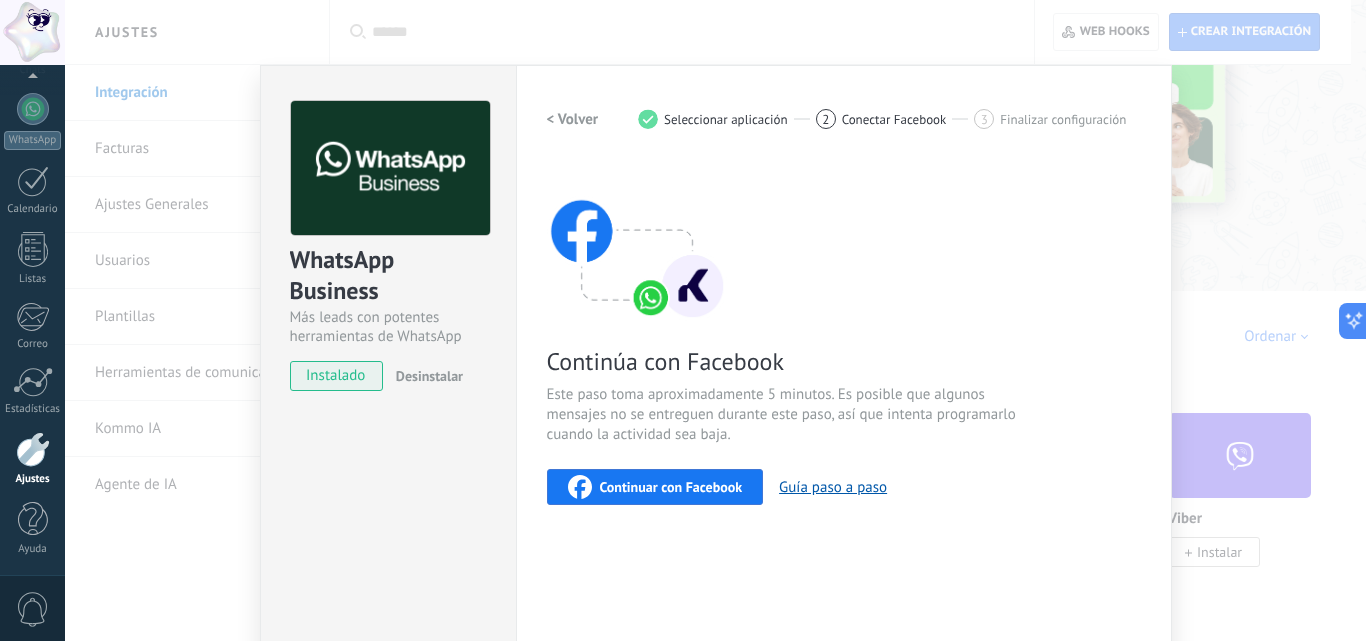 click on "Continuar con Facebook" at bounding box center [671, 487] 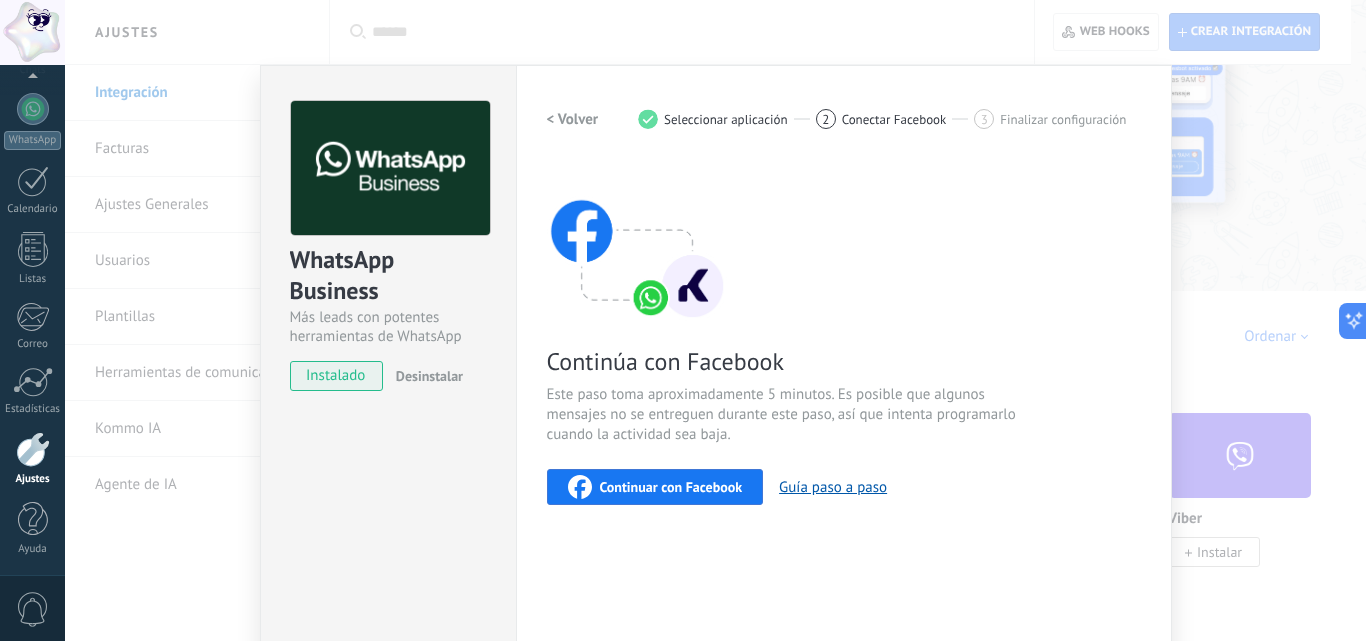 click on "WhatsApp Business Más leads con potentes herramientas de WhatsApp instalado Desinstalar Configuraciones Autorizaciones Esta pestaña registra a los usuarios que han concedido acceso a las integración a esta cuenta. Si deseas remover la posibilidad que un usuario pueda enviar solicitudes a la cuenta en nombre de esta integración, puedes revocar el acceso. Si el acceso a todos los usuarios es revocado, la integración dejará de funcionar. Esta aplicacion está instalada, pero nadie le ha dado acceso aun. WhatsApp Cloud API más _:  Guardar < Volver 1 Seleccionar aplicación 2 Conectar Facebook  3 Finalizar configuración Continúa con Facebook Este paso toma aproximadamente 5 minutos. Es posible que algunos mensajes no se entreguen durante este paso, así que intenta programarlo cuando la actividad sea baja. Continuar con Facebook Guía paso a paso ¿Necesitas ayuda?" at bounding box center (715, 320) 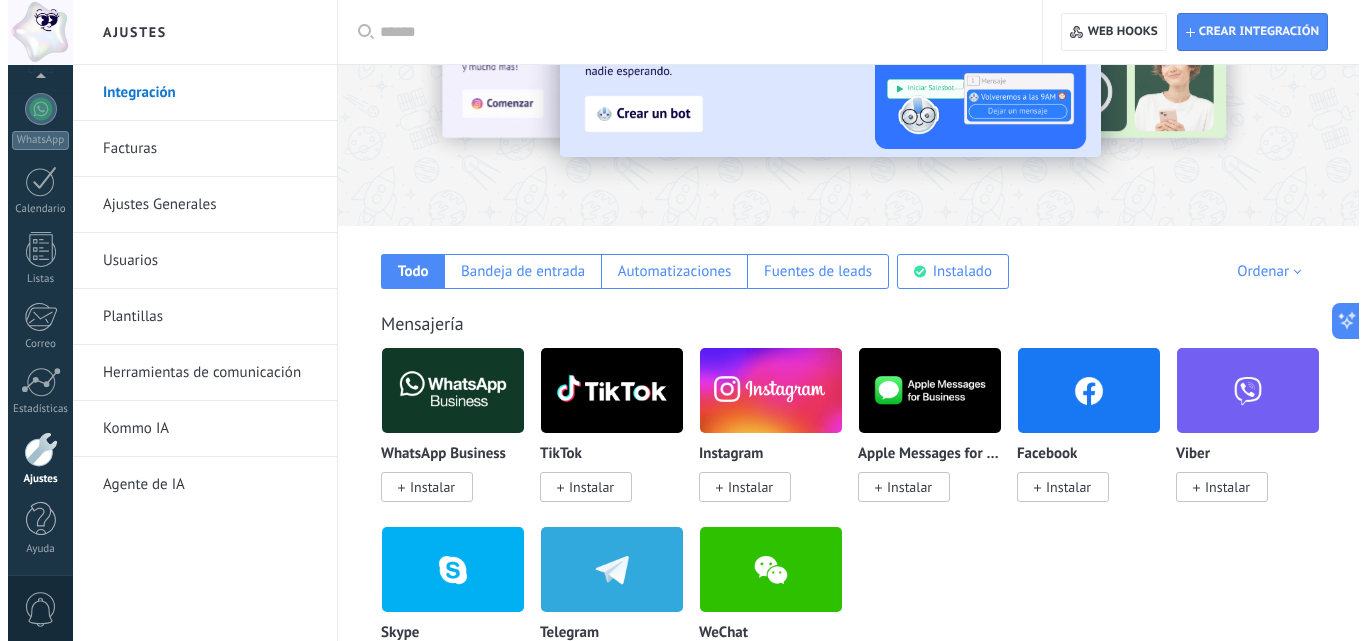 scroll, scrollTop: 200, scrollLeft: 0, axis: vertical 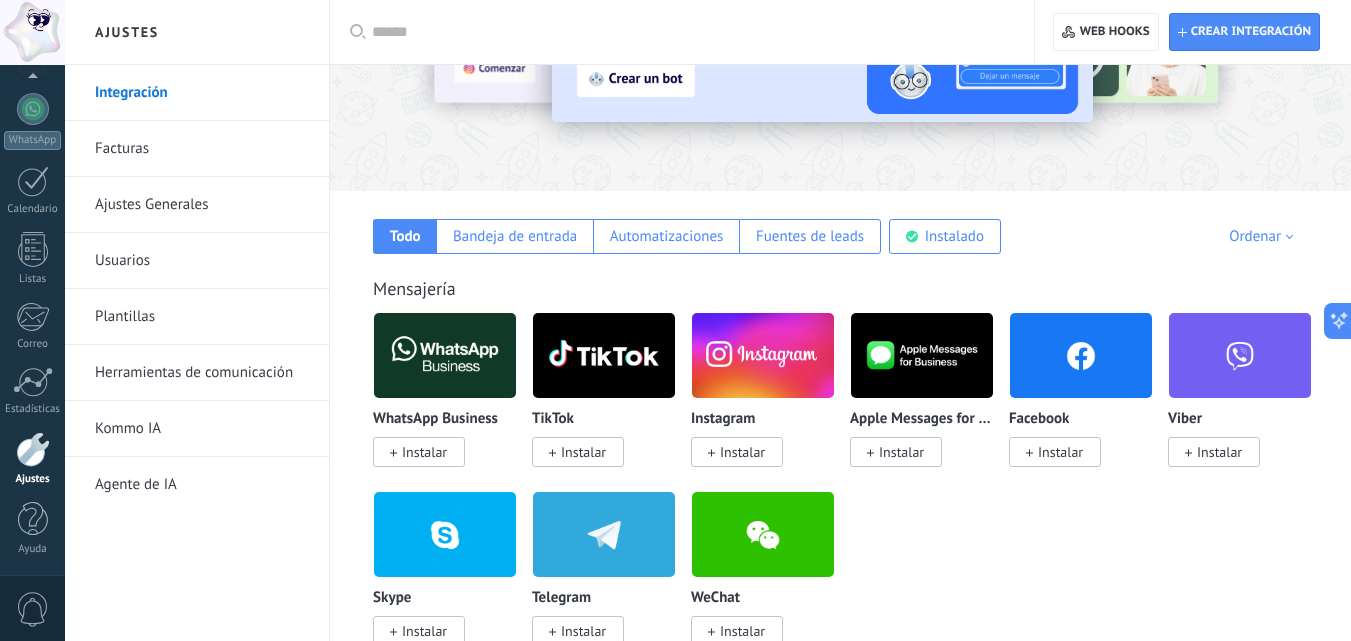 click on "Instalar" at bounding box center [424, 452] 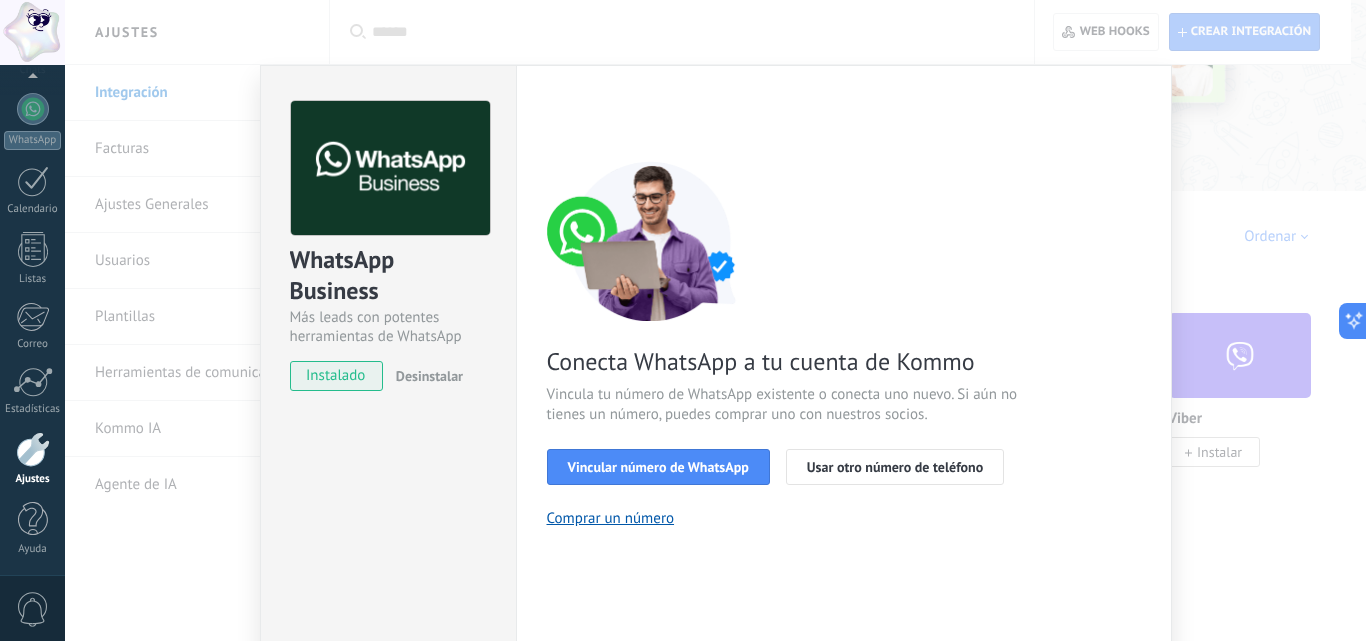 click on "Desinstalar" at bounding box center [429, 376] 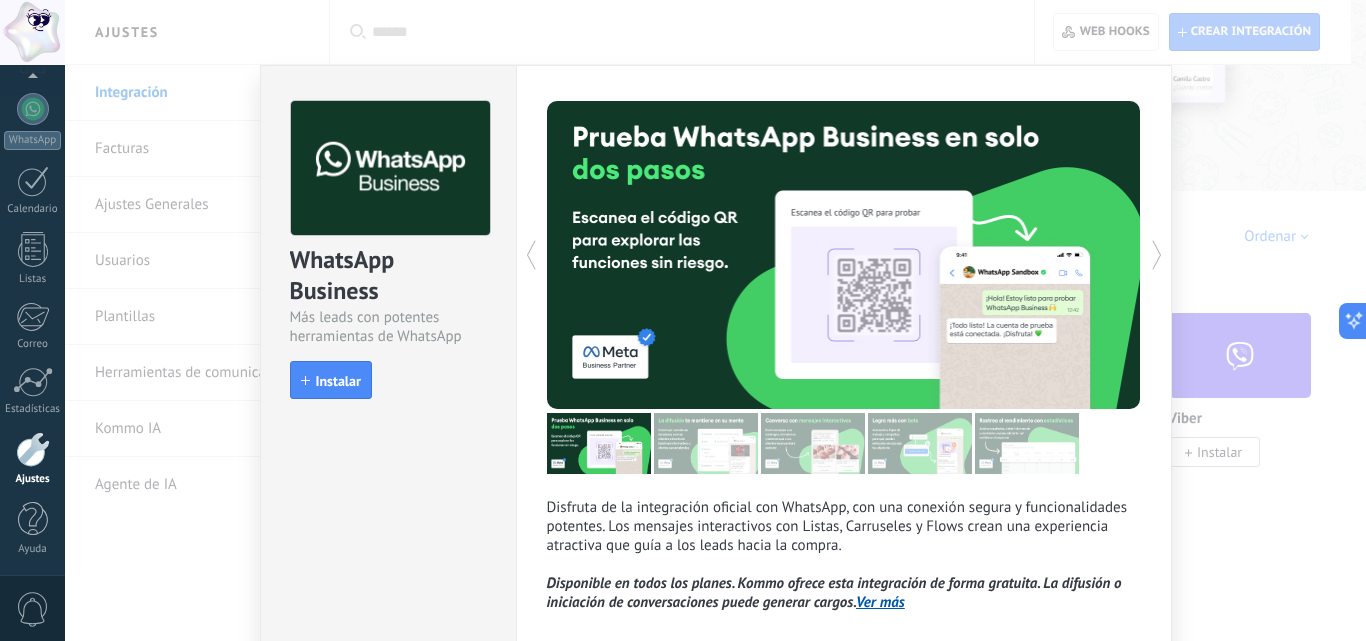 scroll, scrollTop: 104, scrollLeft: 0, axis: vertical 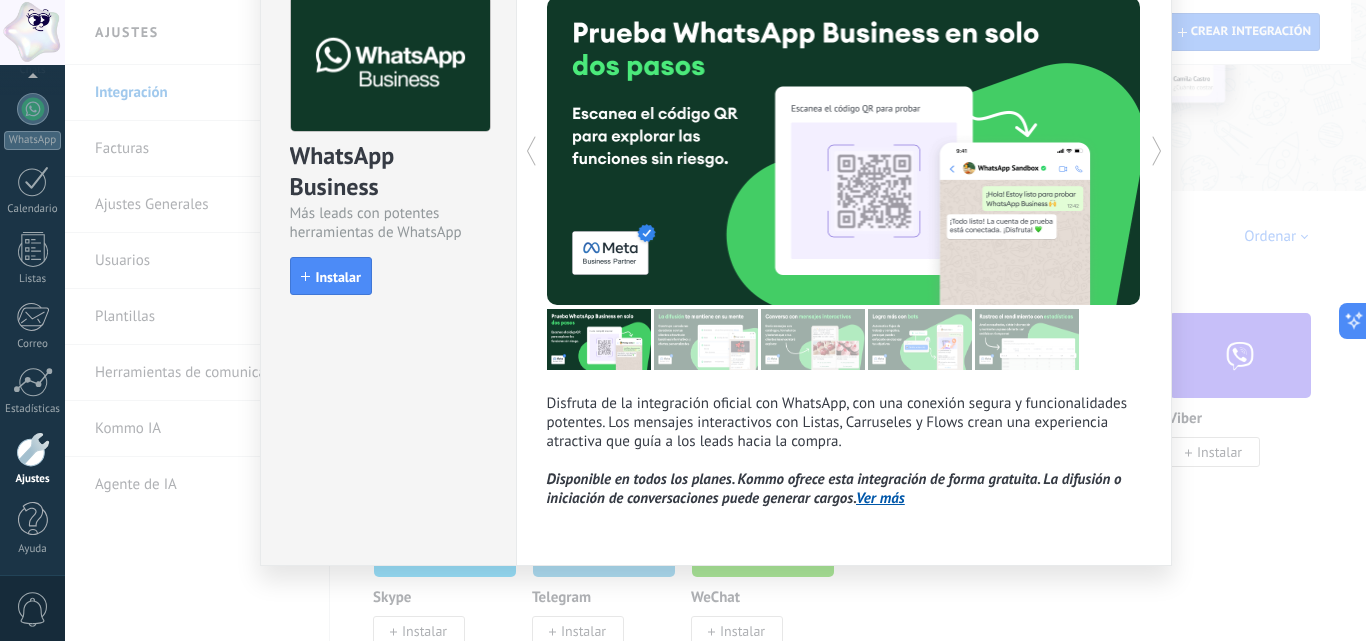 click 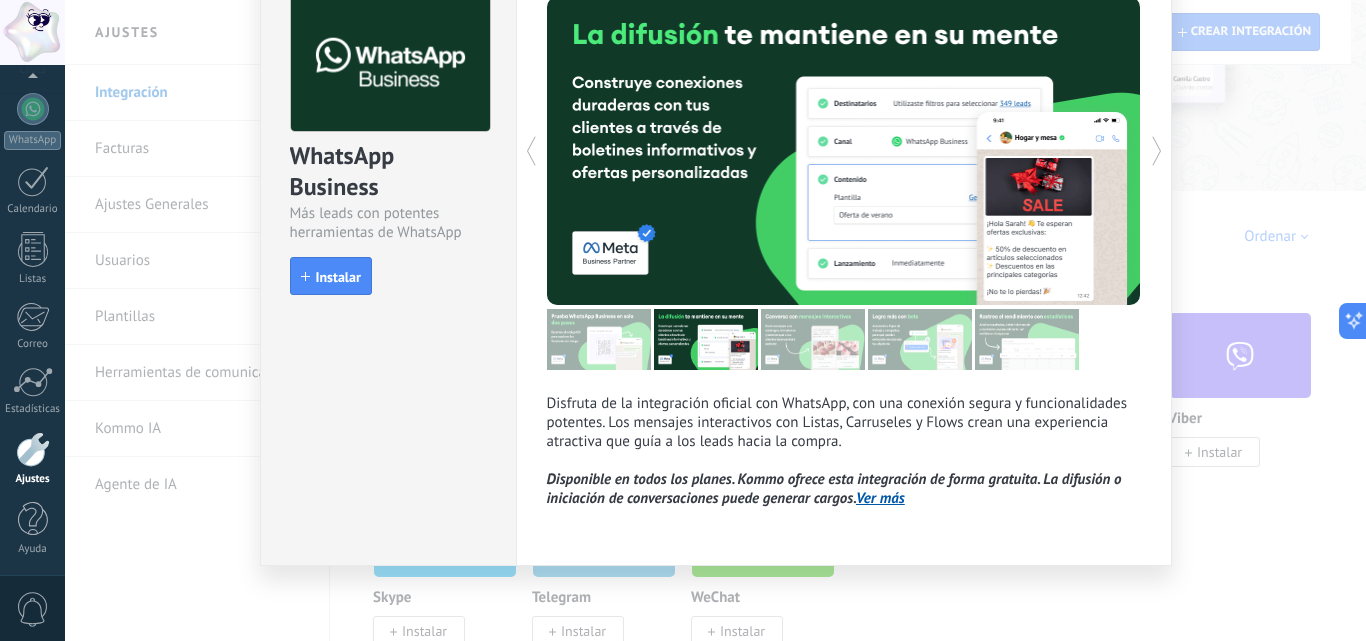 click 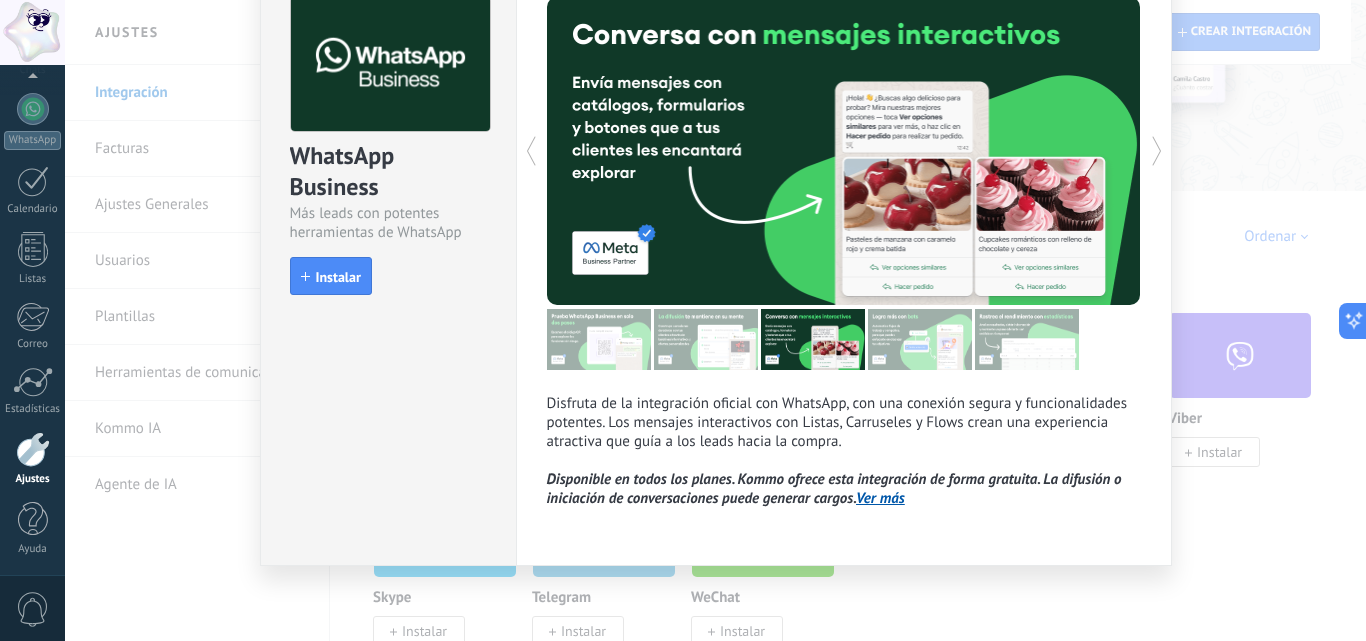 click 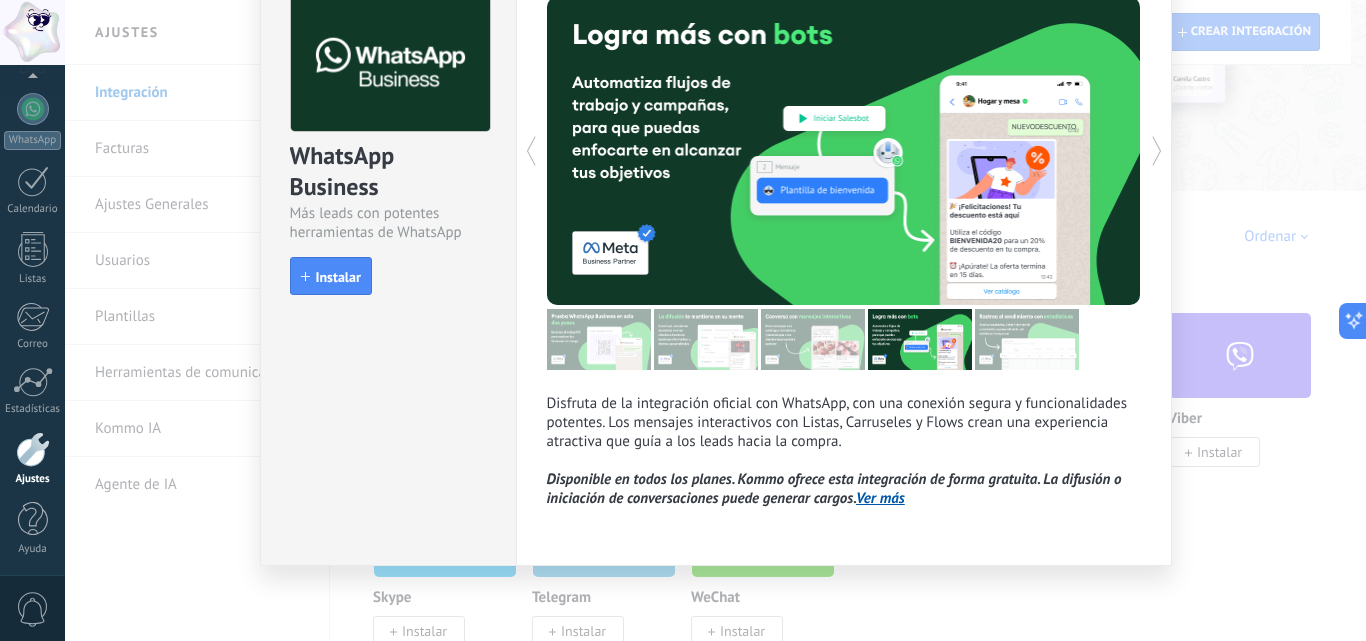 click 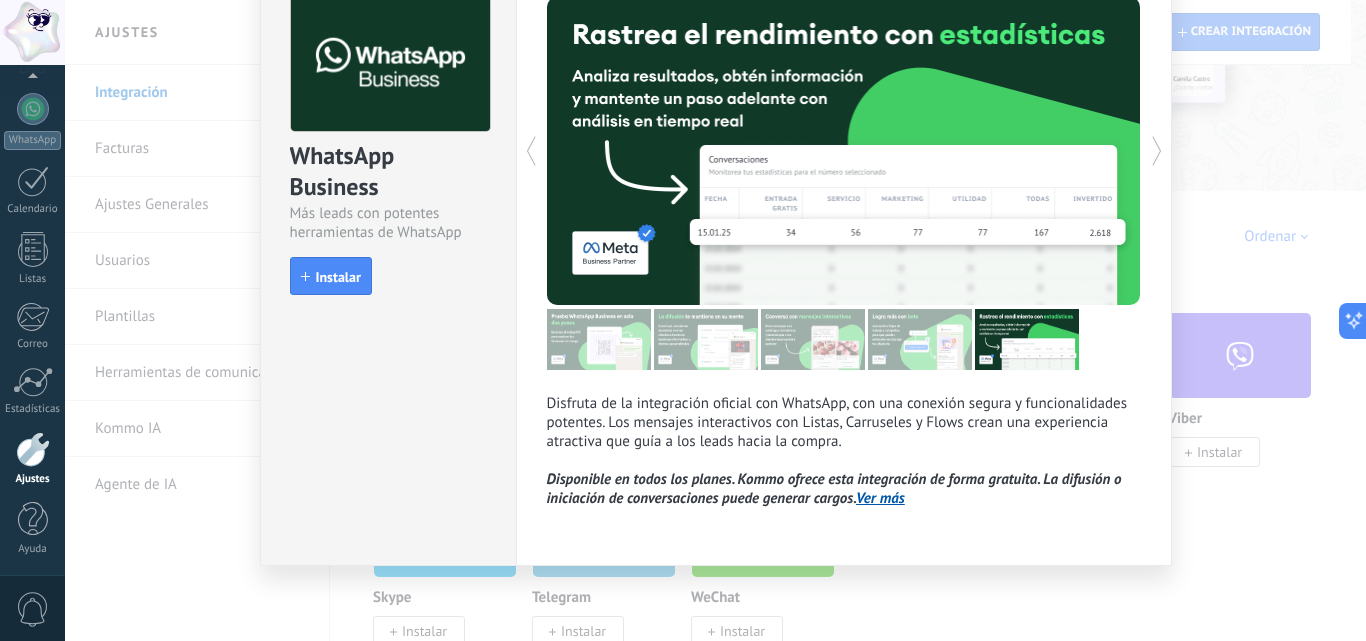click 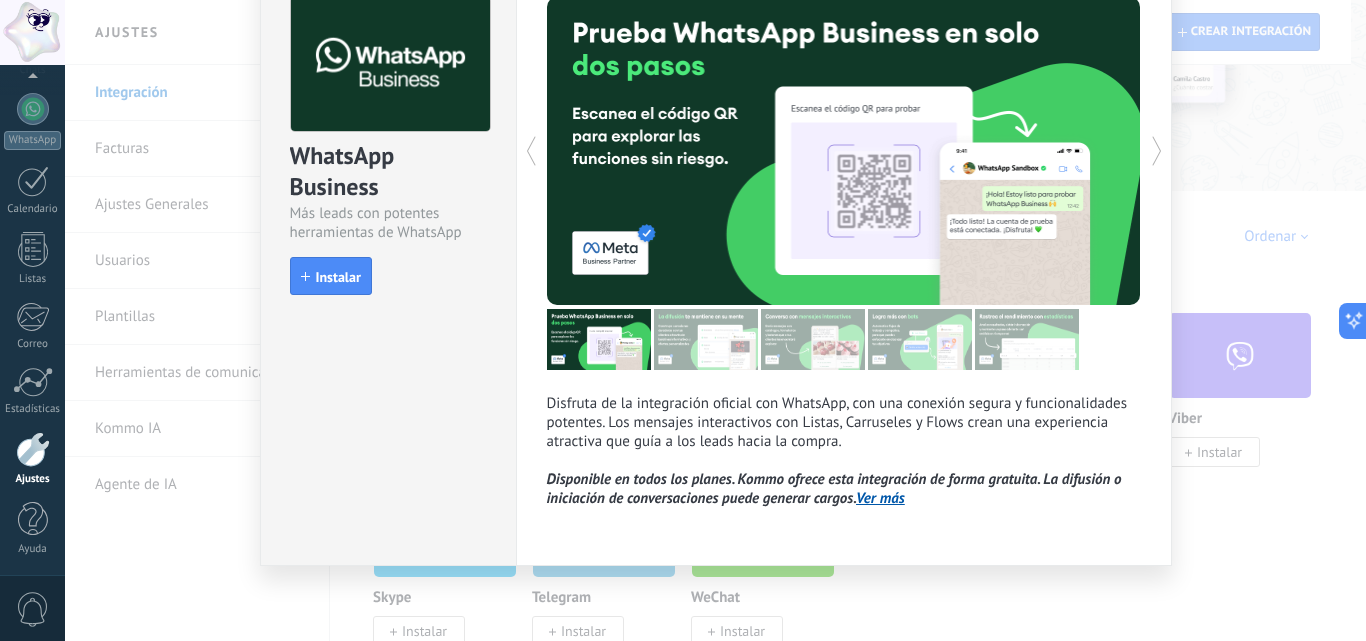 click 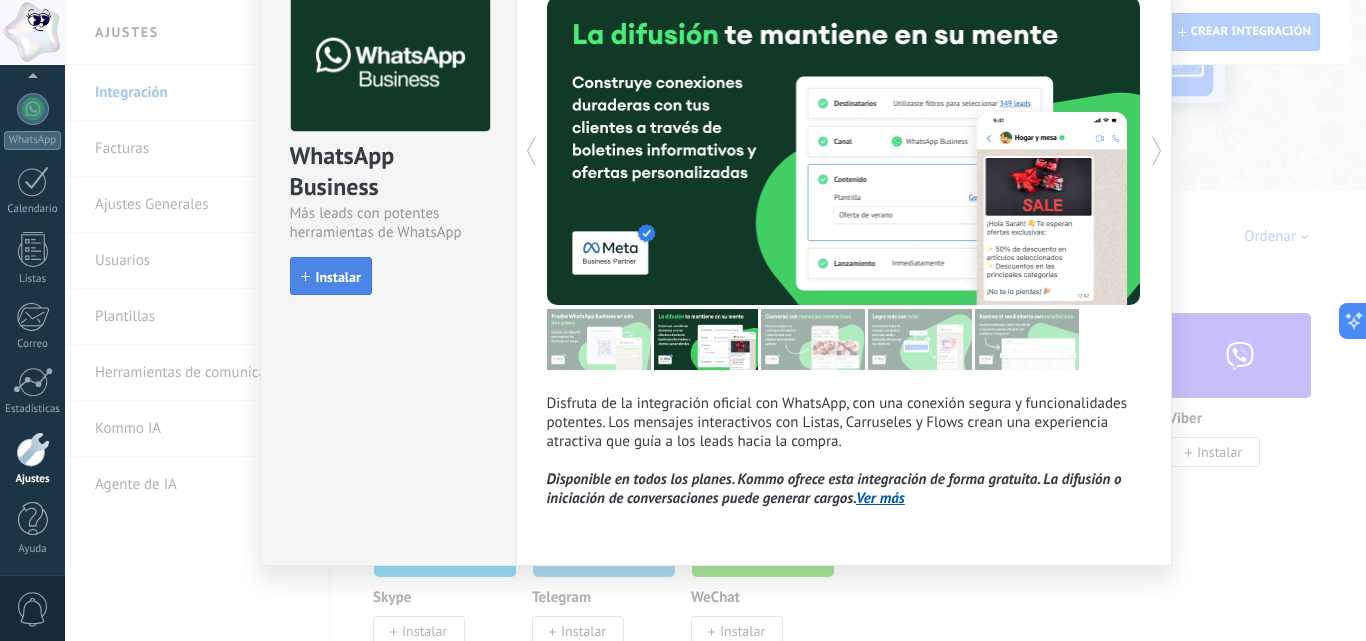 click on "Instalar" at bounding box center (338, 277) 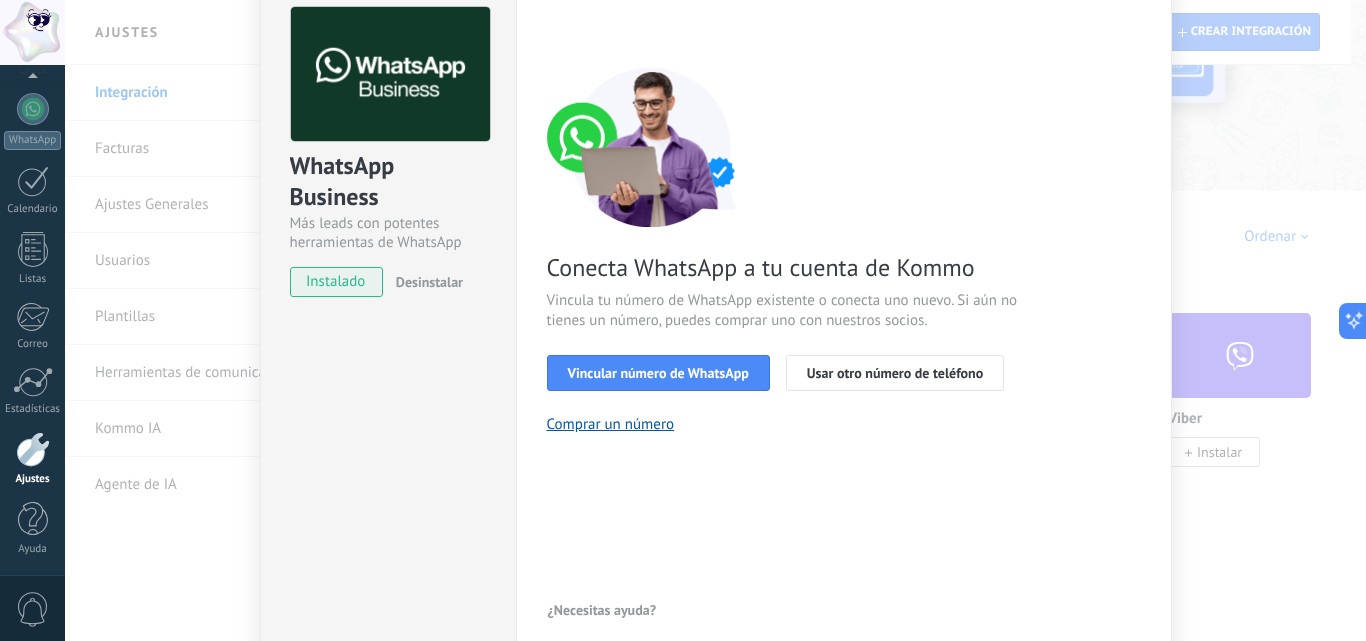 scroll, scrollTop: 104, scrollLeft: 0, axis: vertical 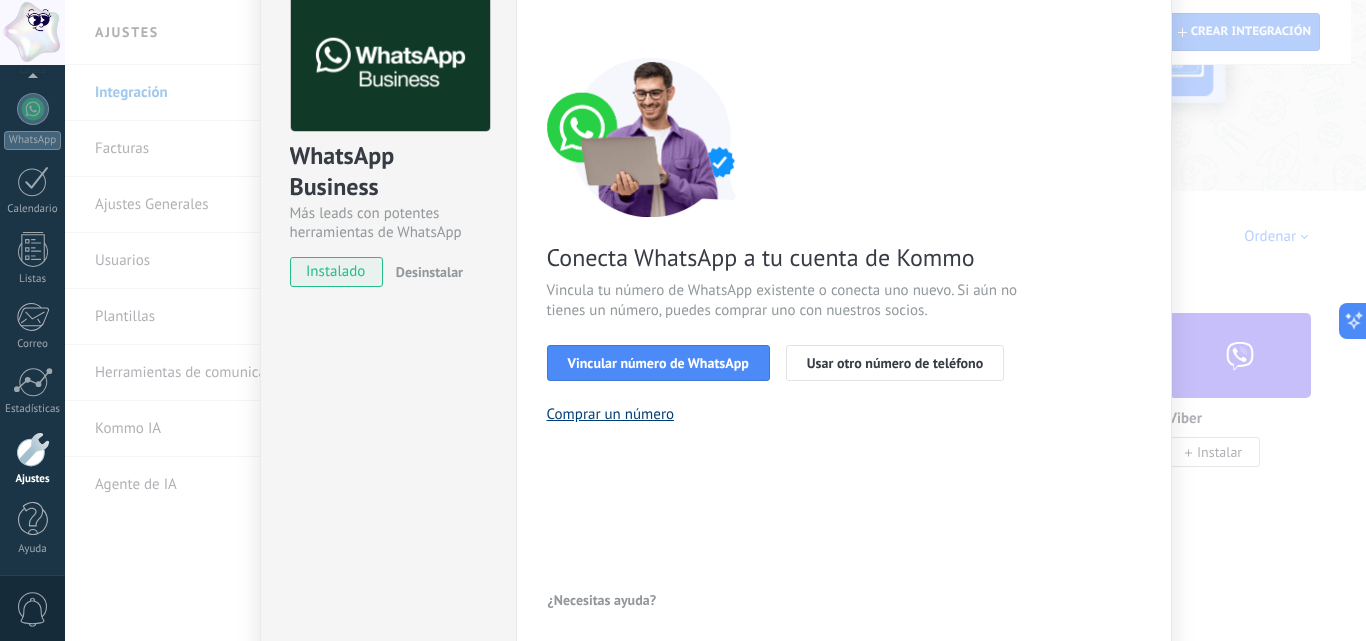 click on "Comprar un número" at bounding box center (611, 414) 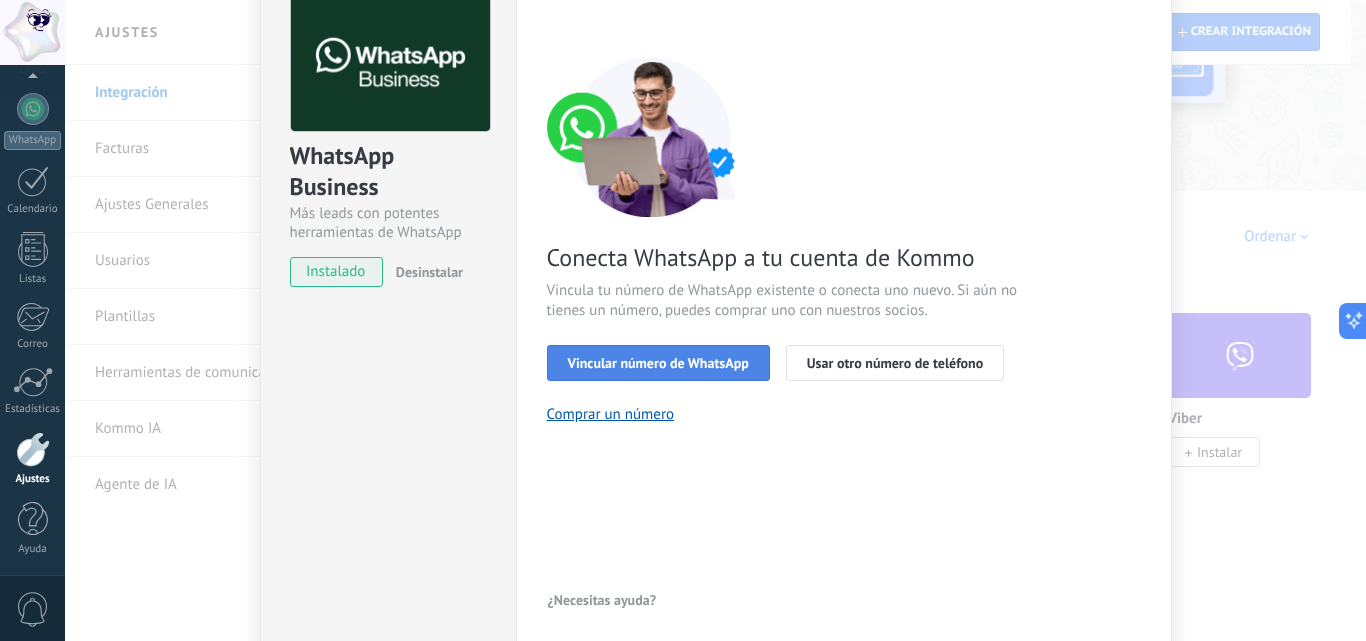 click on "Vincular número de WhatsApp" at bounding box center [658, 363] 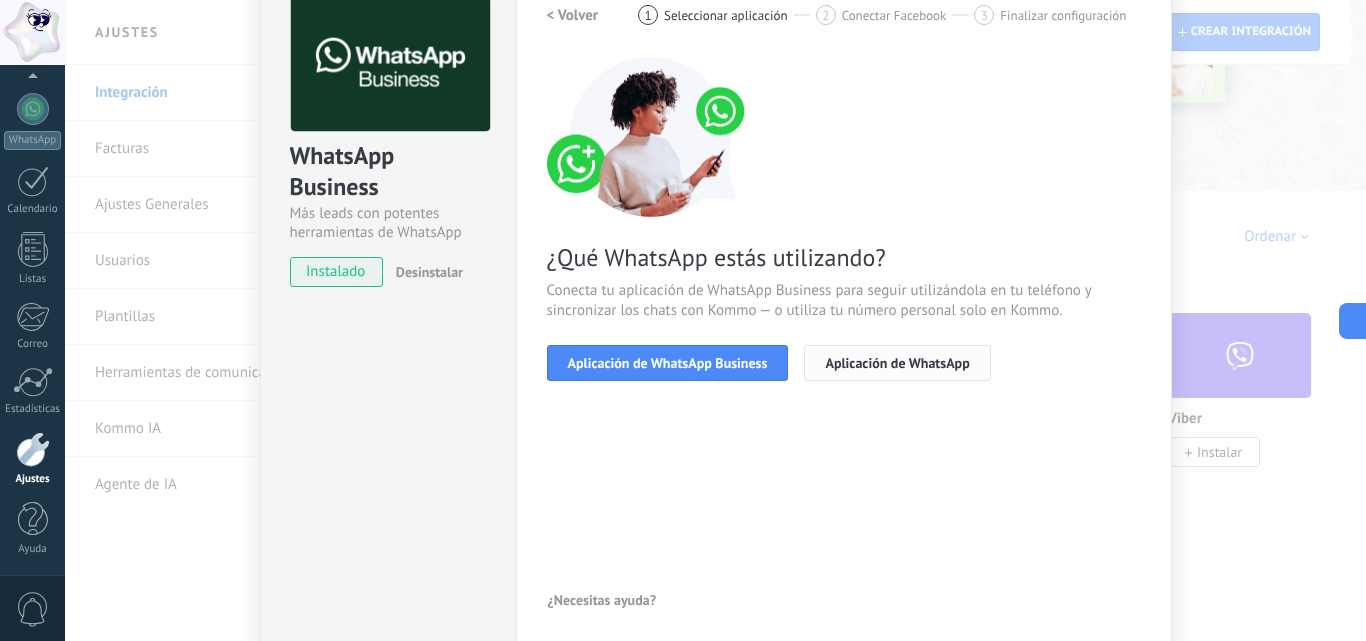 click on "Aplicación de WhatsApp" at bounding box center (897, 363) 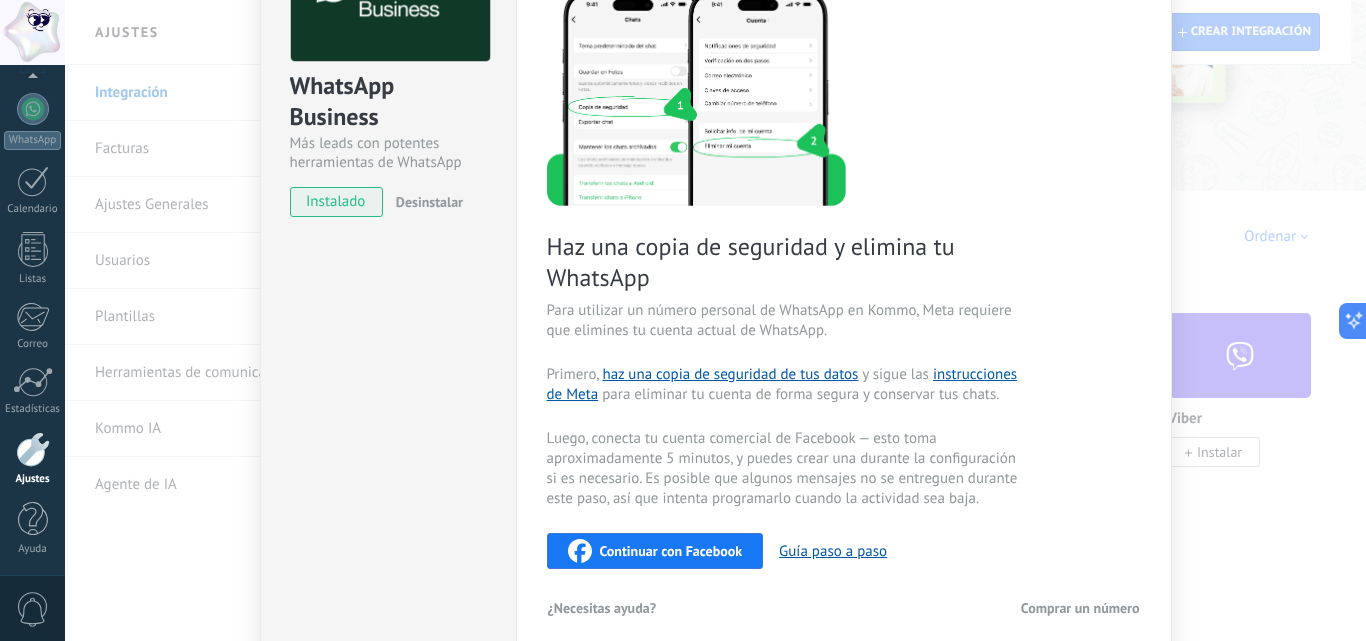 scroll, scrollTop: 204, scrollLeft: 0, axis: vertical 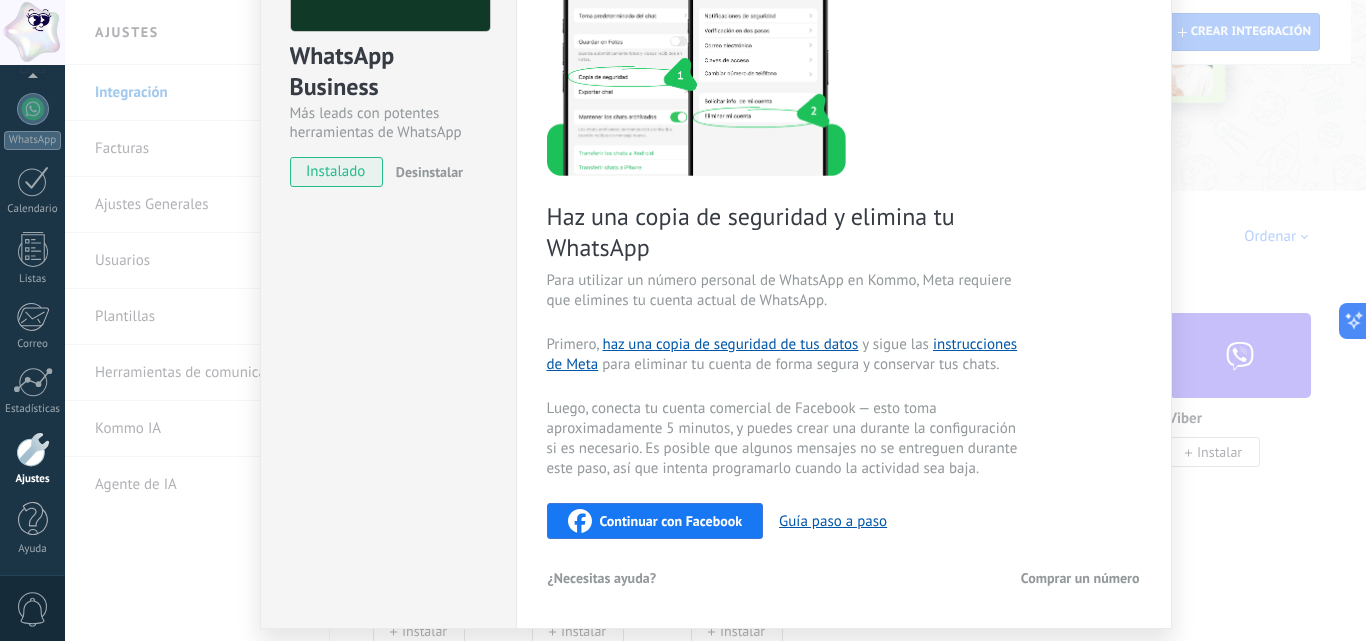 click on "Continuar con Facebook" at bounding box center [671, 521] 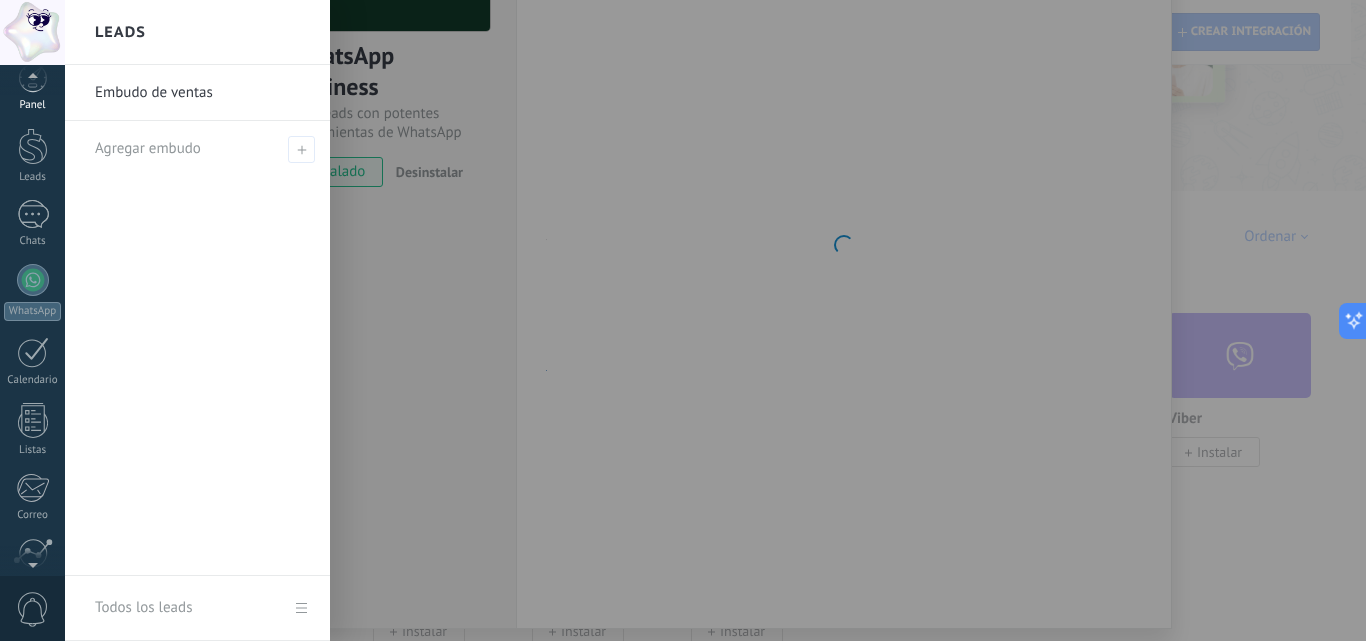 scroll, scrollTop: 0, scrollLeft: 0, axis: both 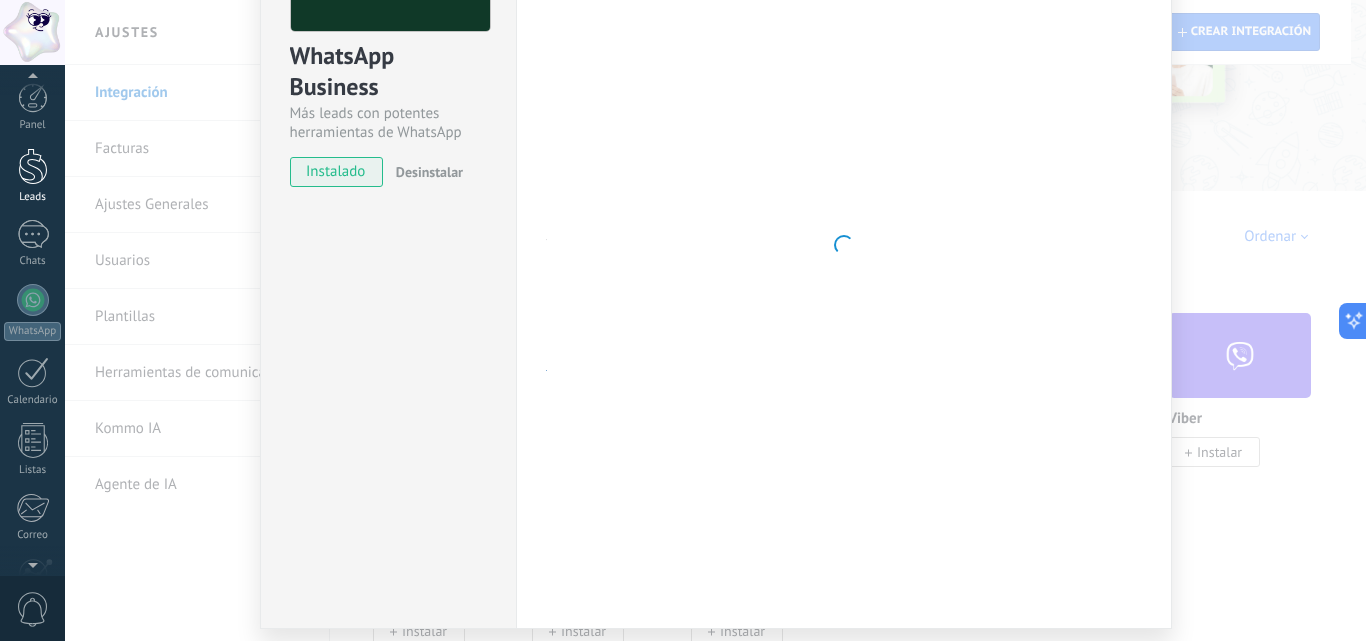 click at bounding box center (33, 166) 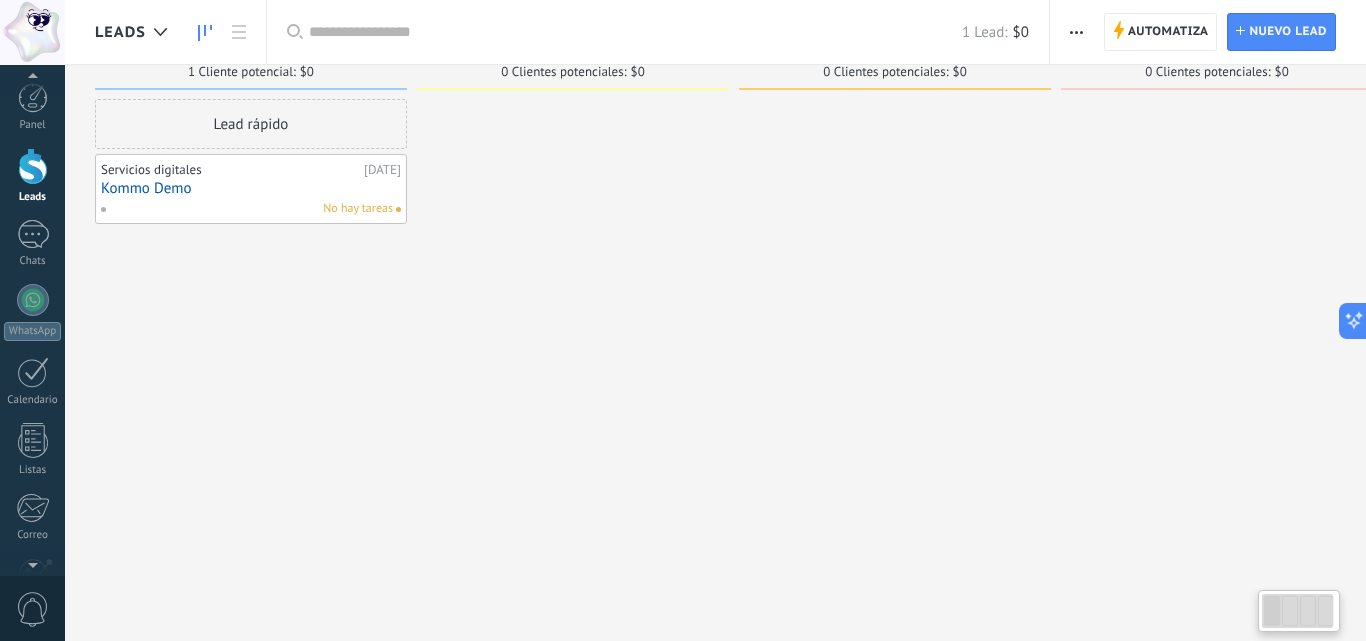 scroll, scrollTop: 0, scrollLeft: 0, axis: both 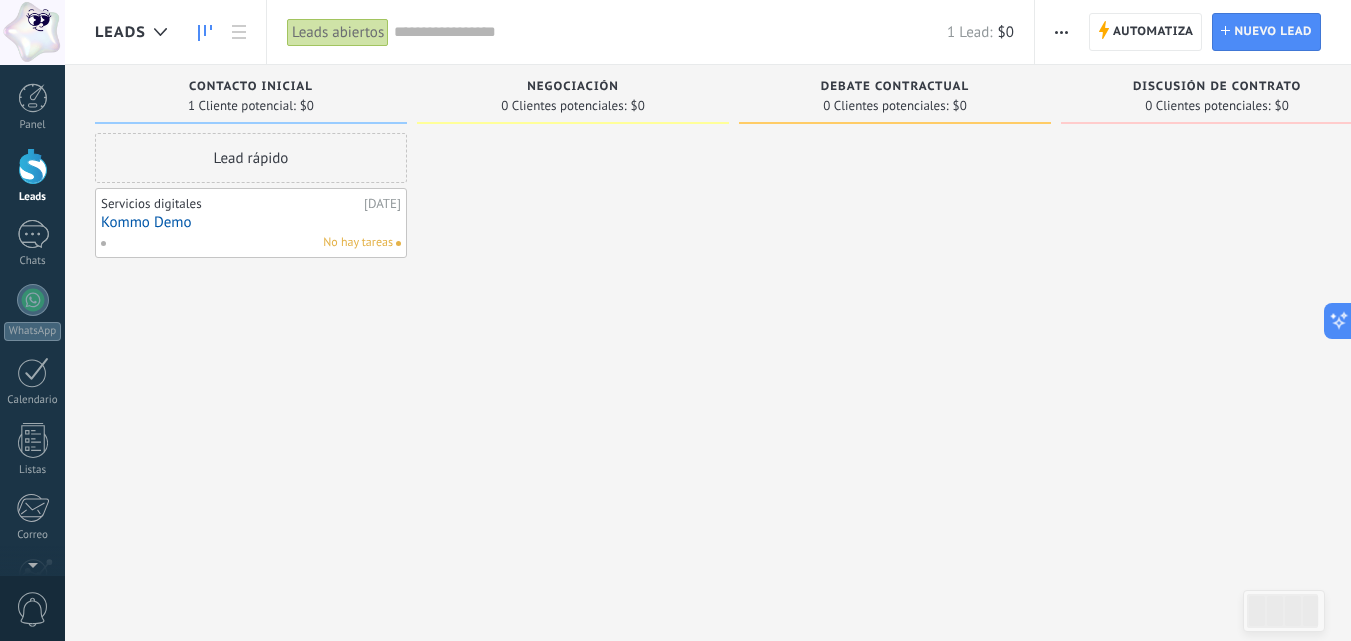 click on "Kommo Demo" at bounding box center [251, 222] 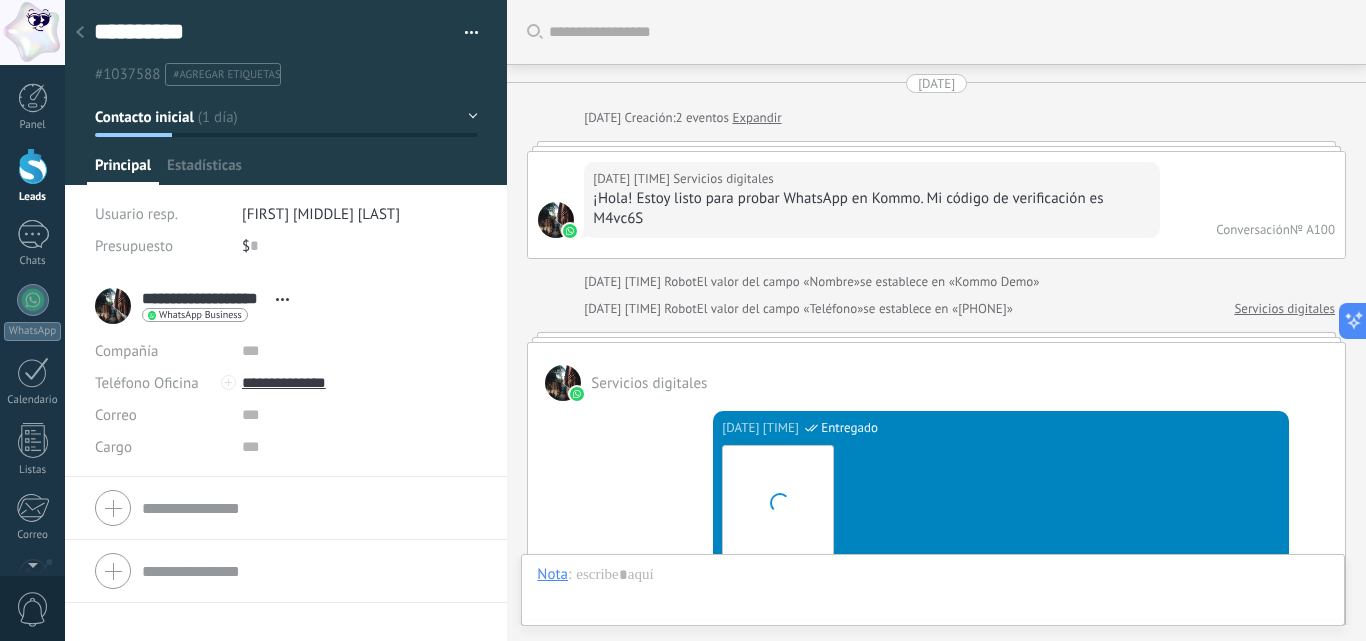 scroll, scrollTop: 2191, scrollLeft: 0, axis: vertical 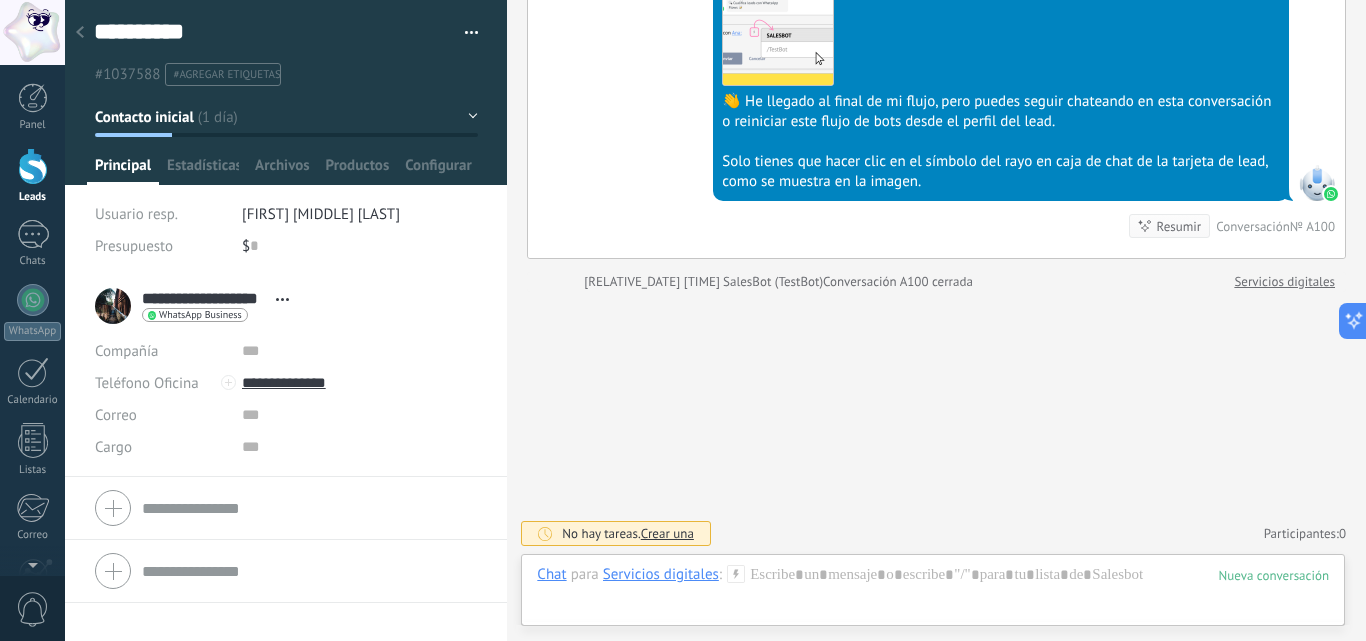 click 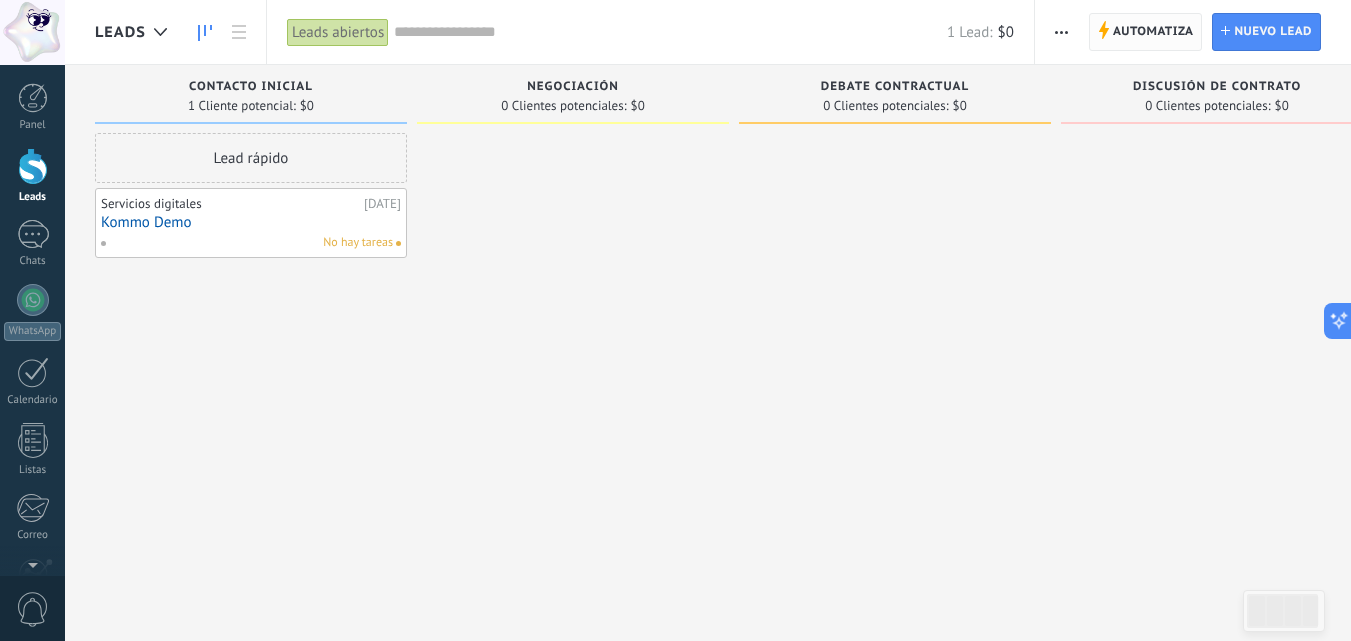 click on "Automatiza" at bounding box center (1153, 32) 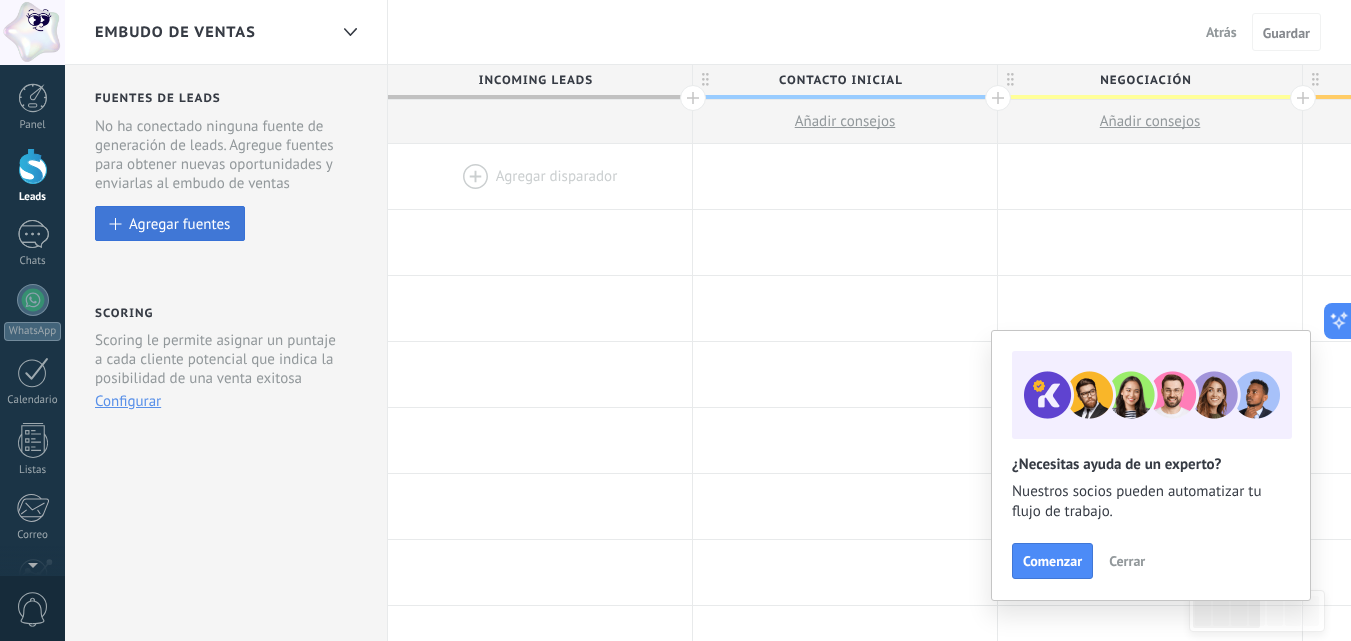 click on "Agregar fuentes" at bounding box center [179, 223] 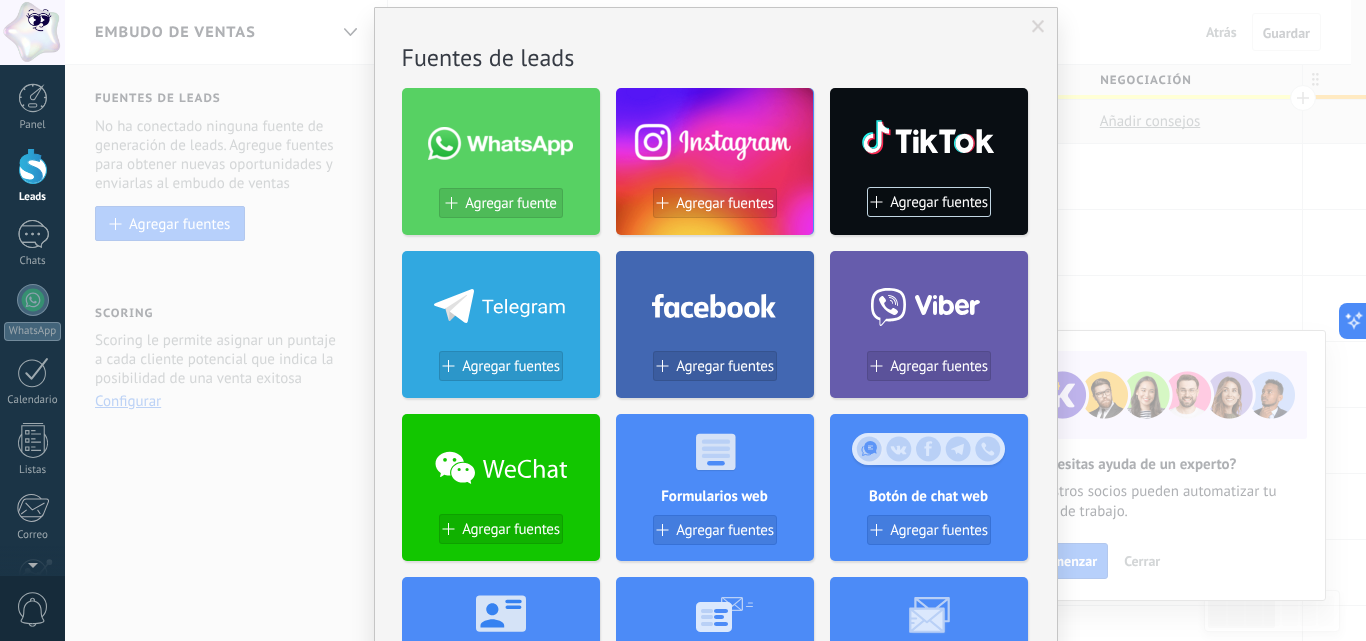scroll, scrollTop: 100, scrollLeft: 0, axis: vertical 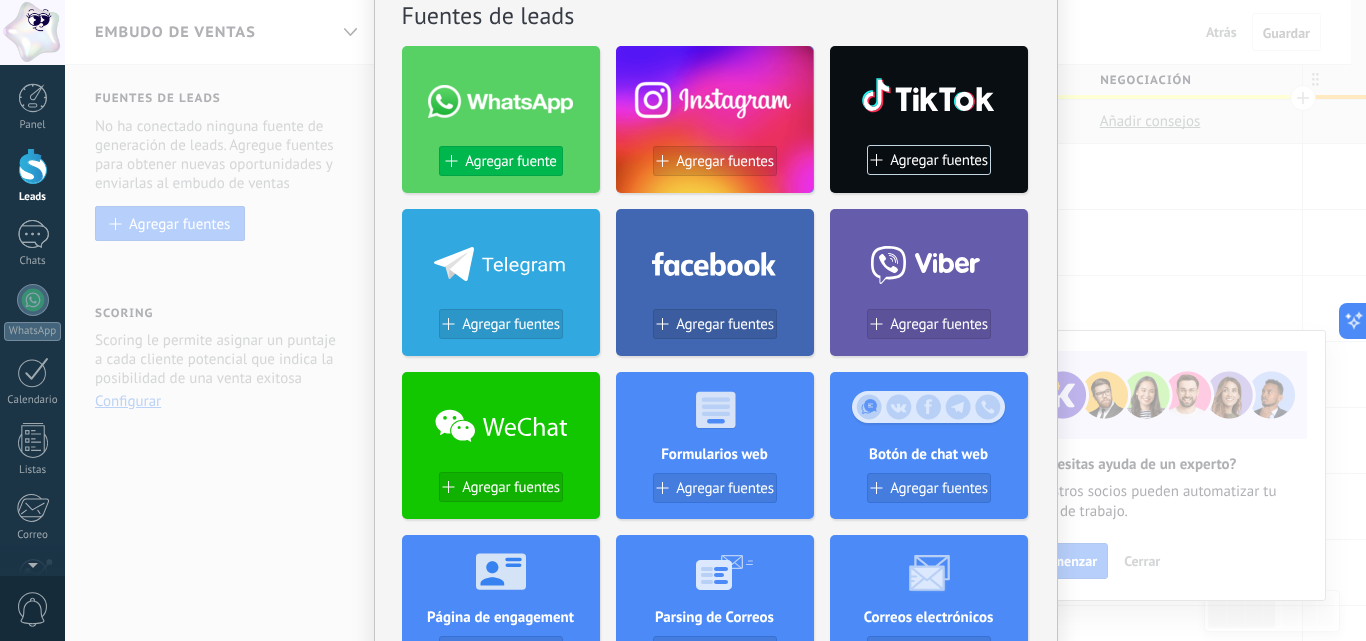 click on "Agregar fuente" at bounding box center [510, 161] 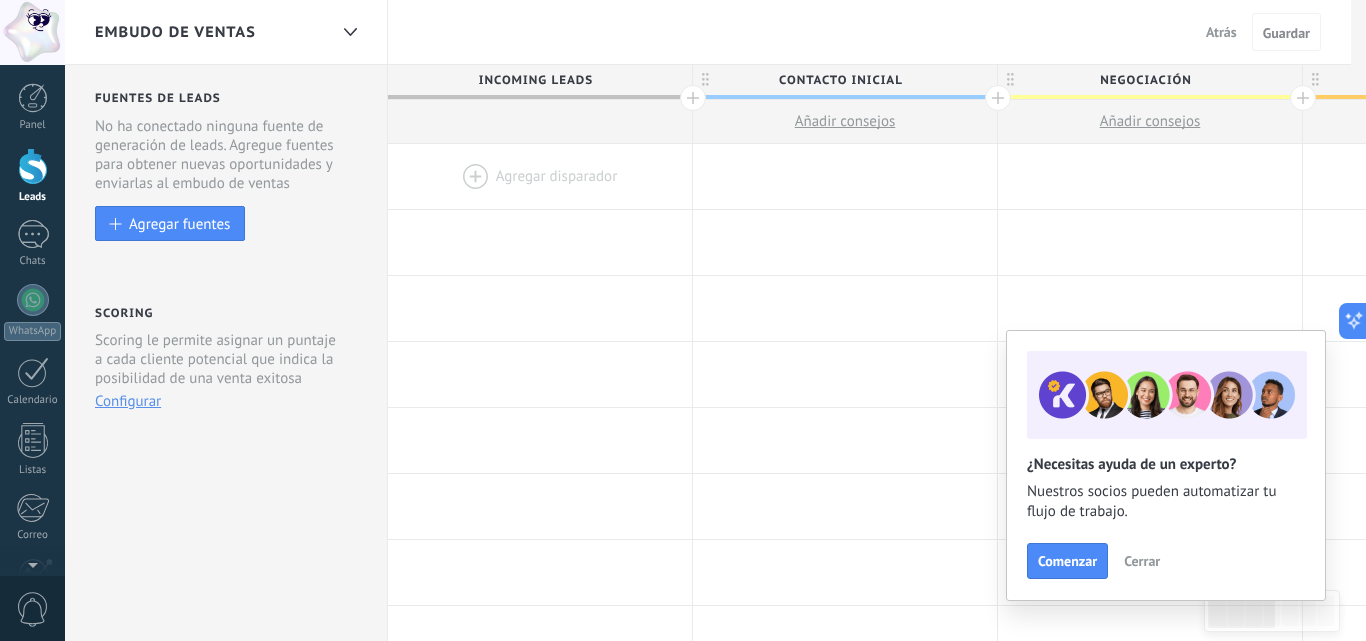 scroll, scrollTop: 0, scrollLeft: 0, axis: both 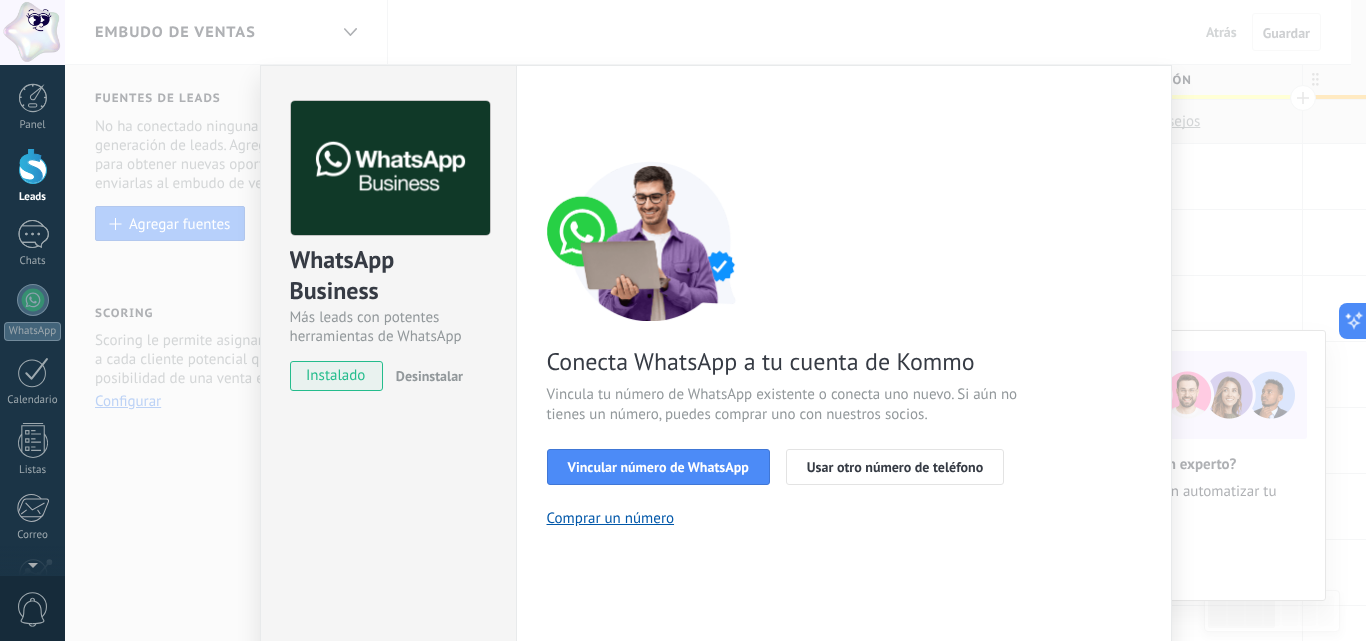 click on "WhatsApp Business Más leads con potentes herramientas de WhatsApp instalado Desinstalar Configuraciones Autorizaciones Esta pestaña registra a los usuarios que han concedido acceso a las integración a esta cuenta. Si deseas remover la posibilidad que un usuario pueda enviar solicitudes a la cuenta en nombre de esta integración, puedes revocar el acceso. Si el acceso a todos los usuarios es revocado, la integración dejará de funcionar. Esta aplicacion está instalada, pero nadie le ha dado acceso aun. WhatsApp Cloud API más _:  Guardar < Volver 1 Seleccionar aplicación 2 Conectar Facebook  3 Finalizar configuración Conecta WhatsApp a tu cuenta de Kommo Vincula tu número de WhatsApp existente o conecta uno nuevo. Si aún no tienes un número, puedes comprar uno con nuestros socios. Vincular número de WhatsApp Usar otro número de teléfono Comprar un número ¿Necesitas ayuda?" at bounding box center (715, 320) 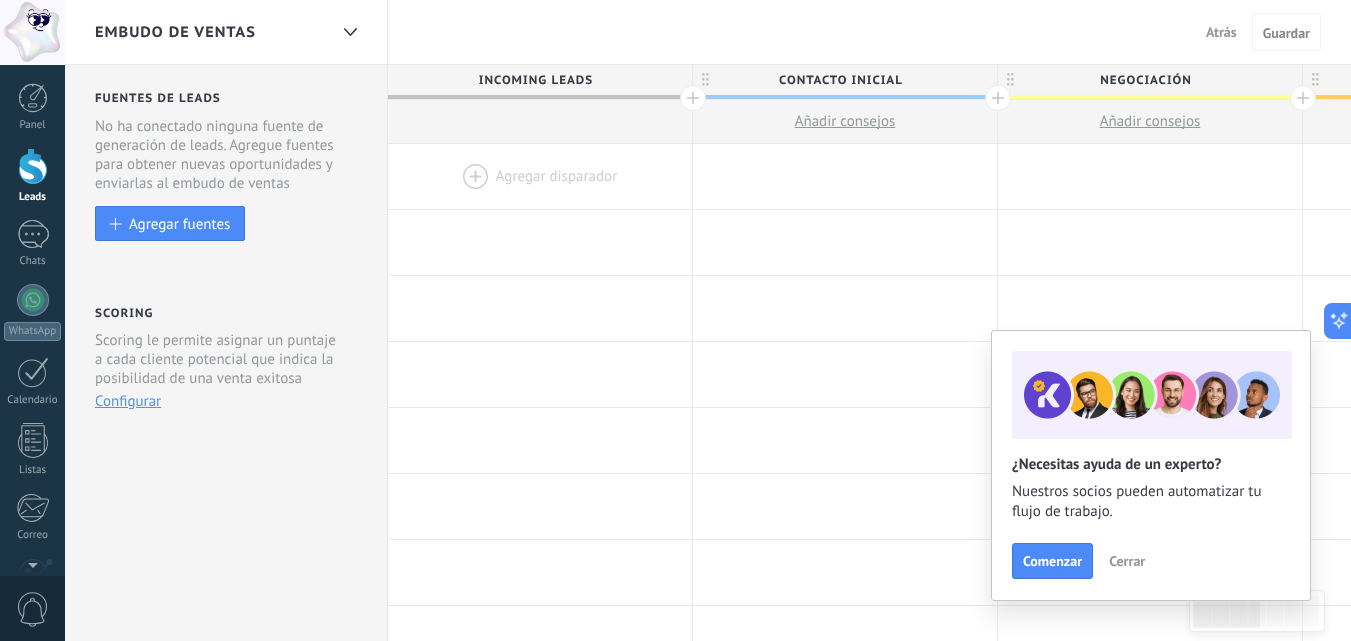 click on "Leads" at bounding box center (32, 176) 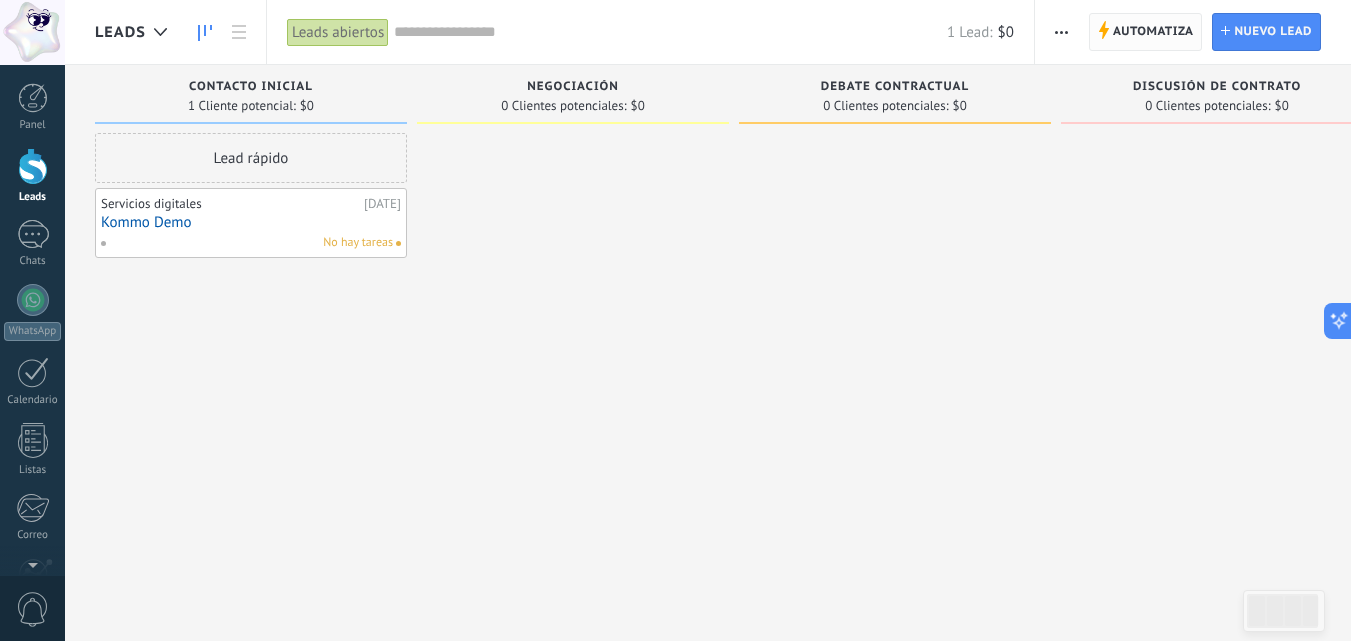 click on "Automatiza" at bounding box center (1153, 32) 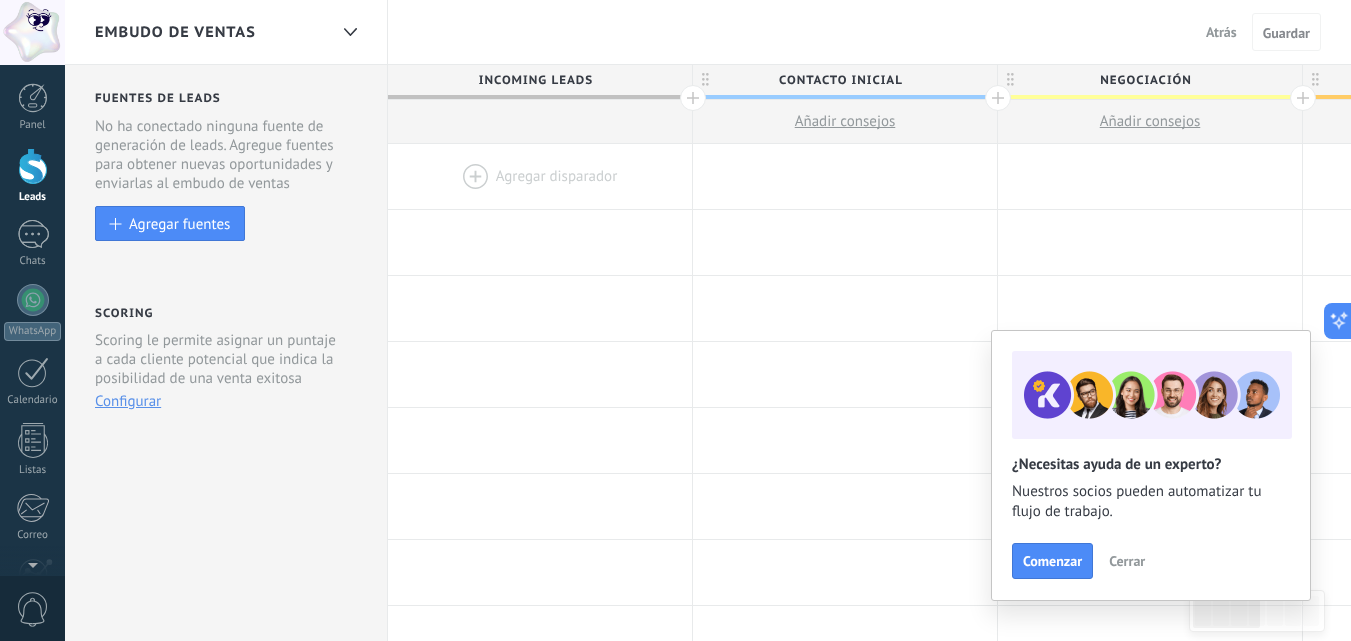 click at bounding box center [540, 176] 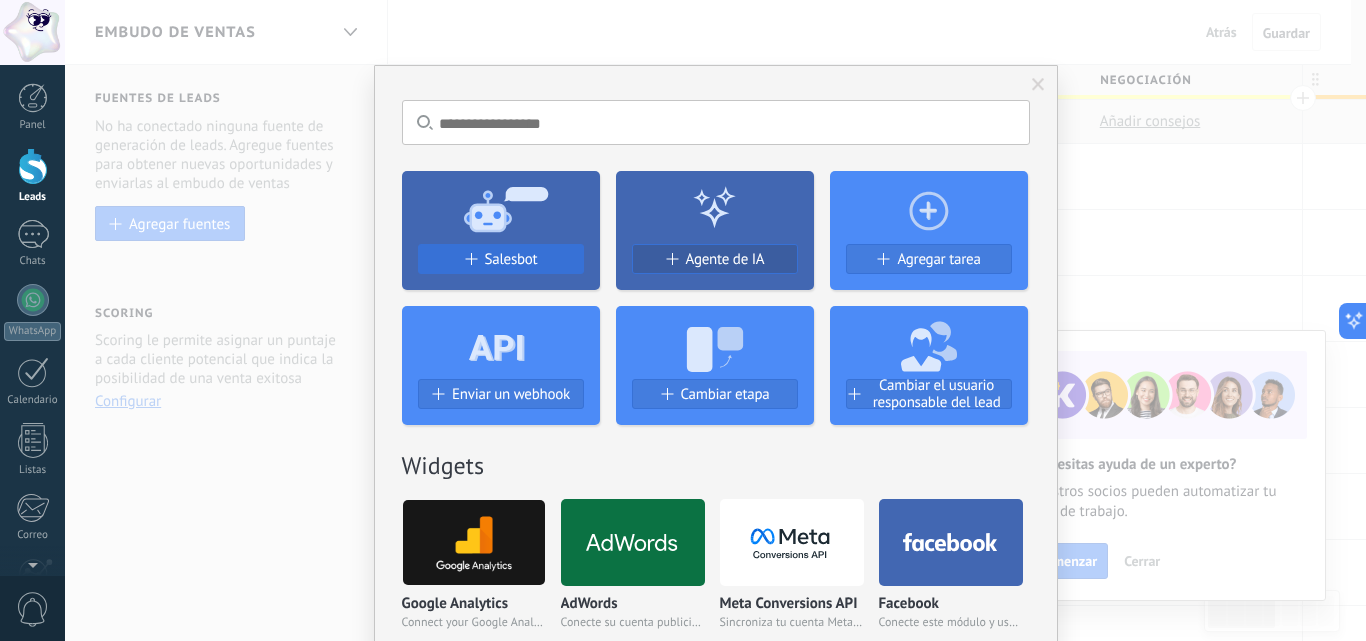 click on "Salesbot" at bounding box center [501, 267] 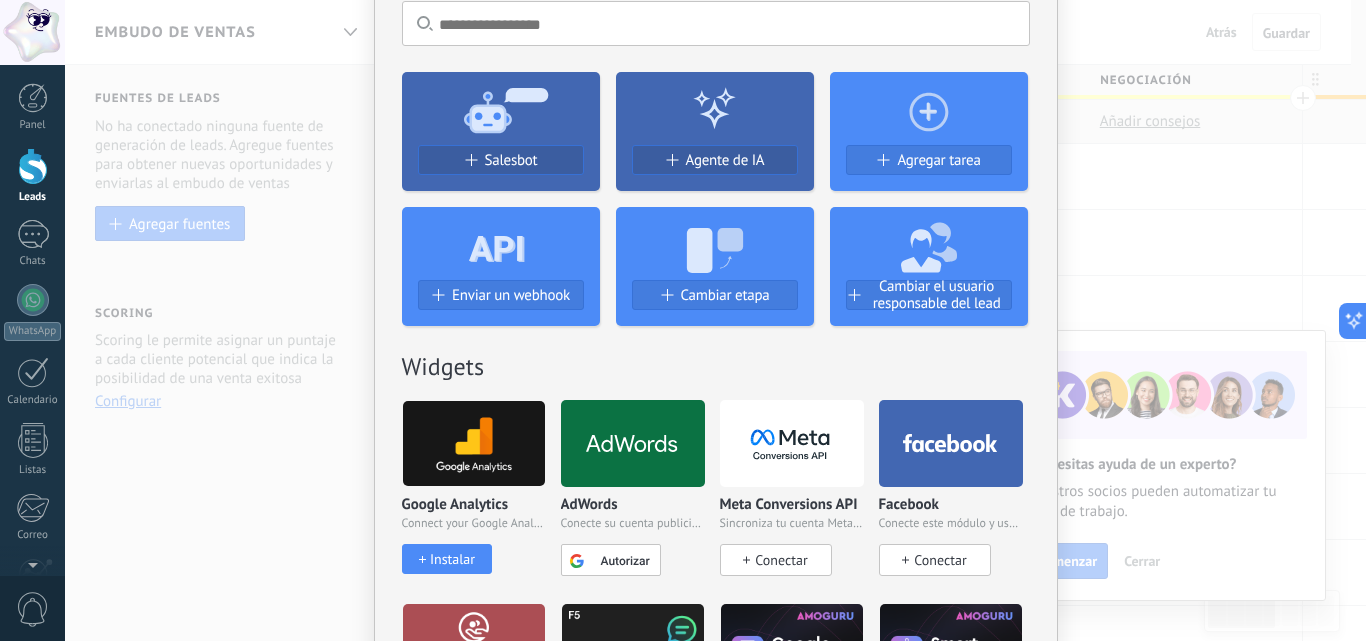 scroll, scrollTop: 100, scrollLeft: 0, axis: vertical 